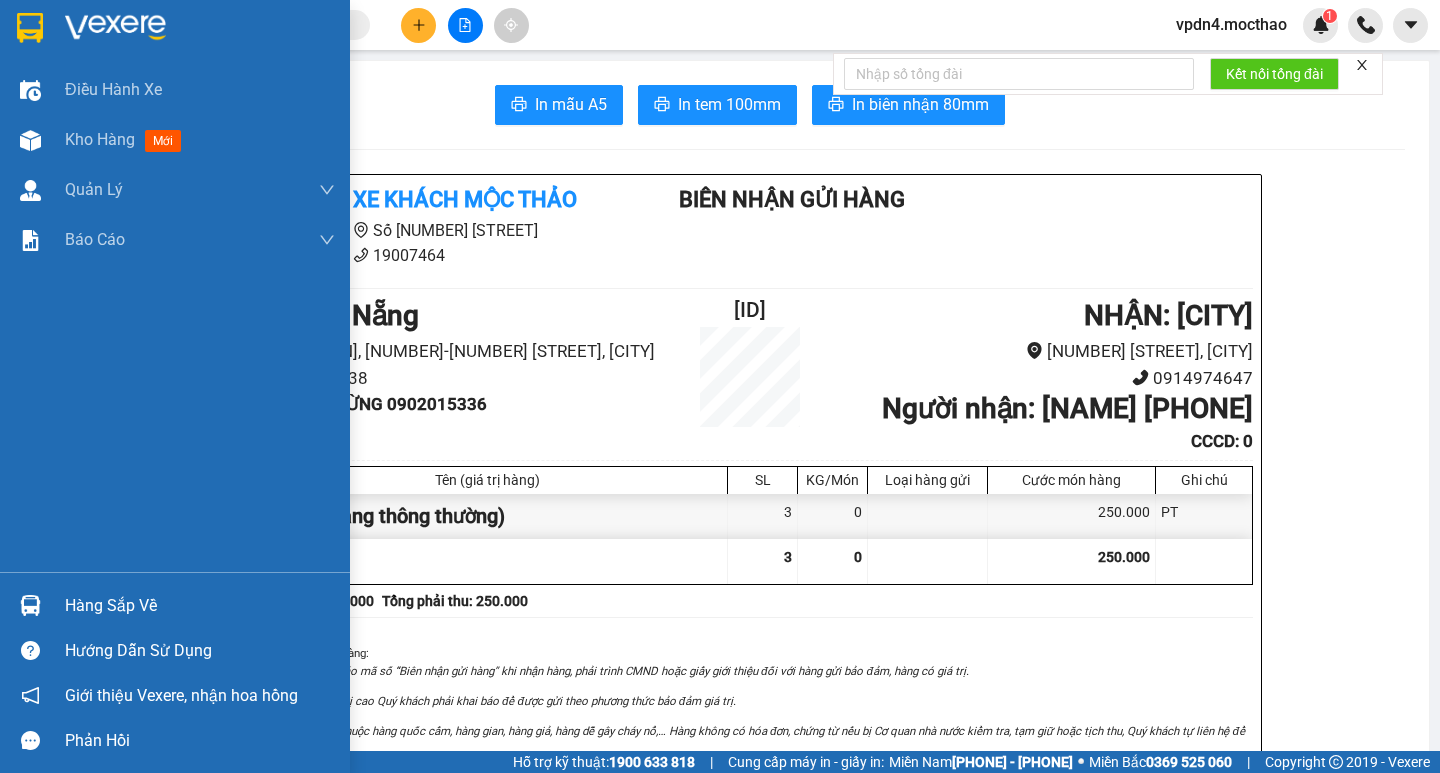 scroll, scrollTop: 0, scrollLeft: 0, axis: both 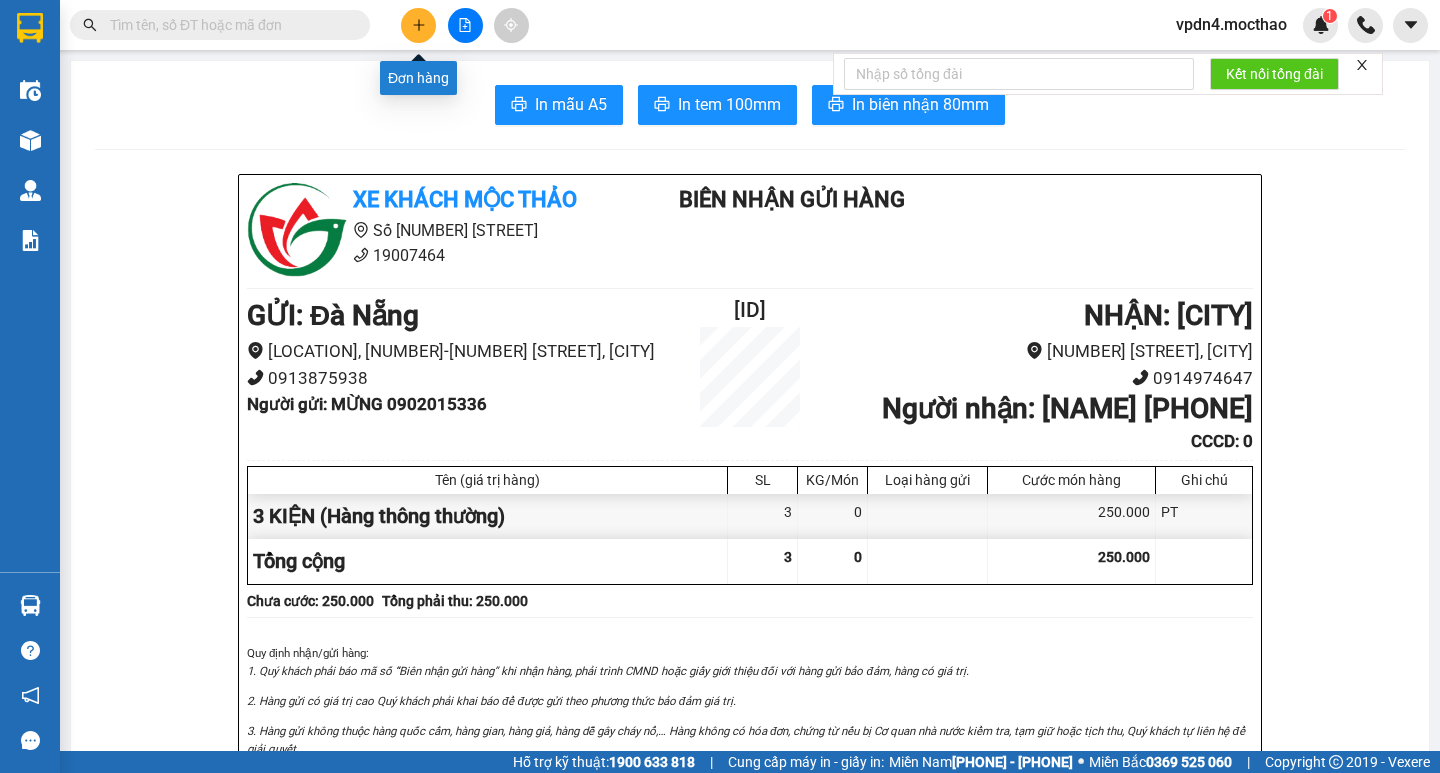 click 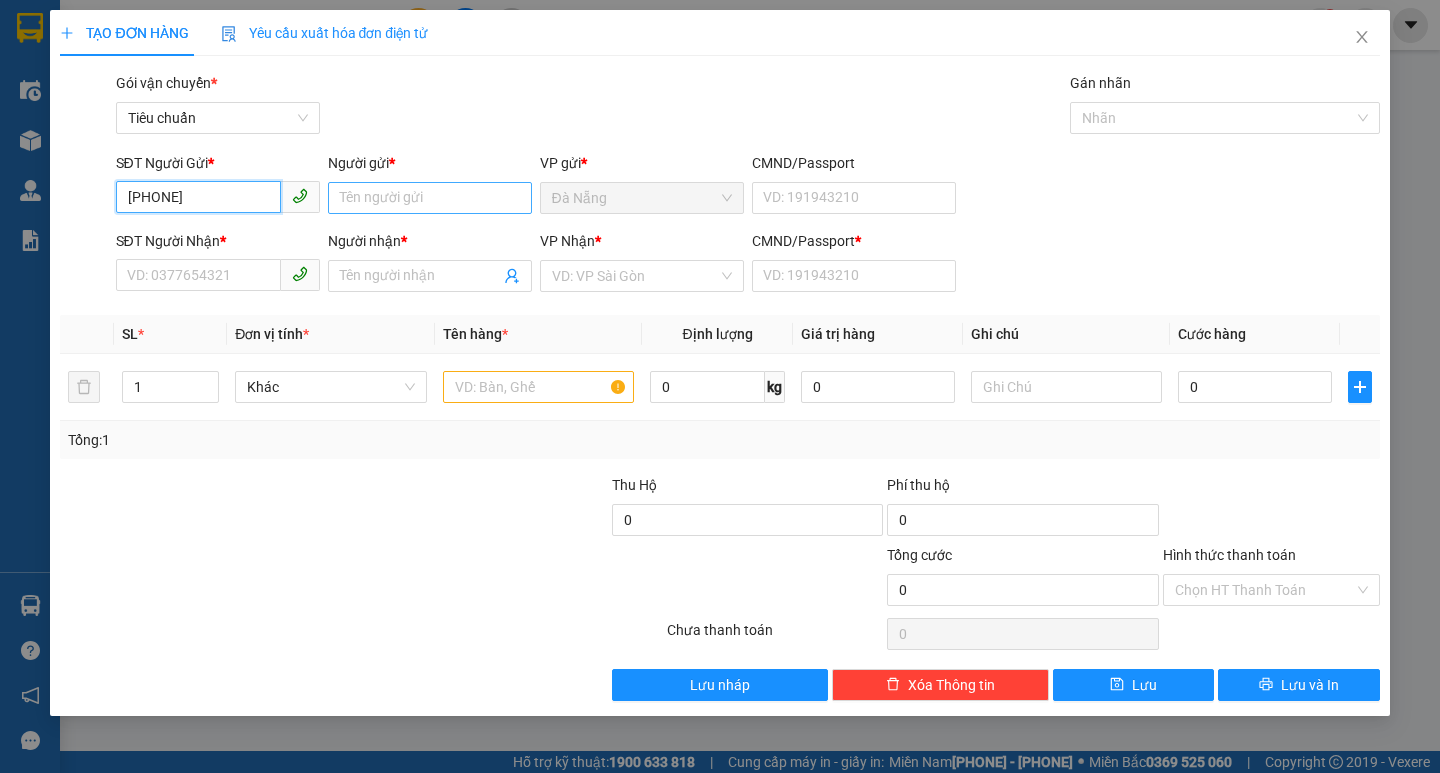 type on "[PHONE]" 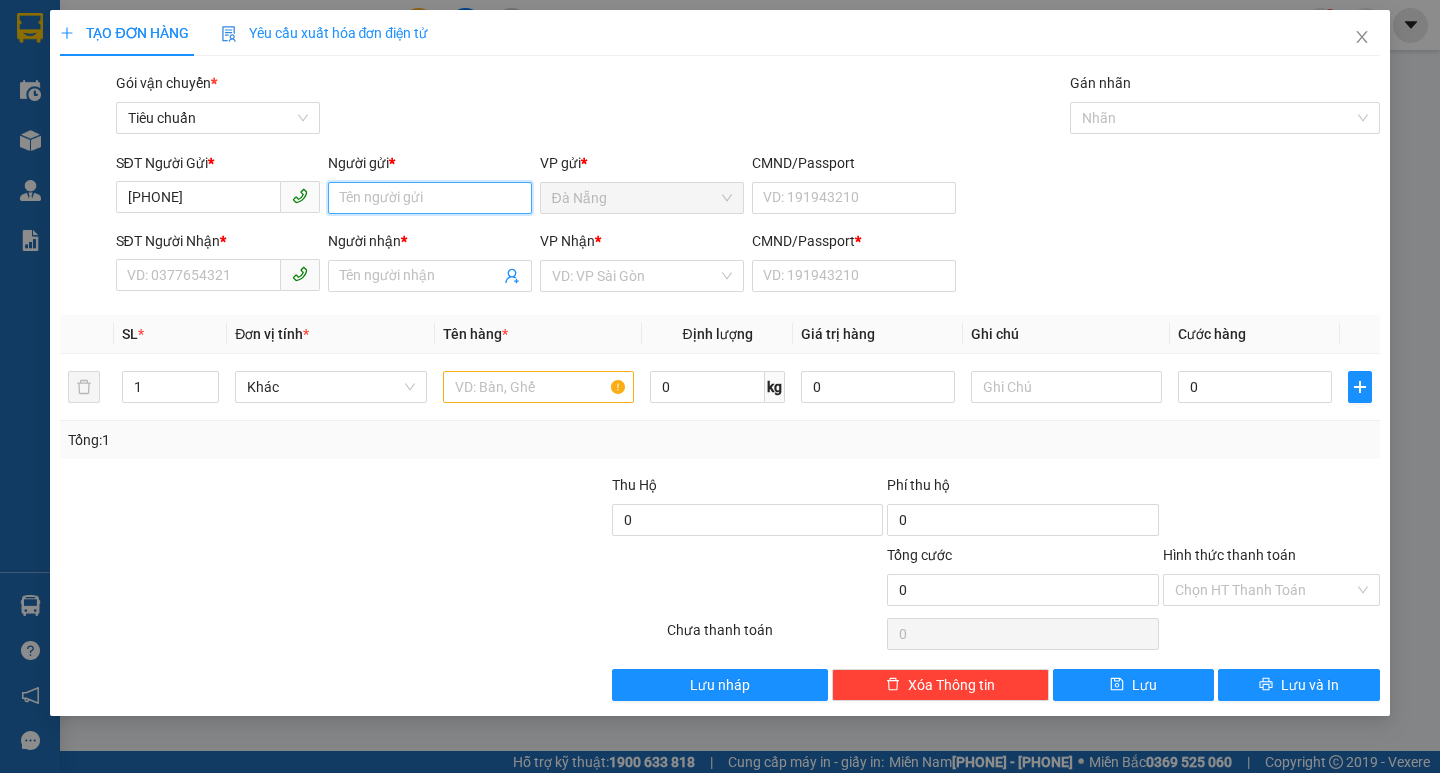 click on "Người gửi  *" at bounding box center [430, 198] 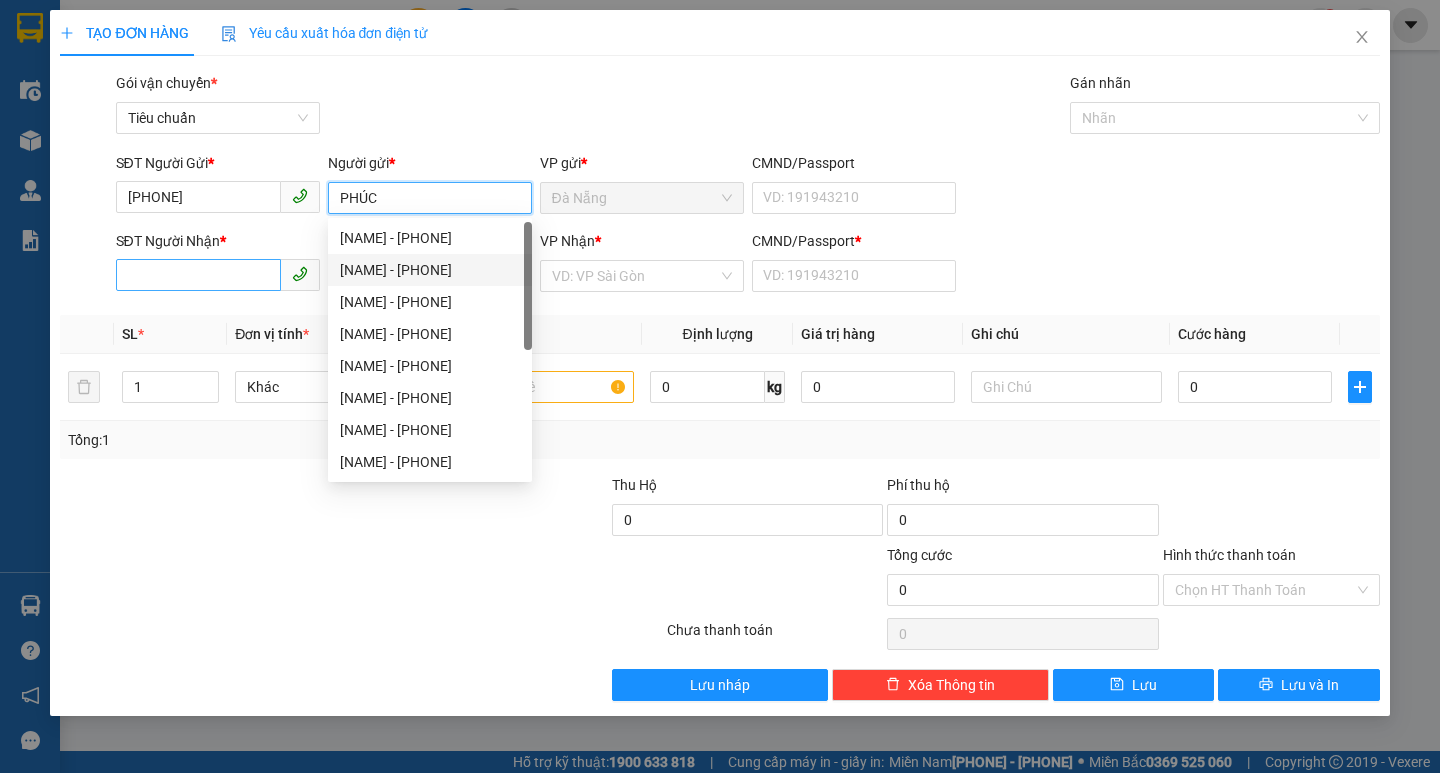 type on "PHÚC" 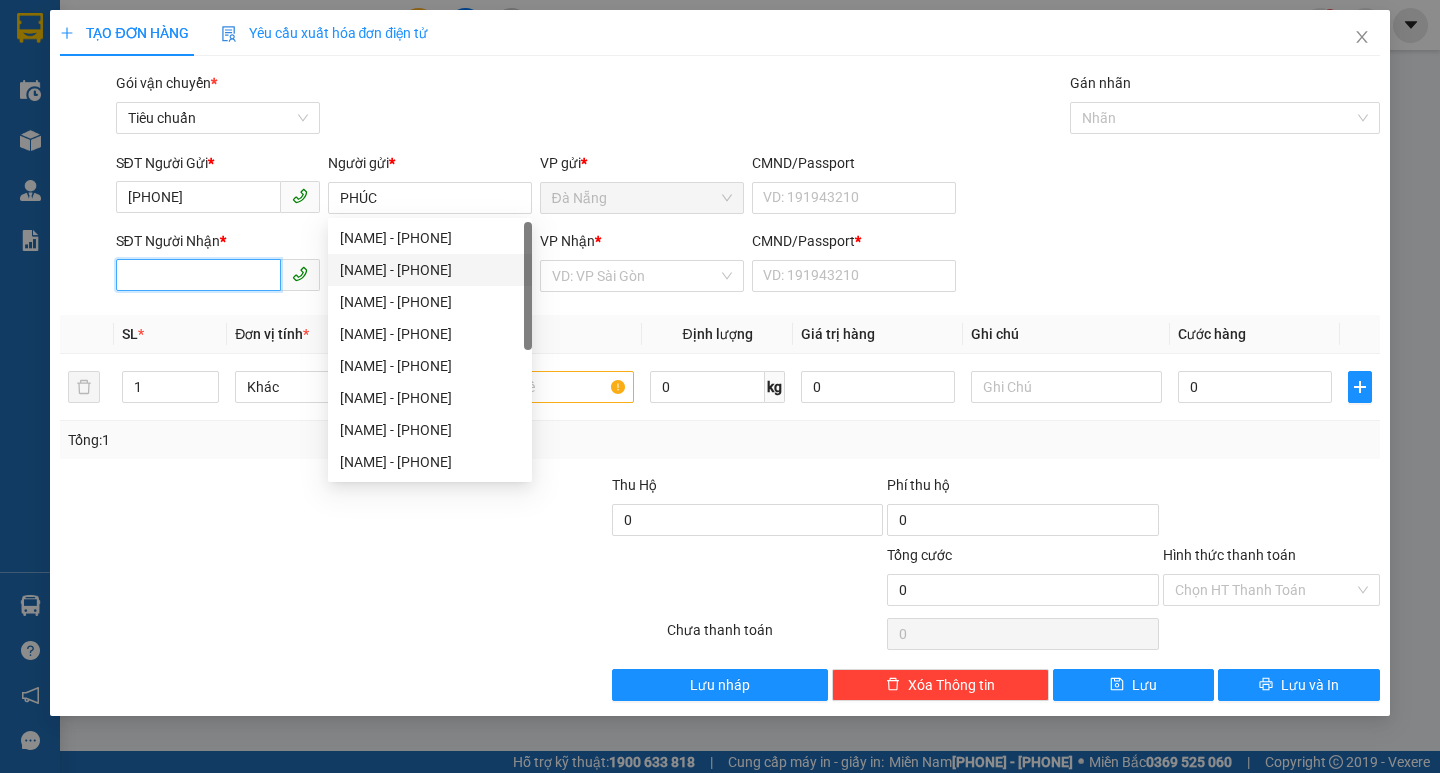 click on "SĐT Người Nhận  *" at bounding box center [198, 275] 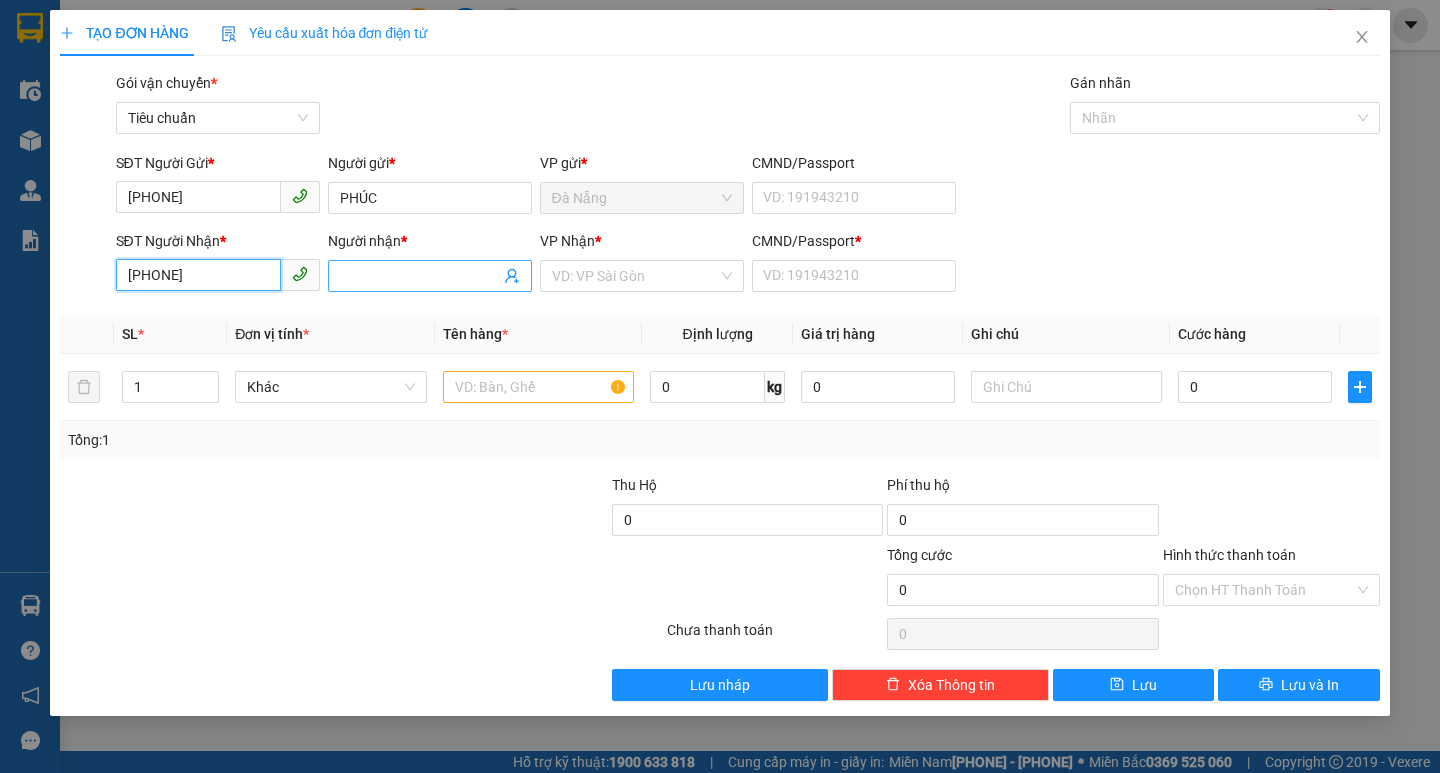 type on "[PHONE]" 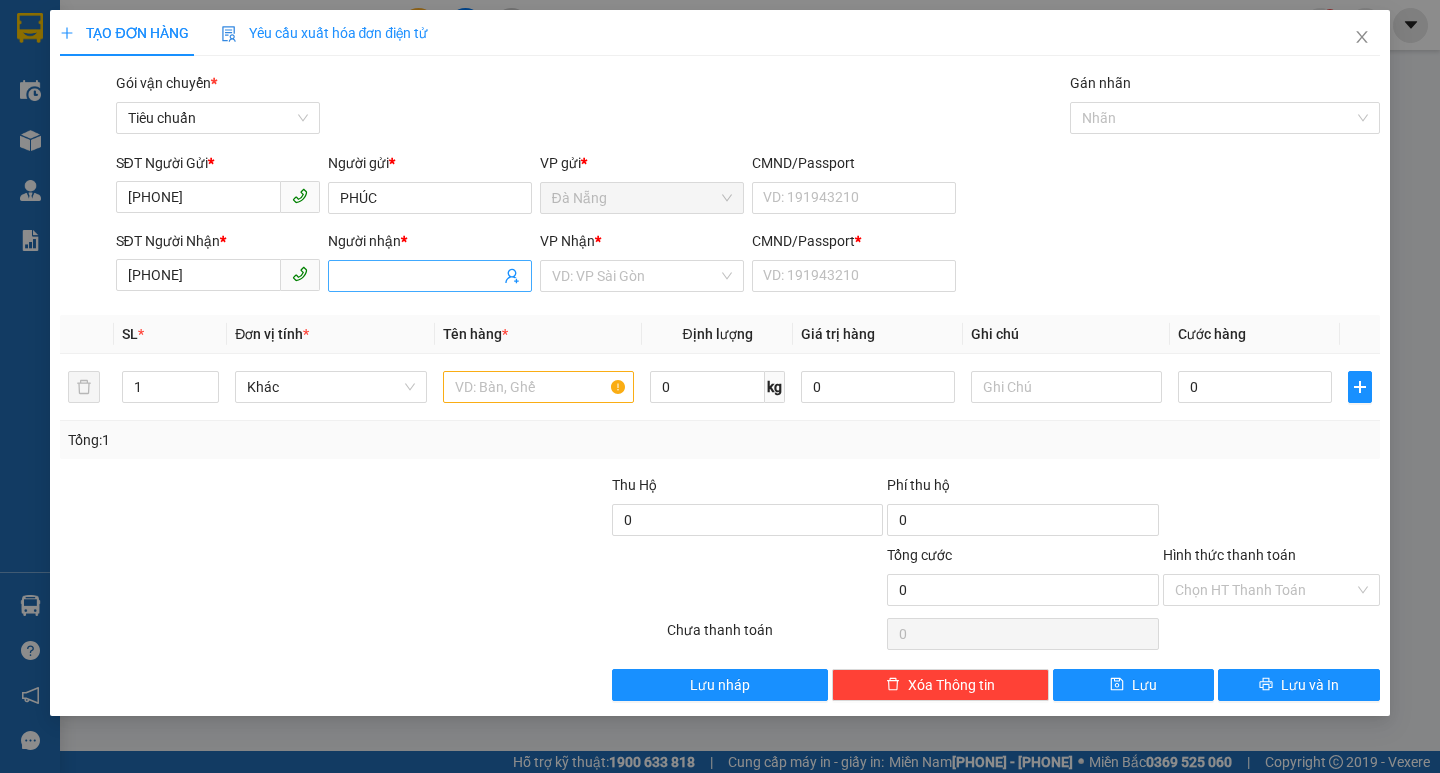 click on "Người nhận  *" at bounding box center [420, 276] 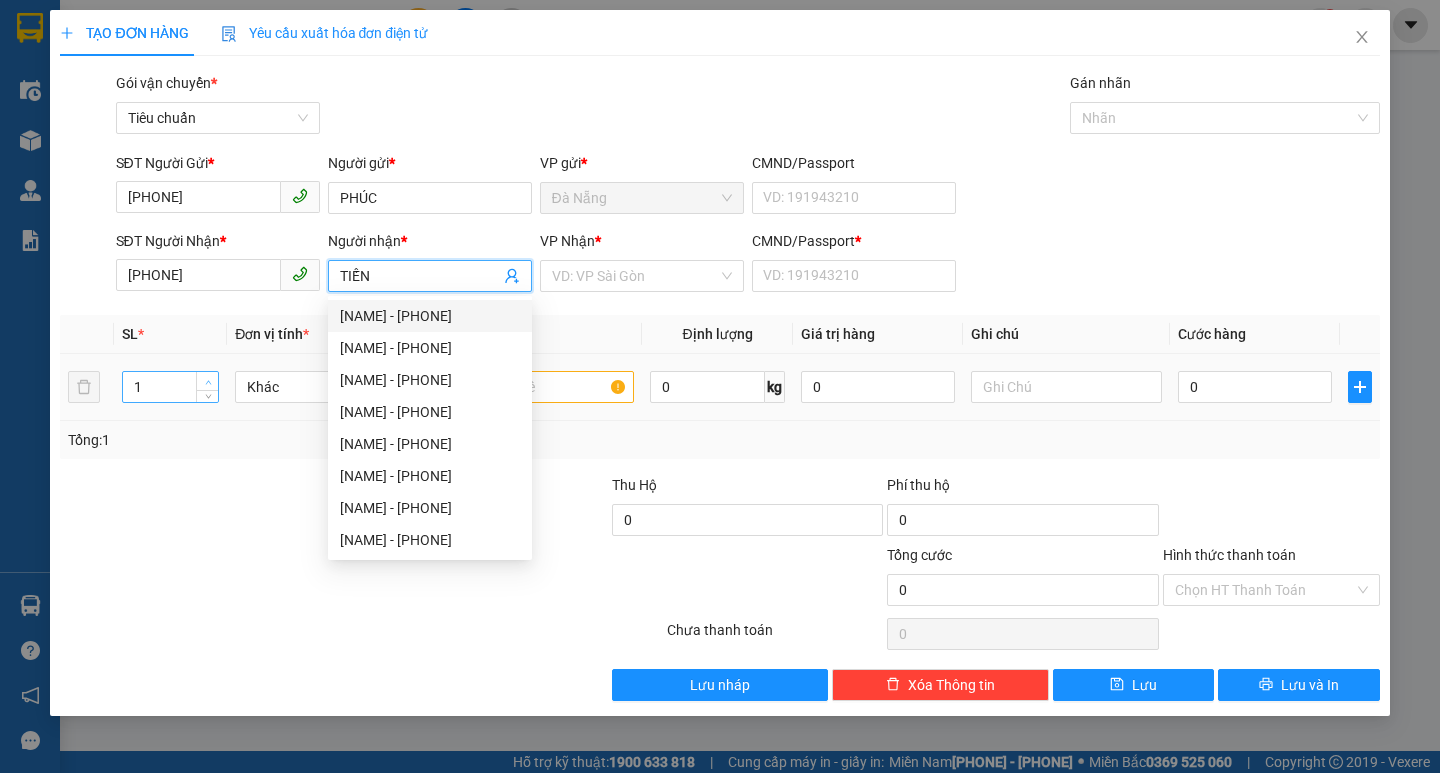 type on "TIẾN" 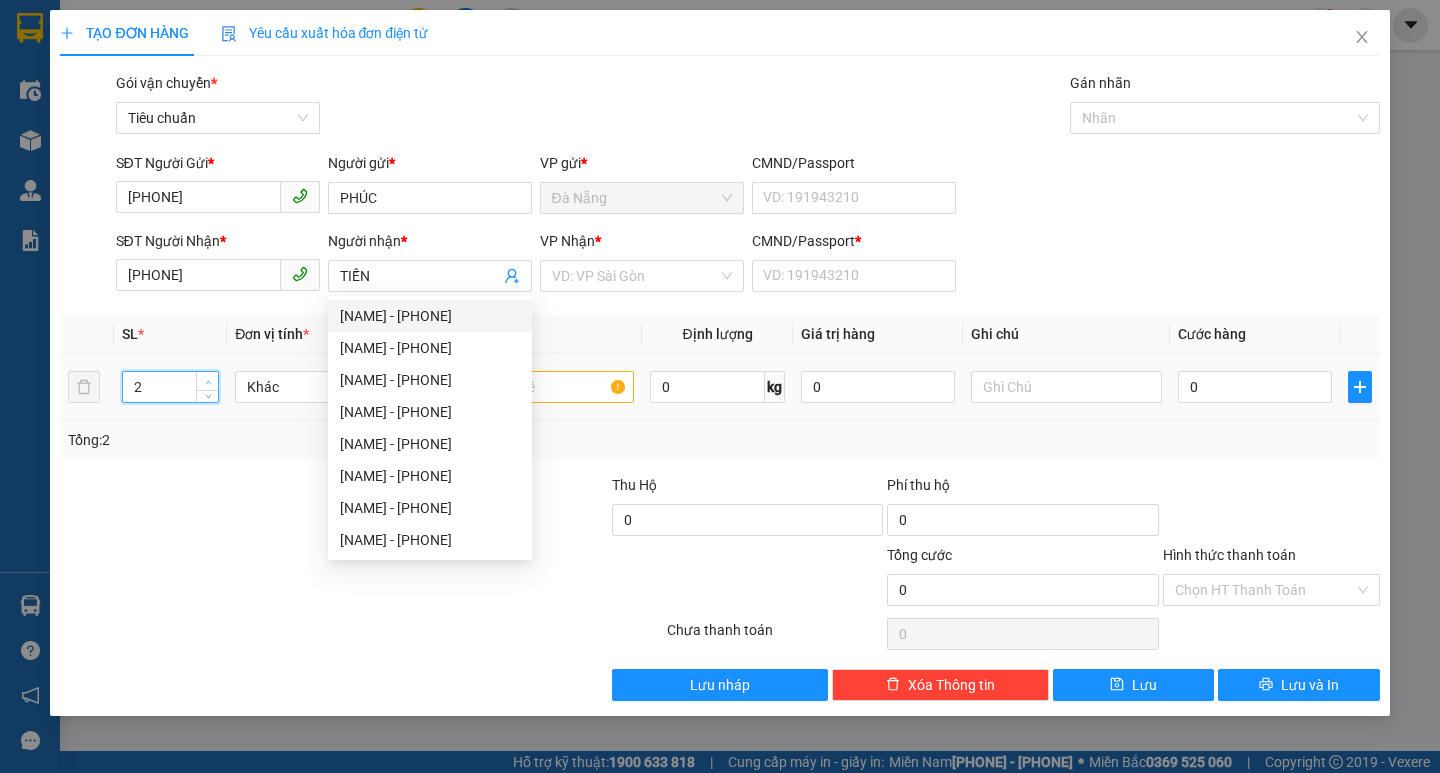 click at bounding box center (208, 382) 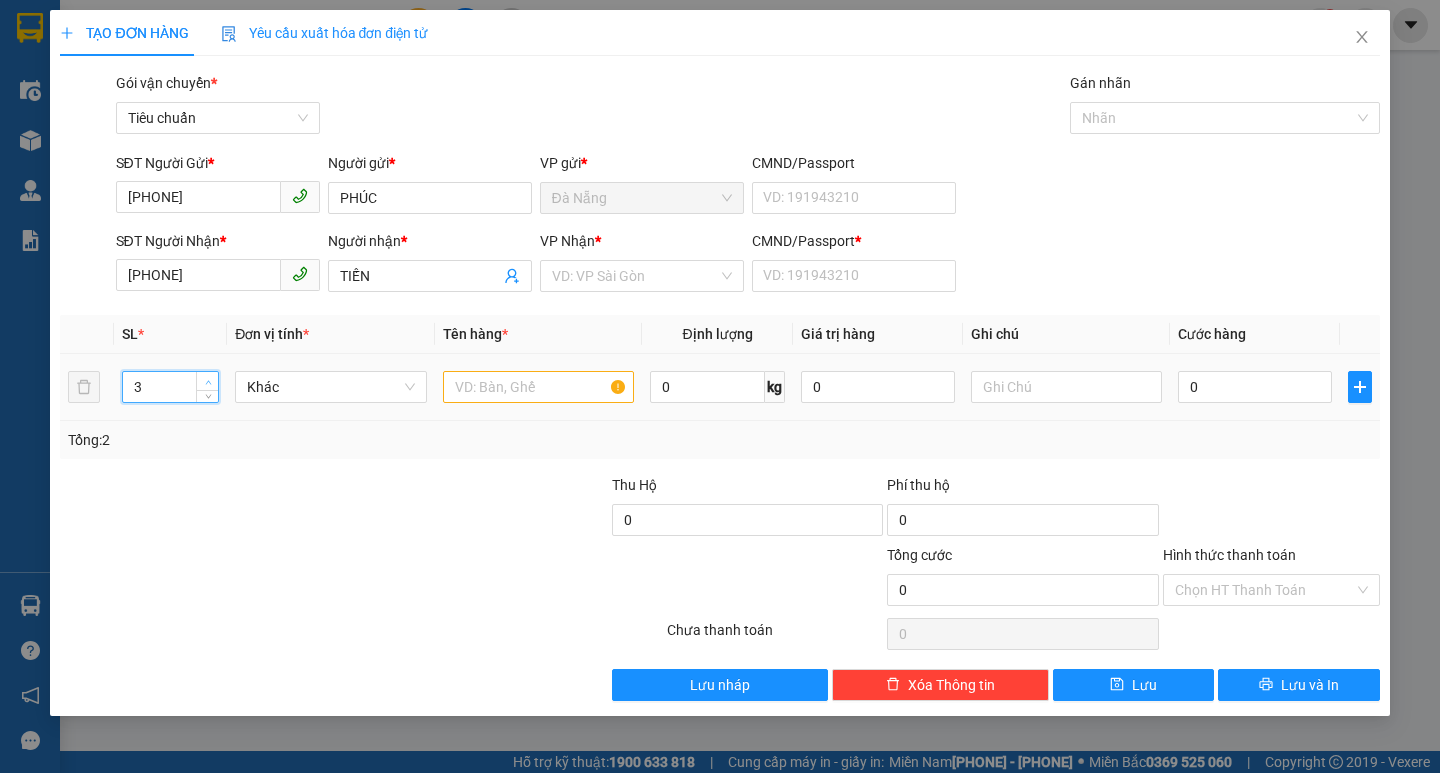 click at bounding box center [208, 382] 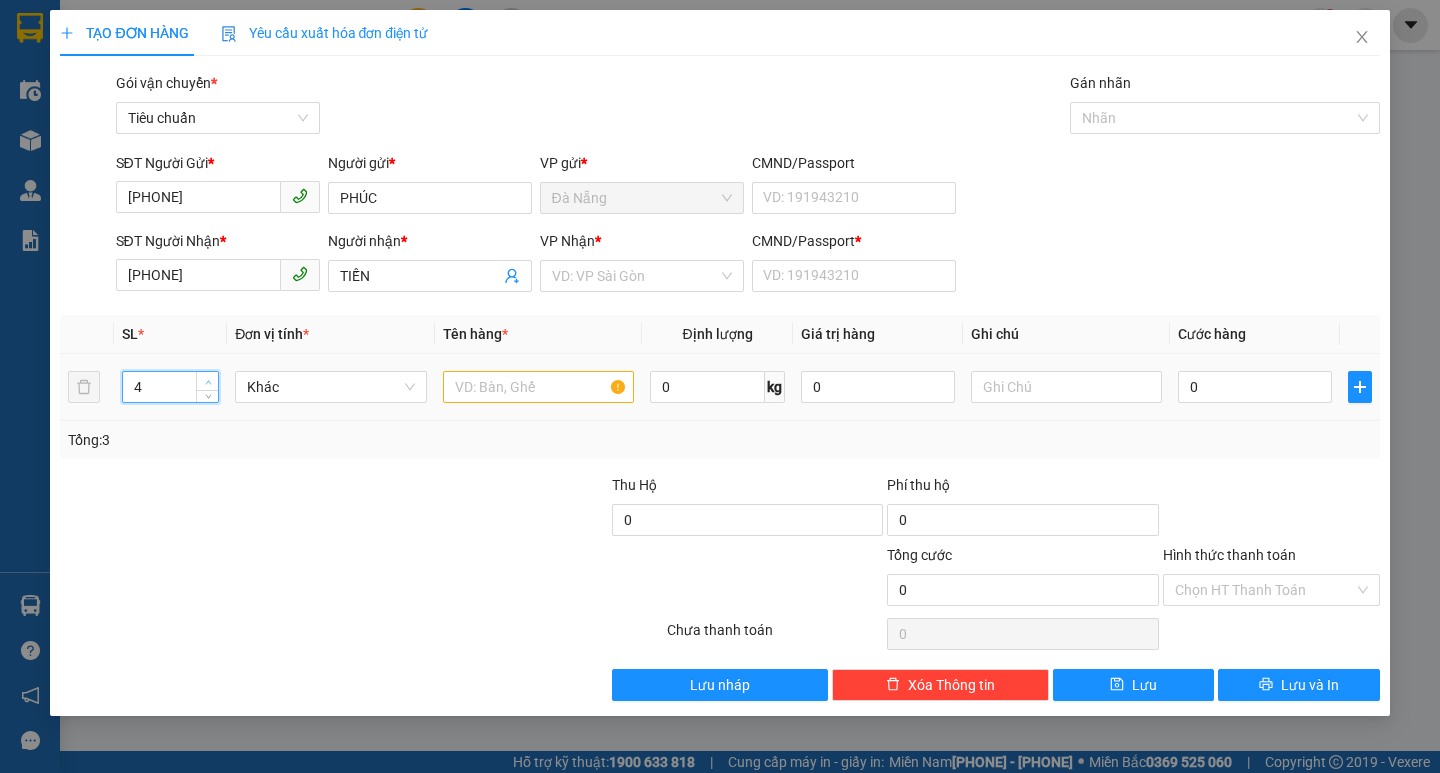 click at bounding box center (208, 382) 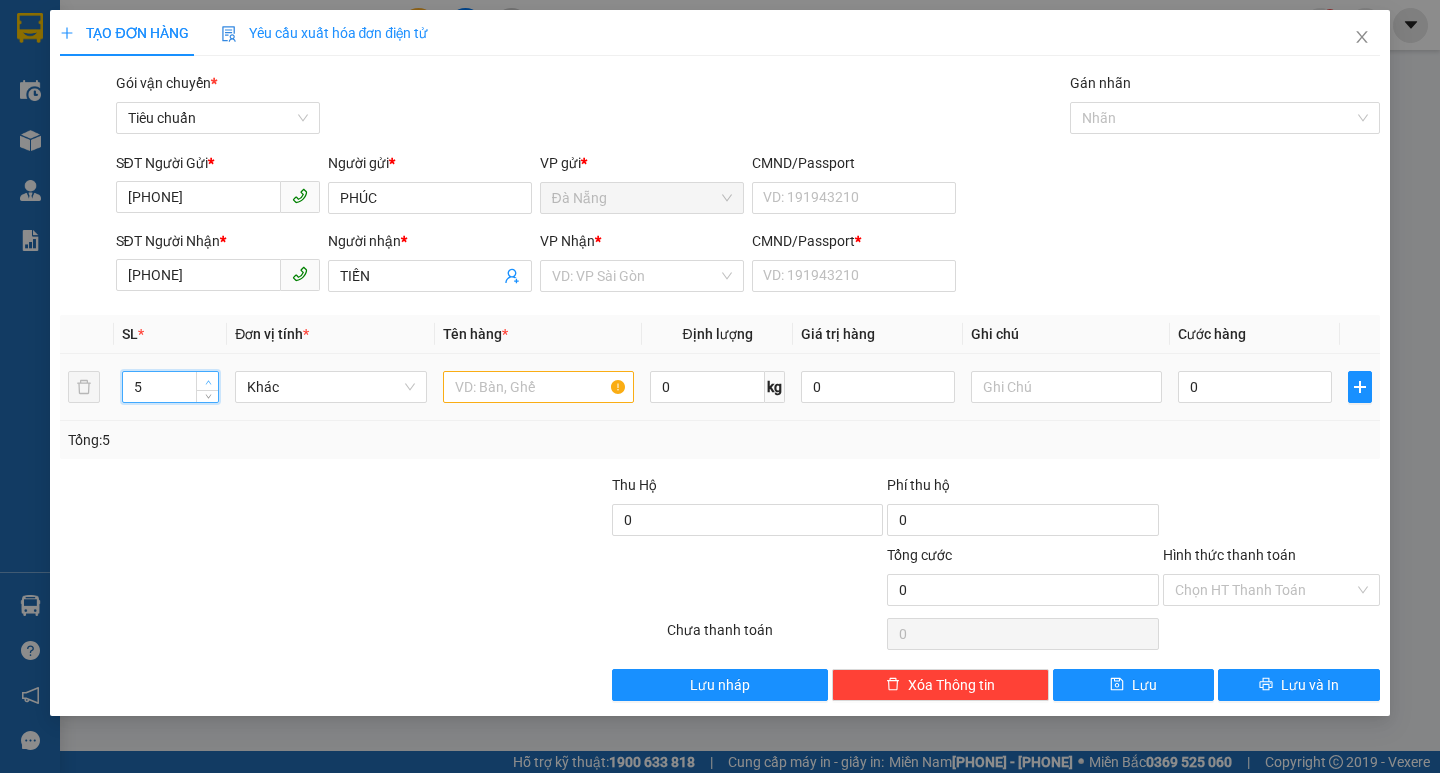 click at bounding box center (208, 382) 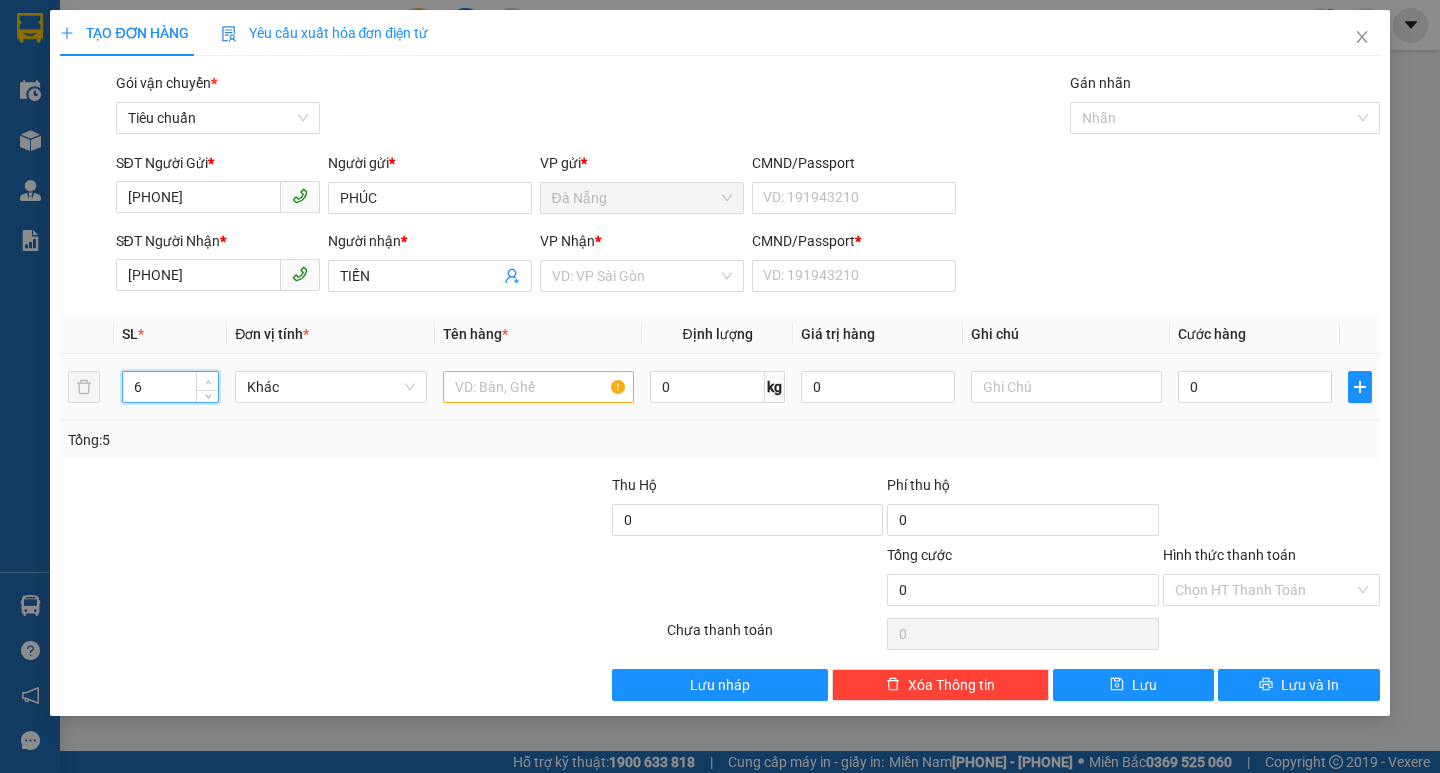 click at bounding box center (208, 382) 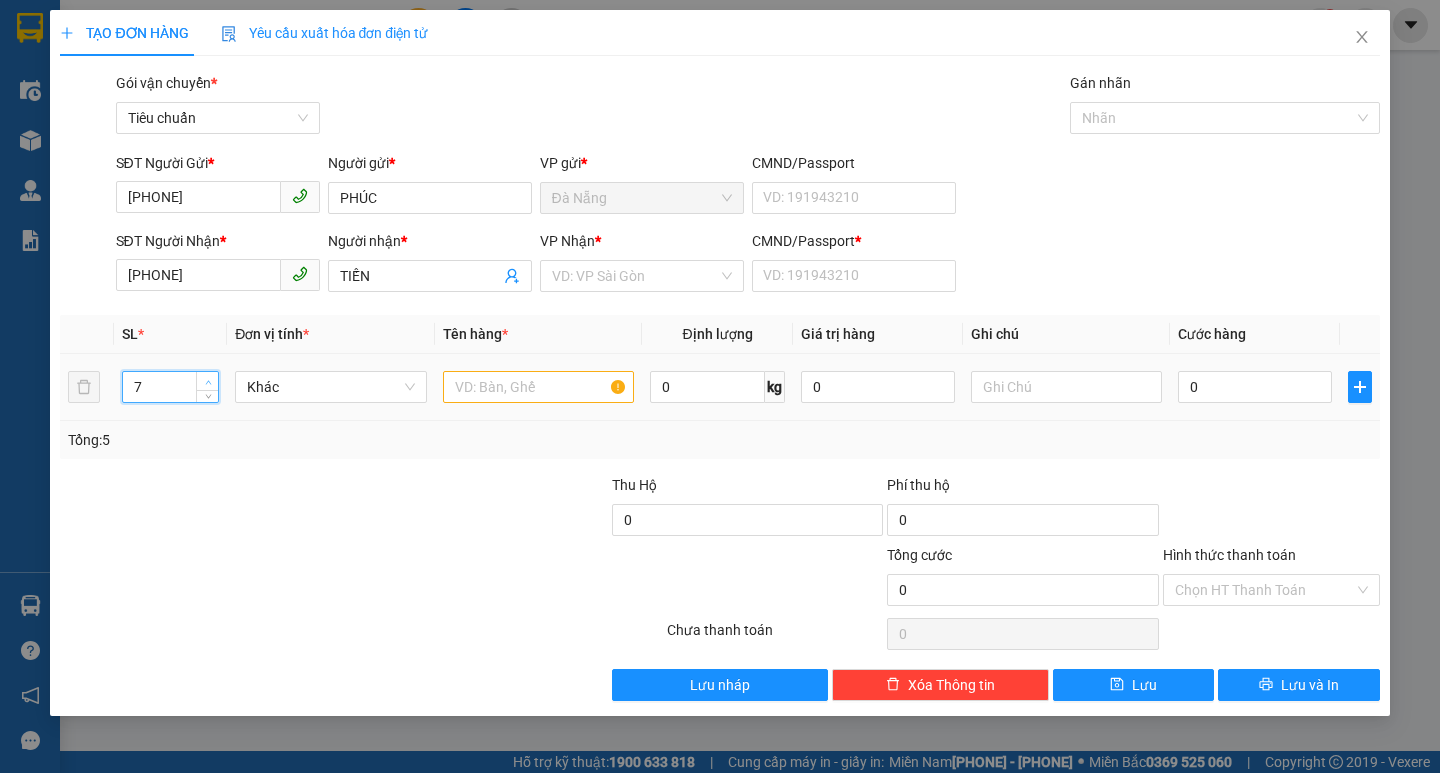 click at bounding box center (208, 382) 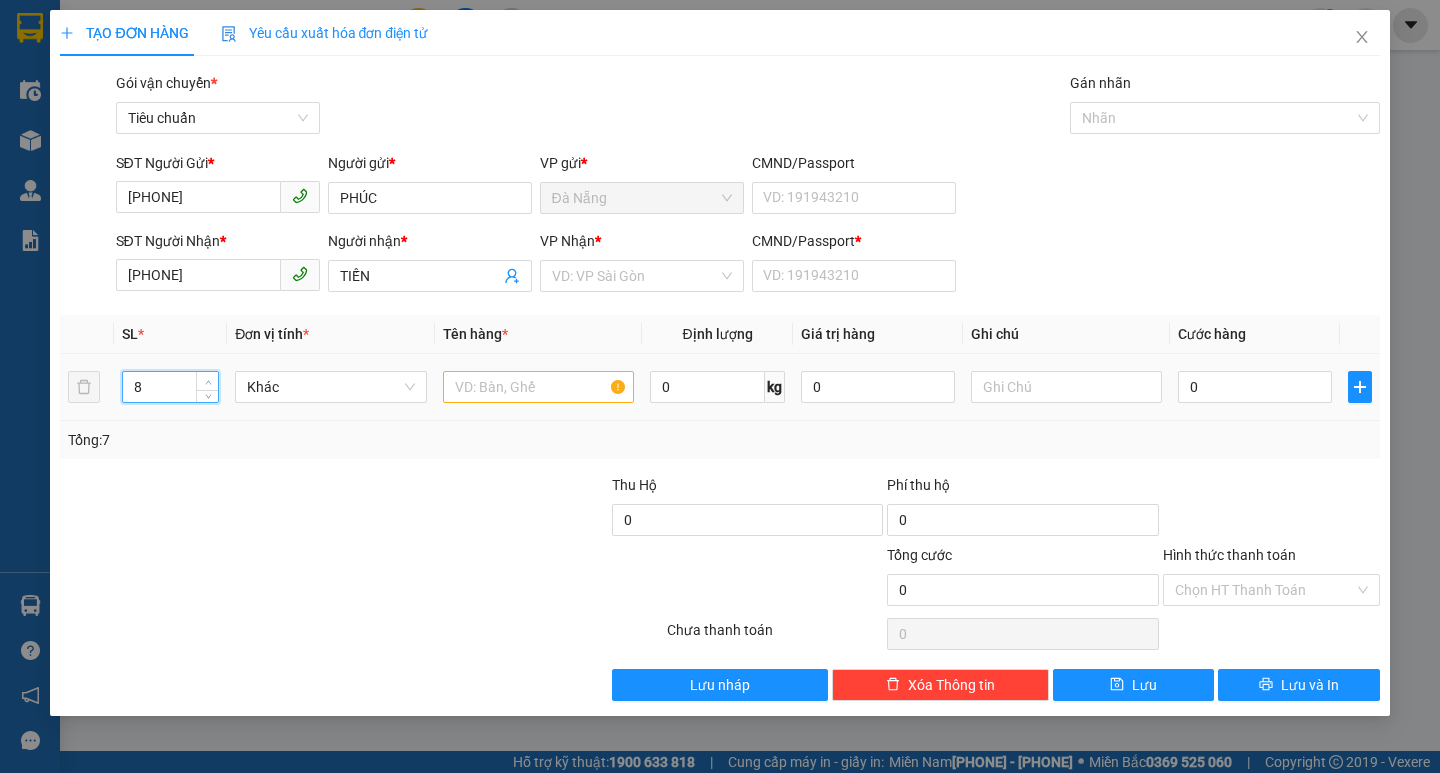 click at bounding box center (208, 382) 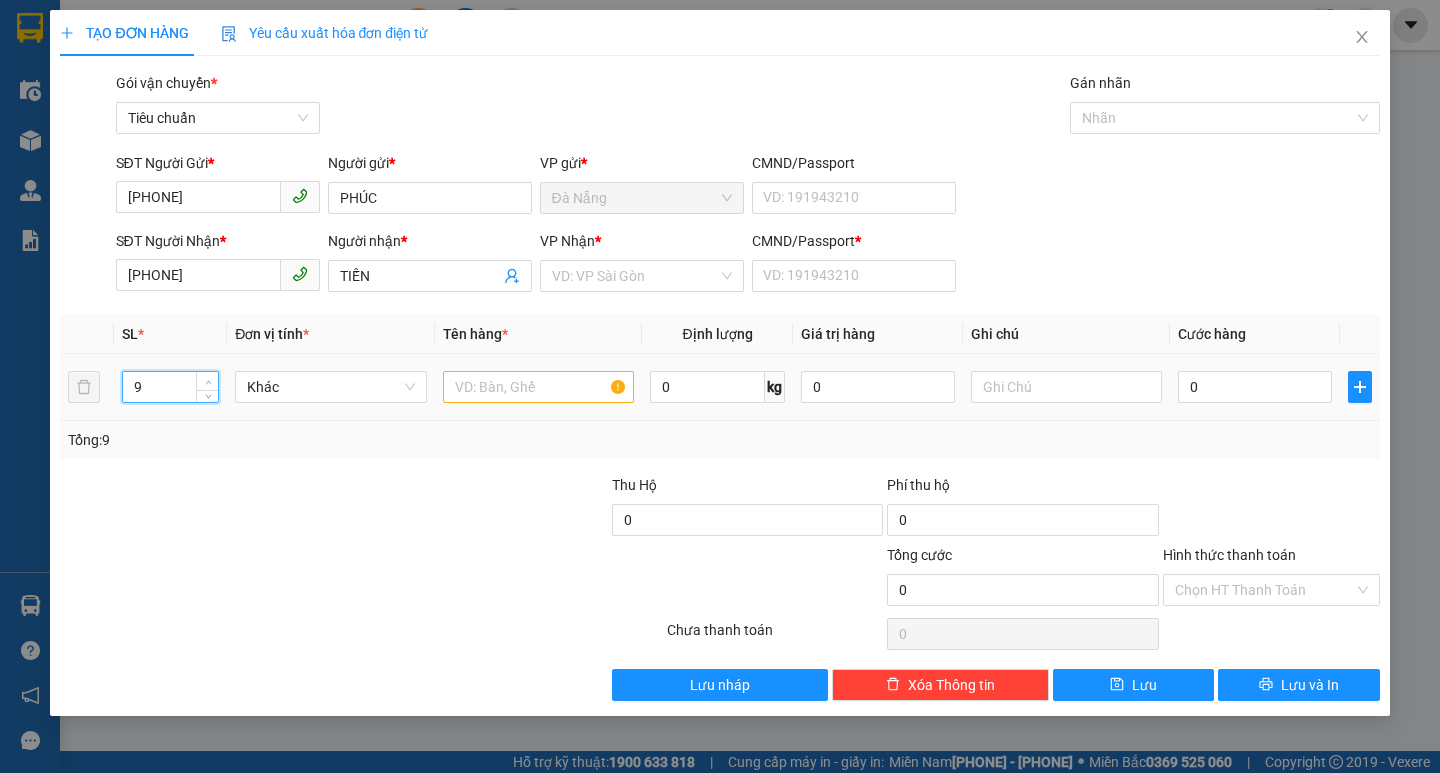 click at bounding box center (208, 382) 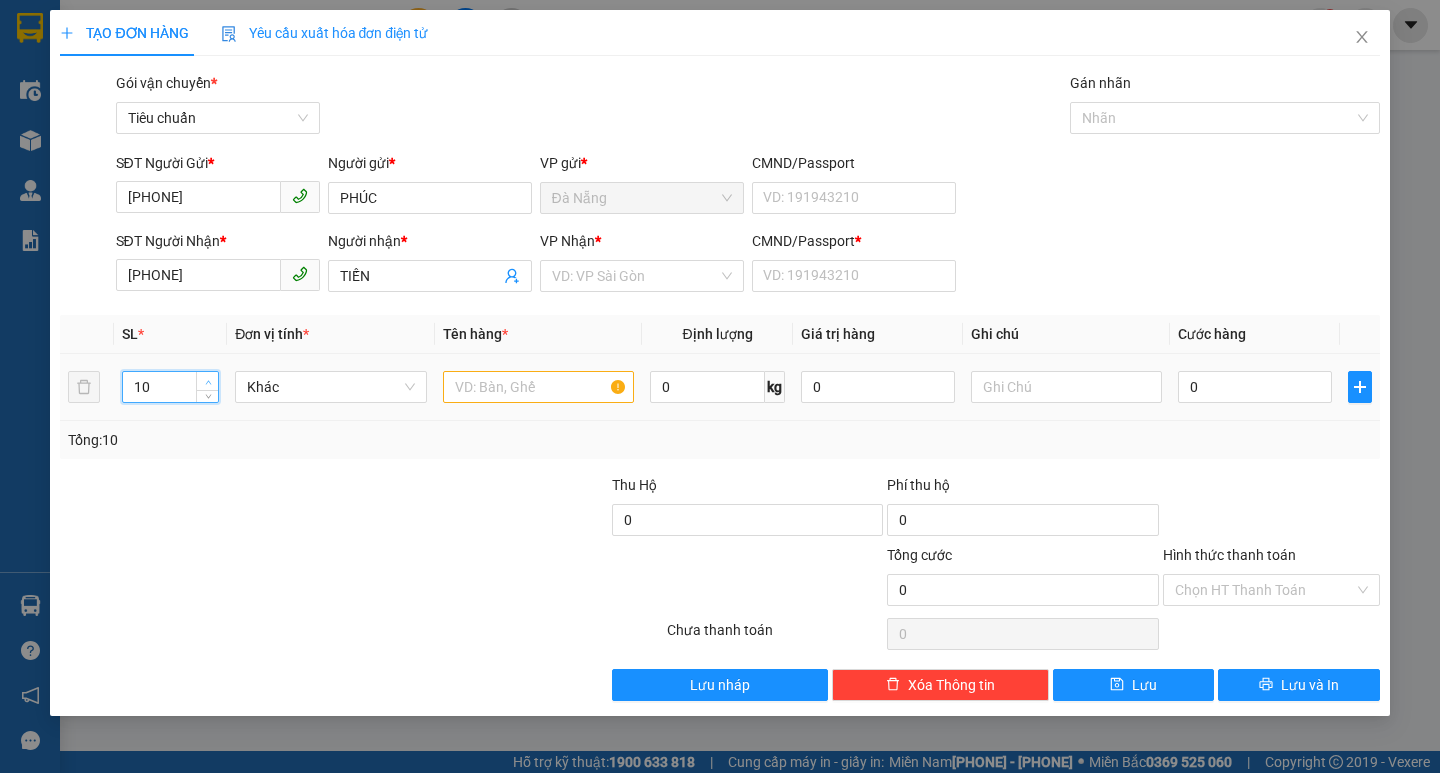 click at bounding box center [208, 382] 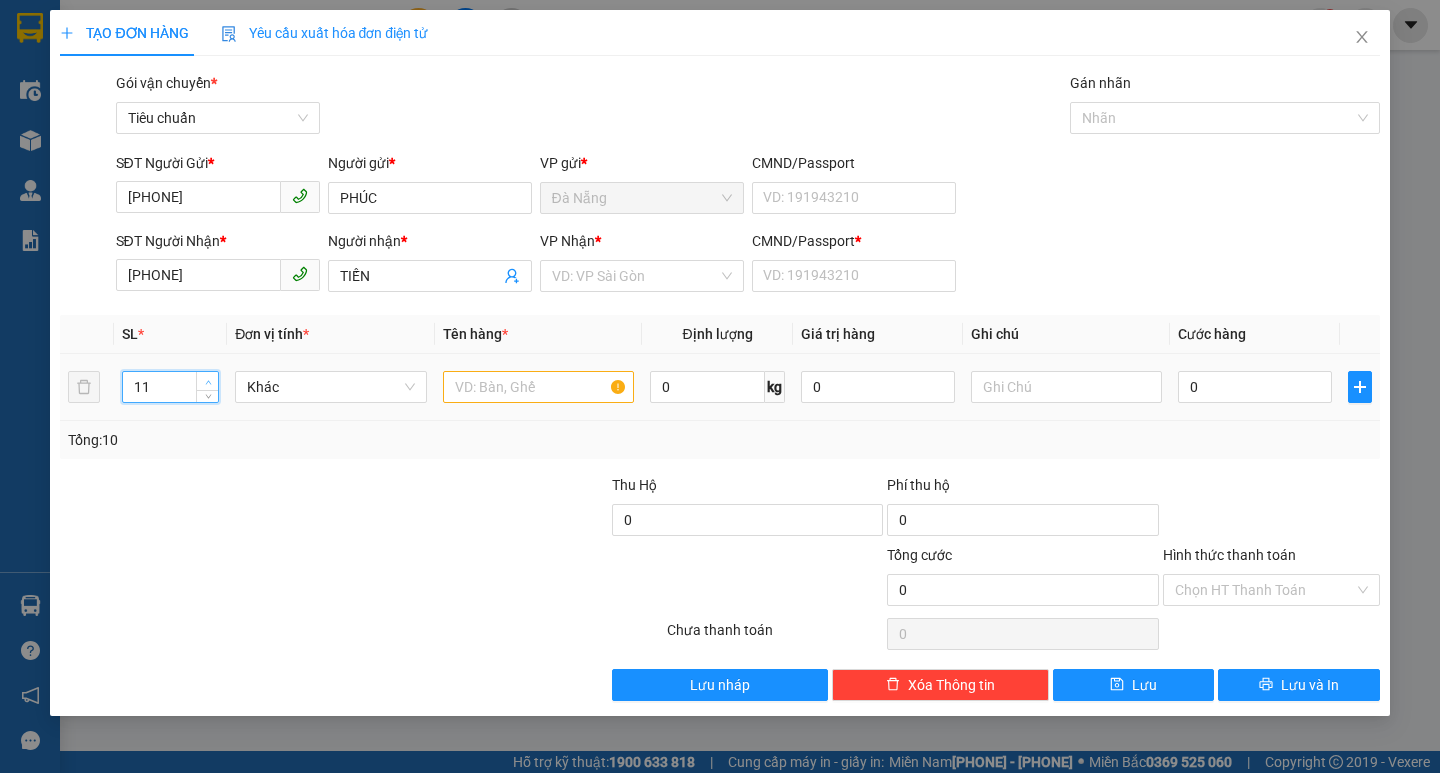 click at bounding box center [208, 382] 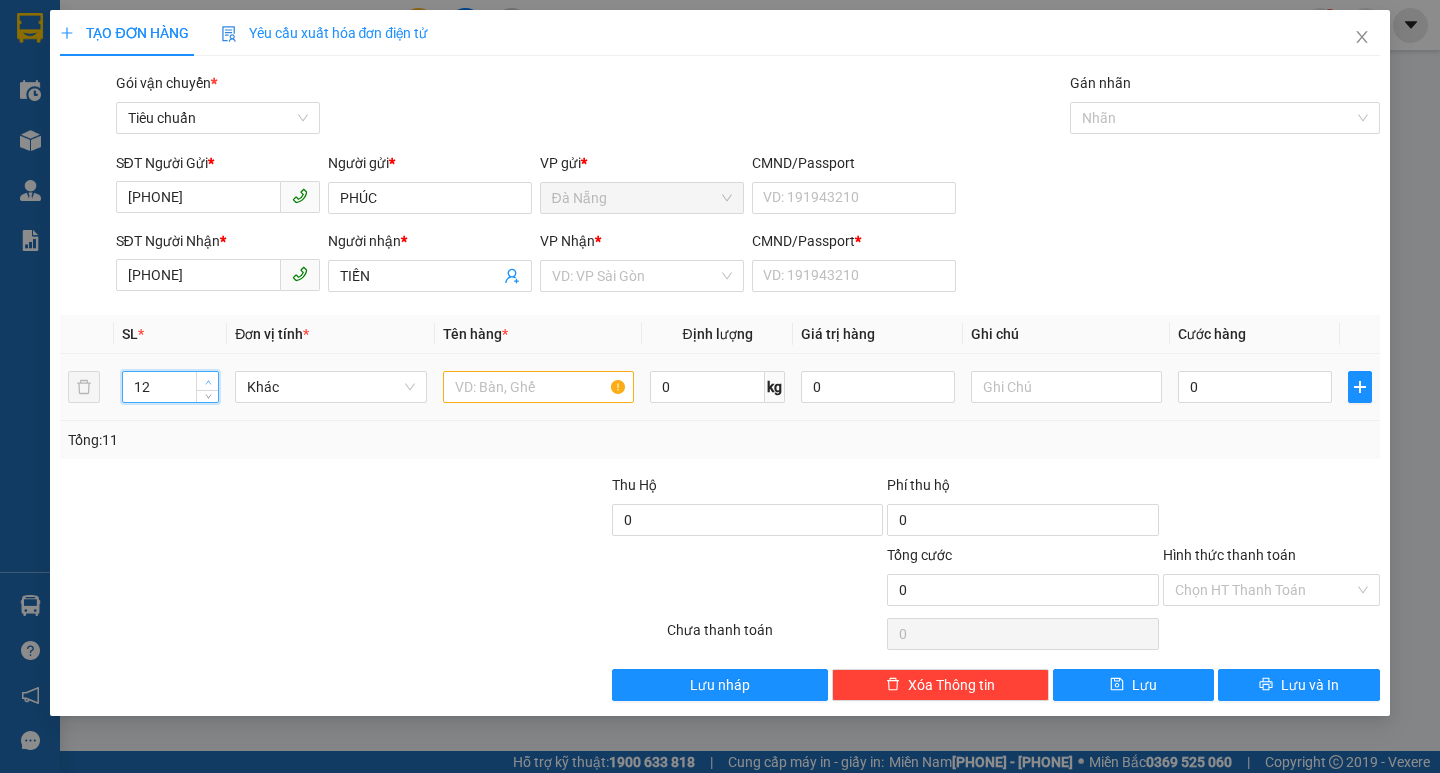 click 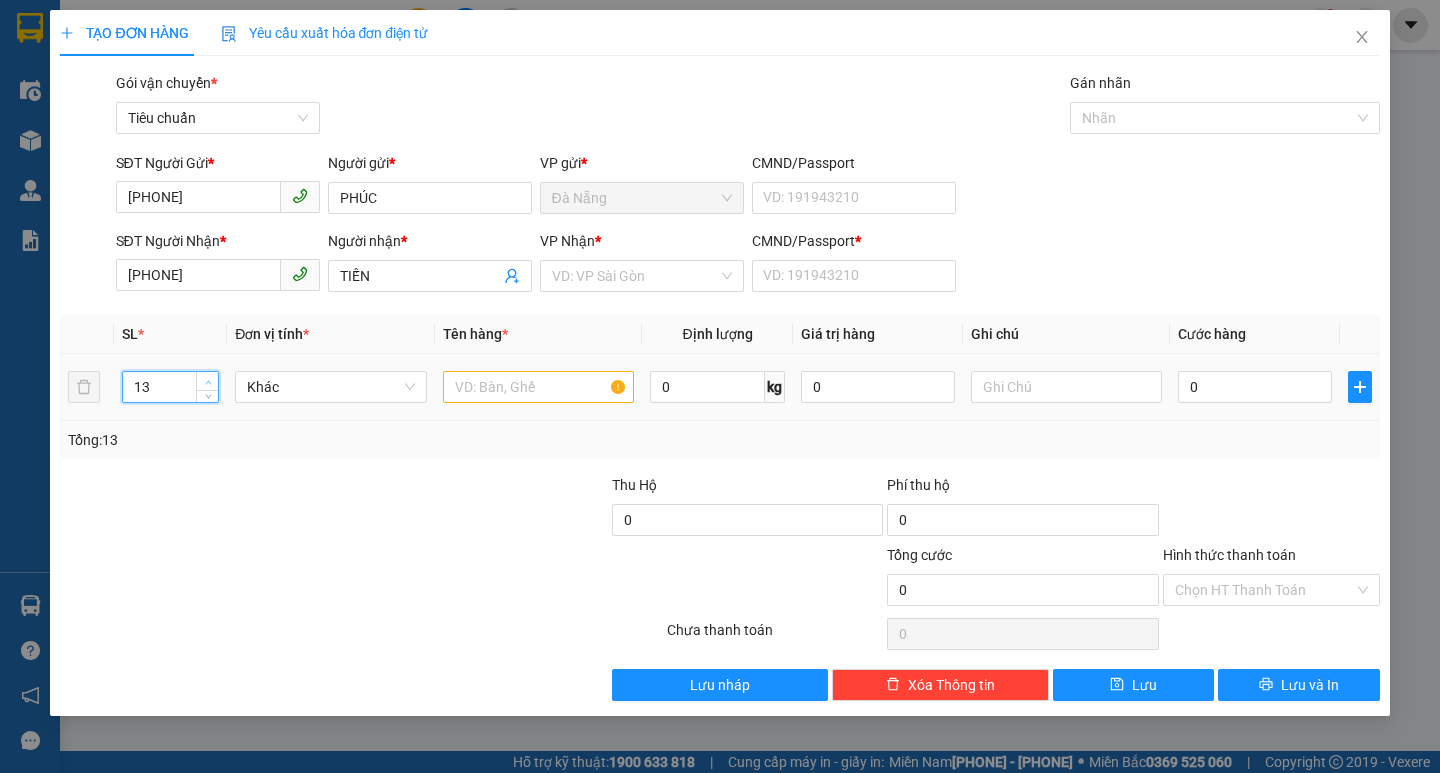 click 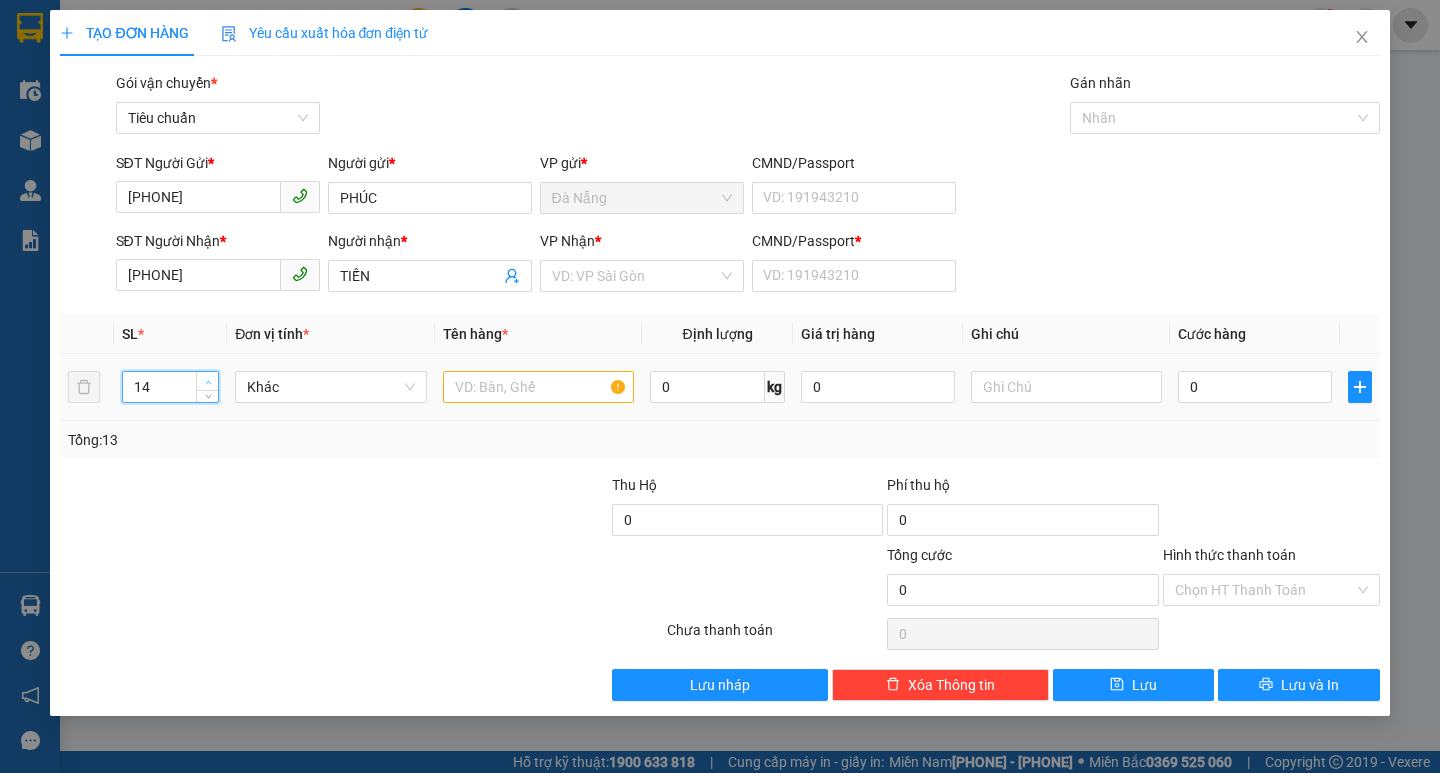 click 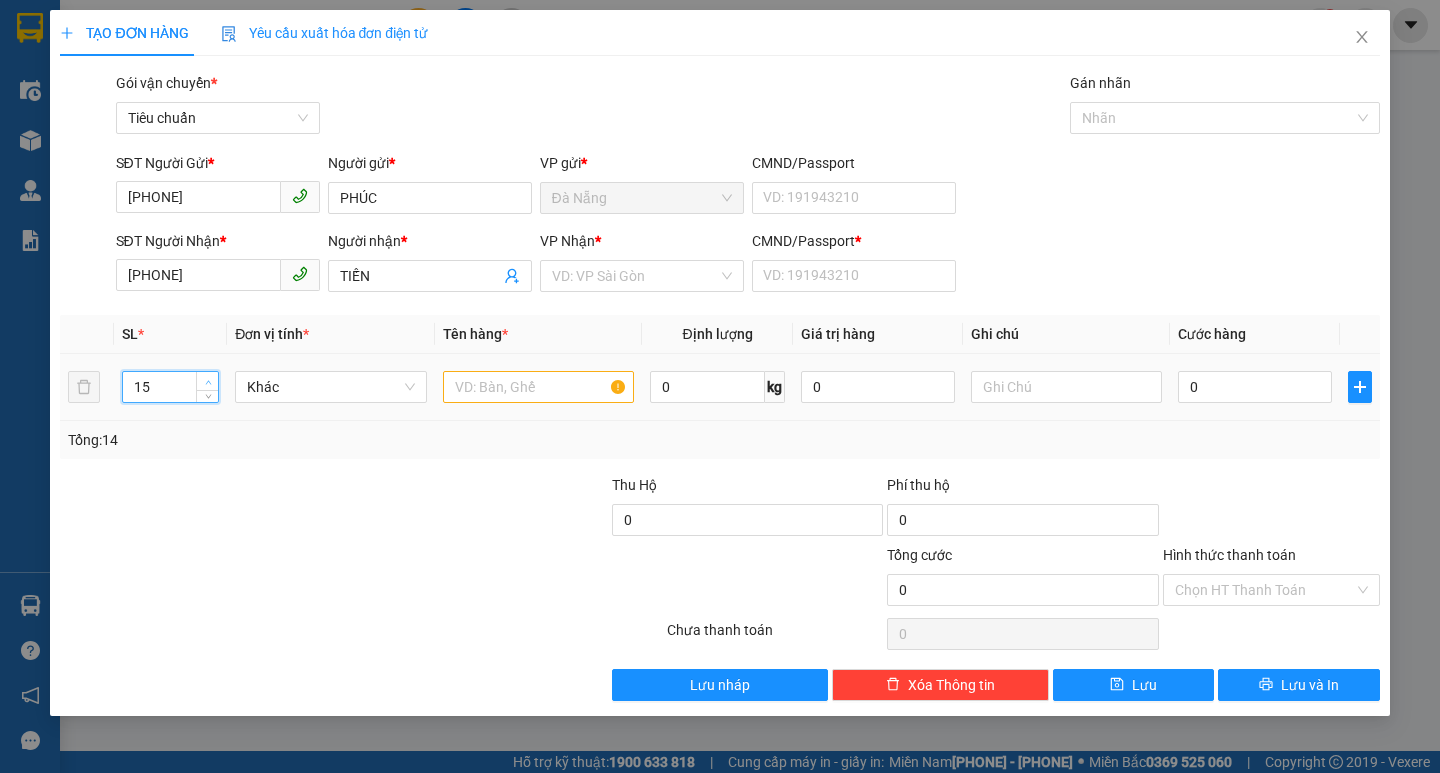 click 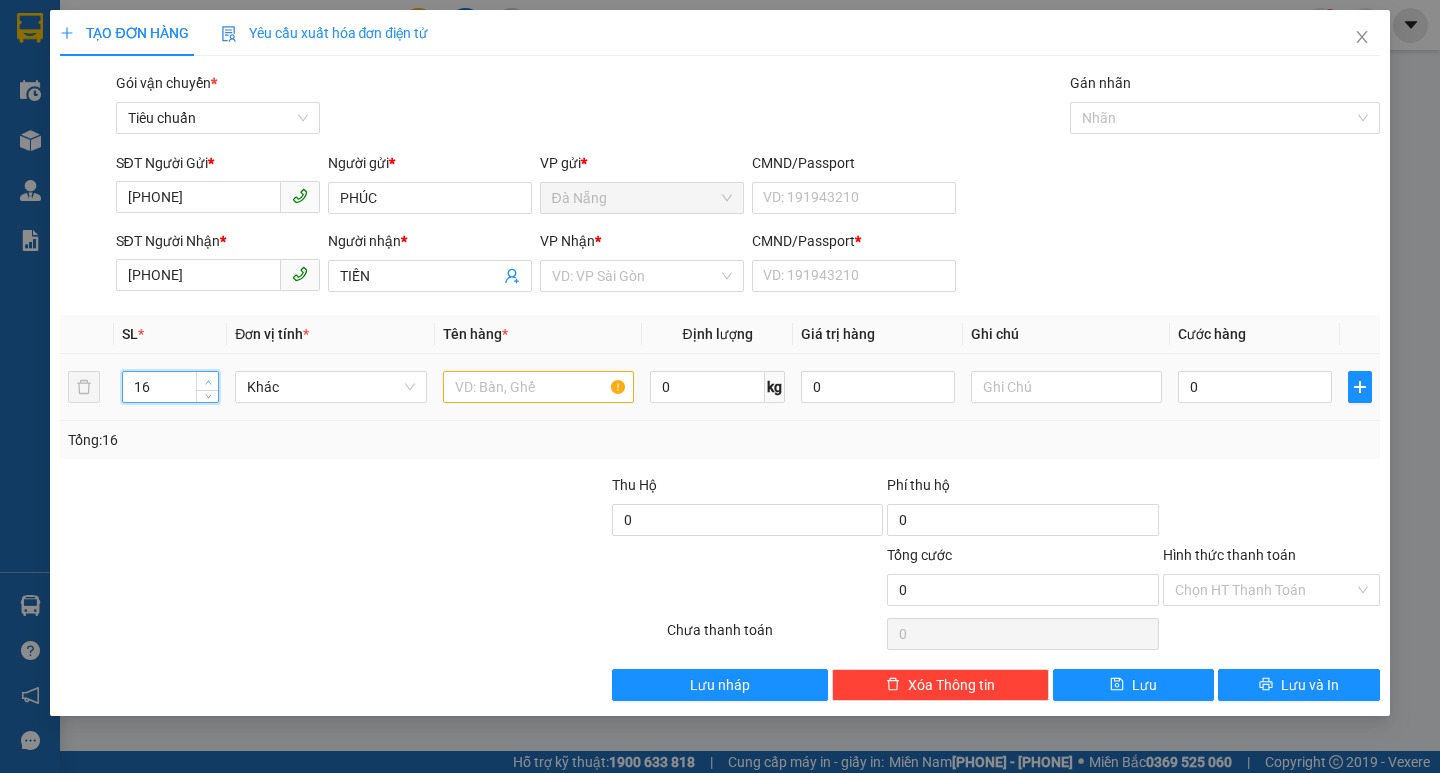 click 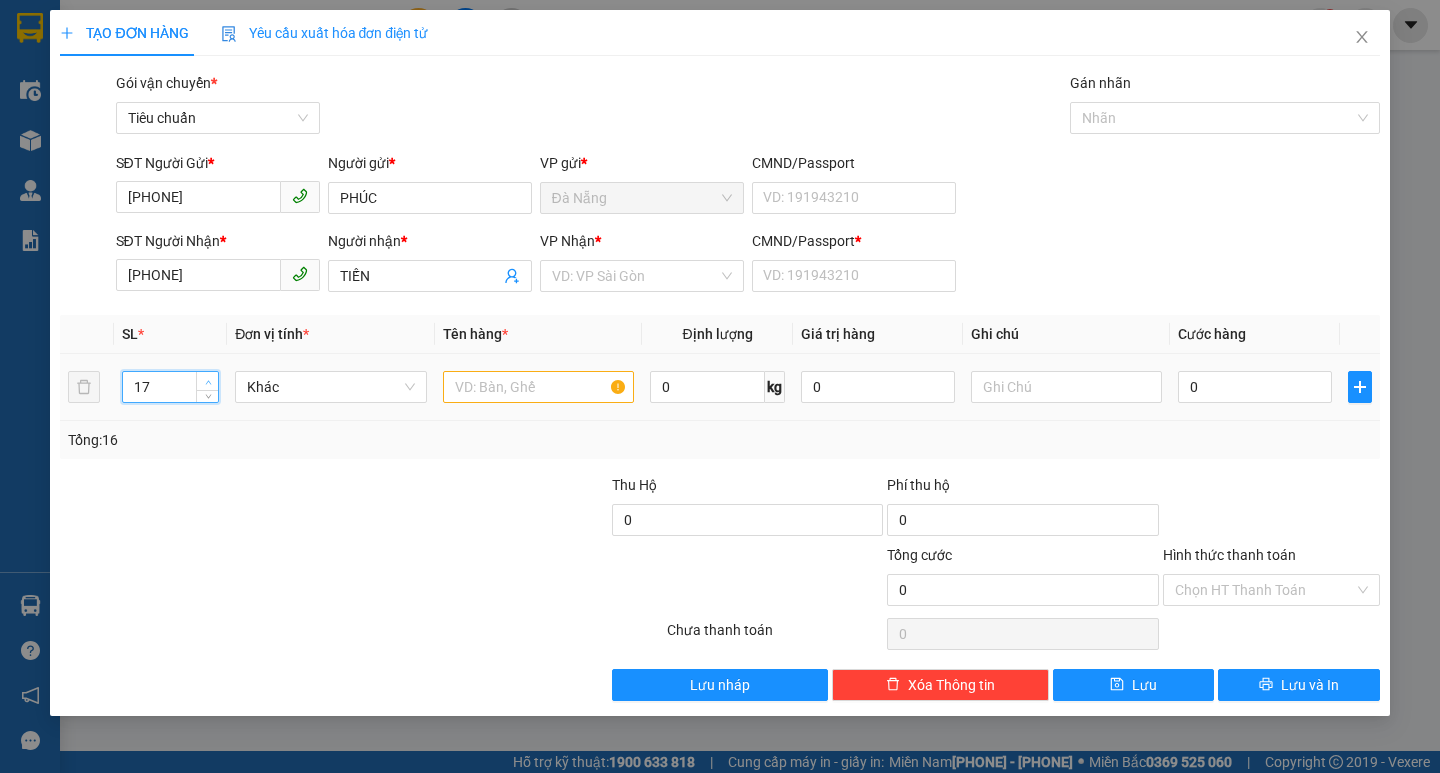 click 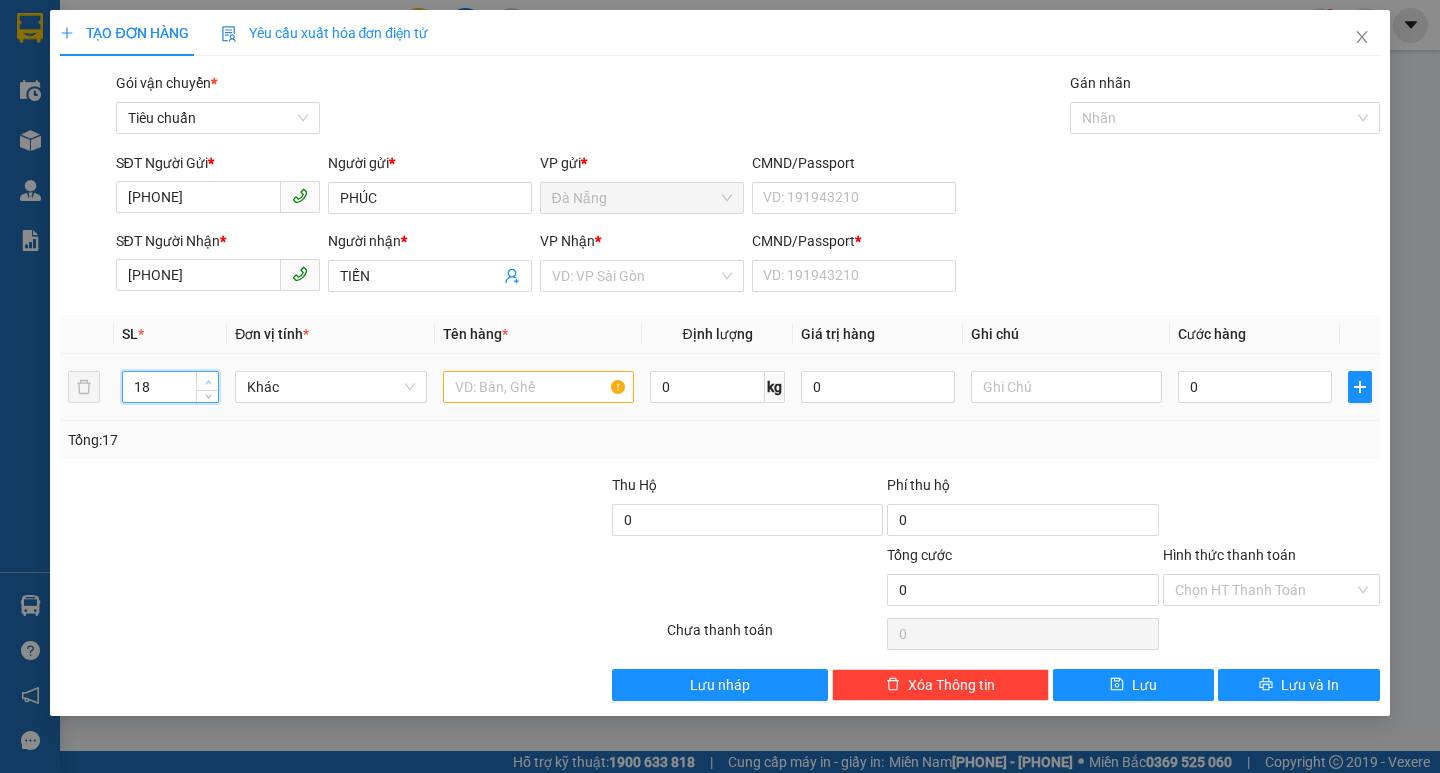 click 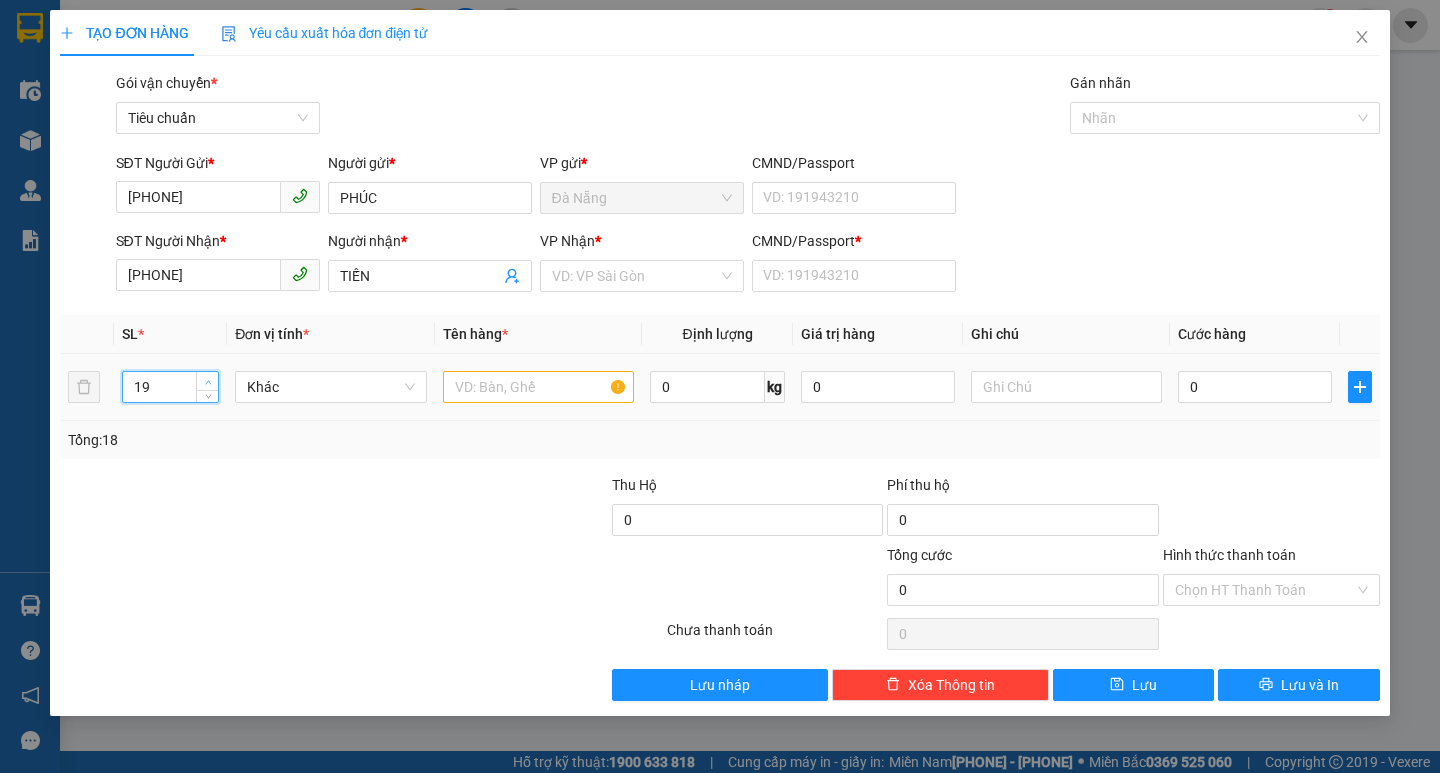 click 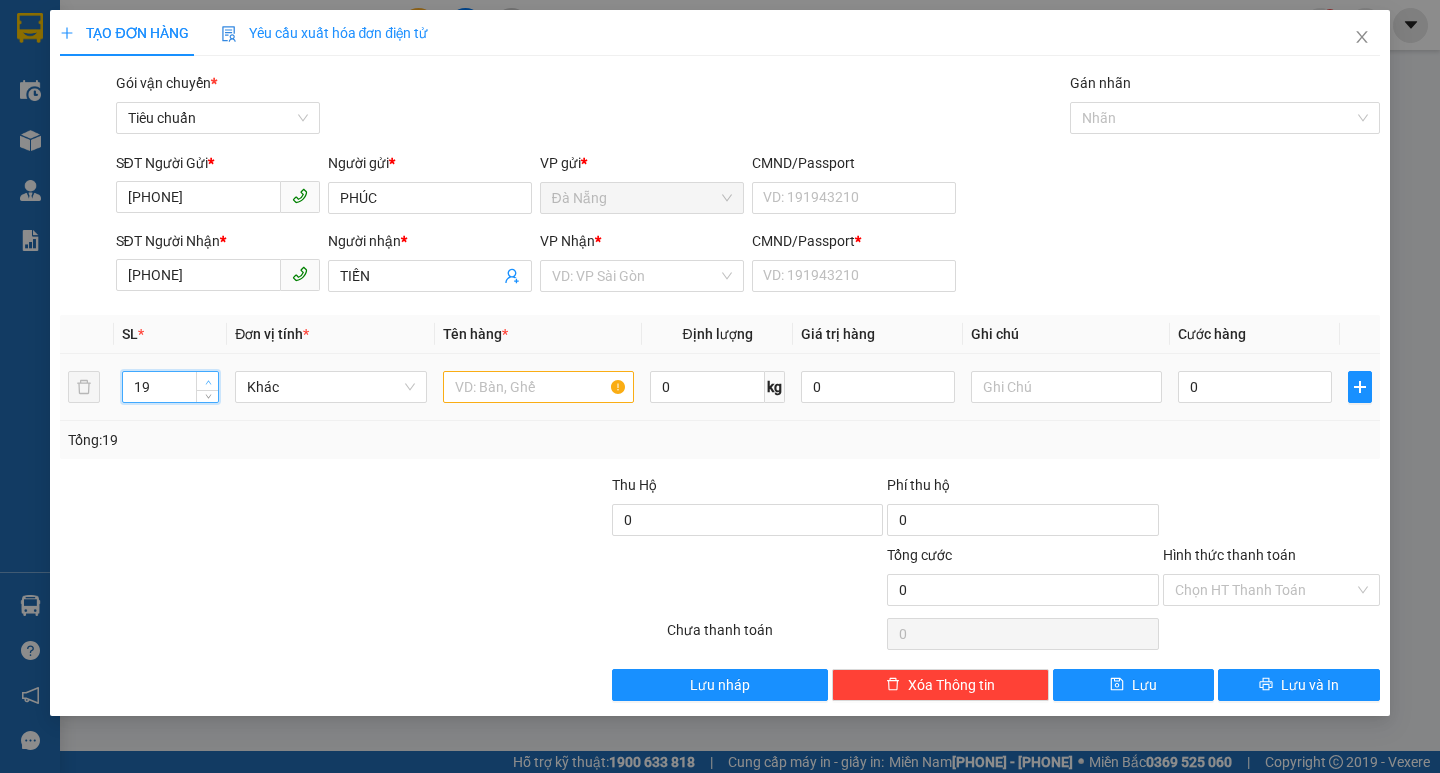 click 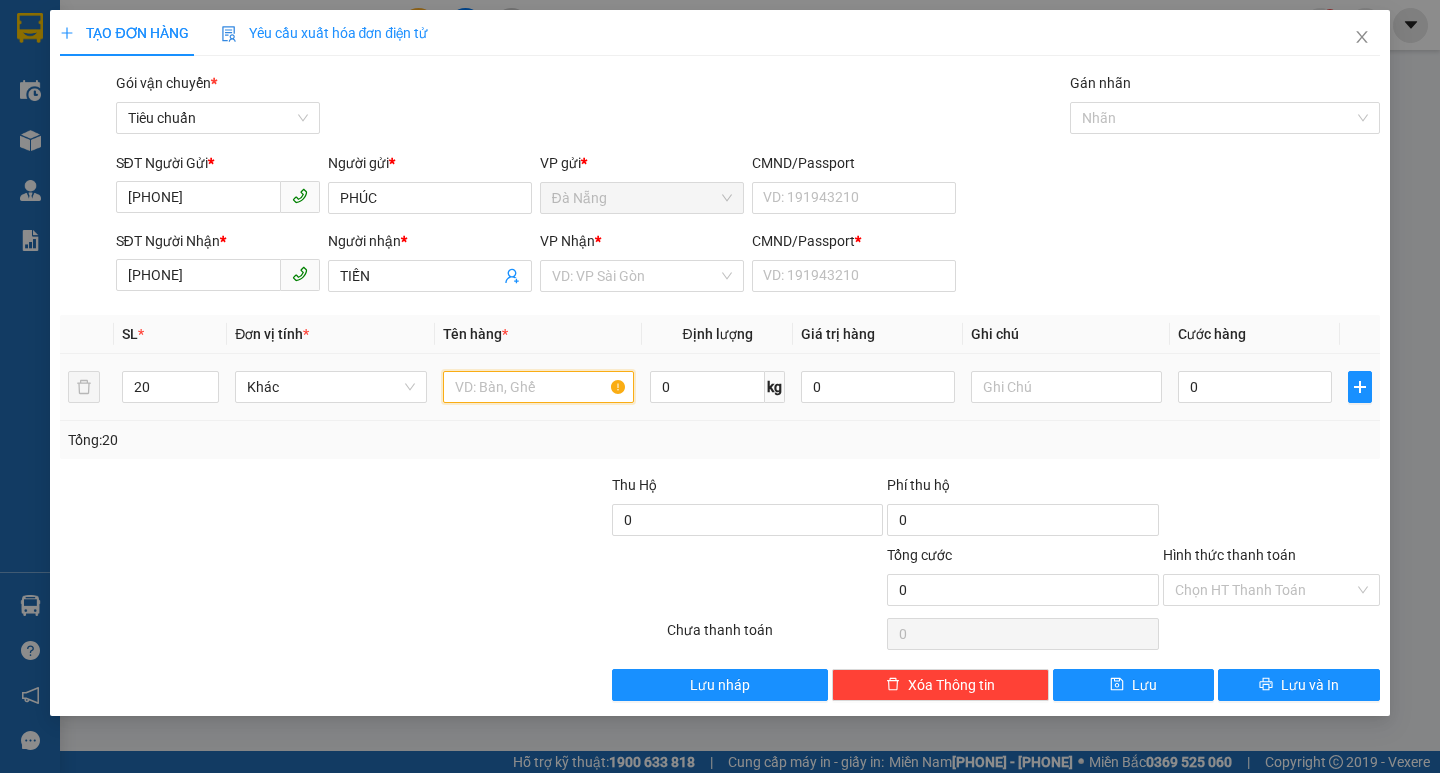click at bounding box center [538, 387] 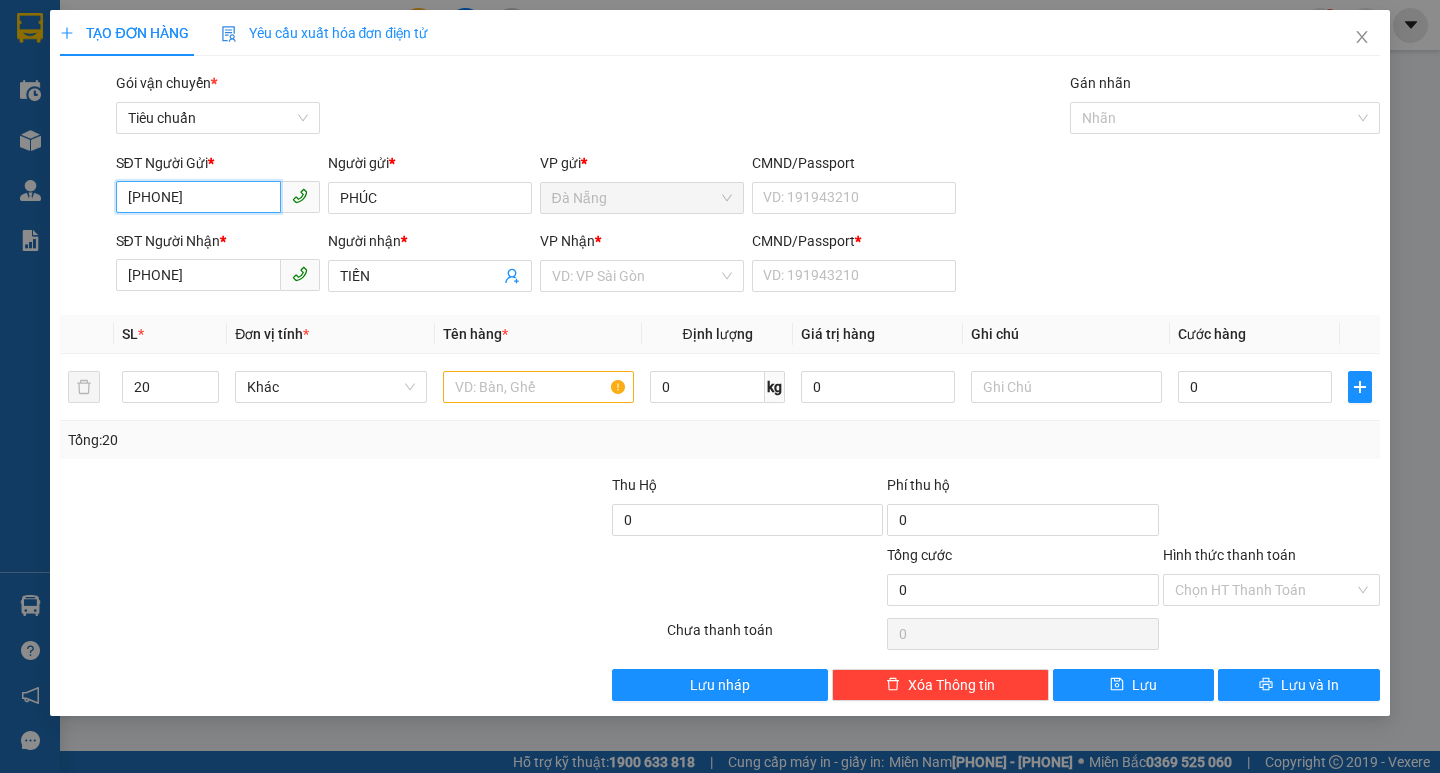 click on "[PHONE]" at bounding box center [198, 197] 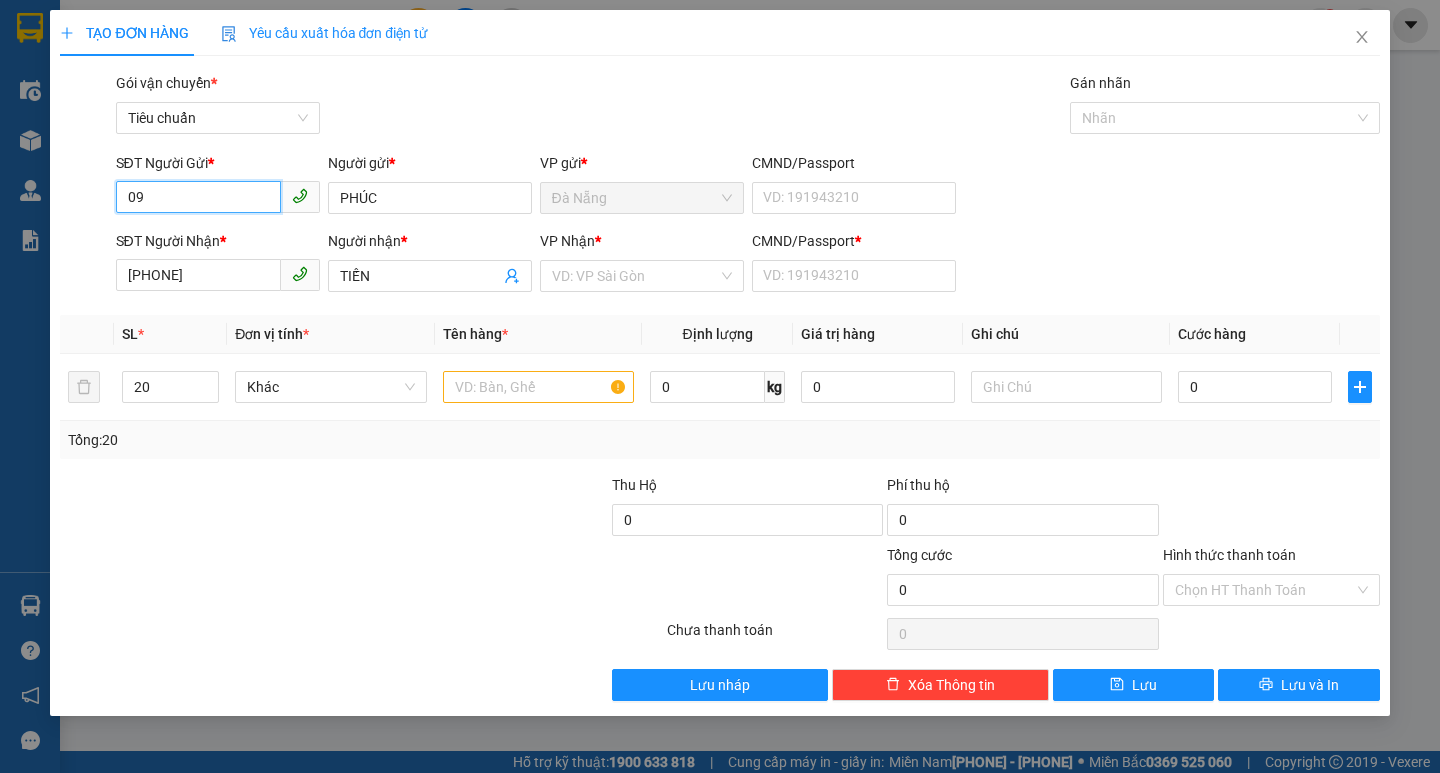 type on "0" 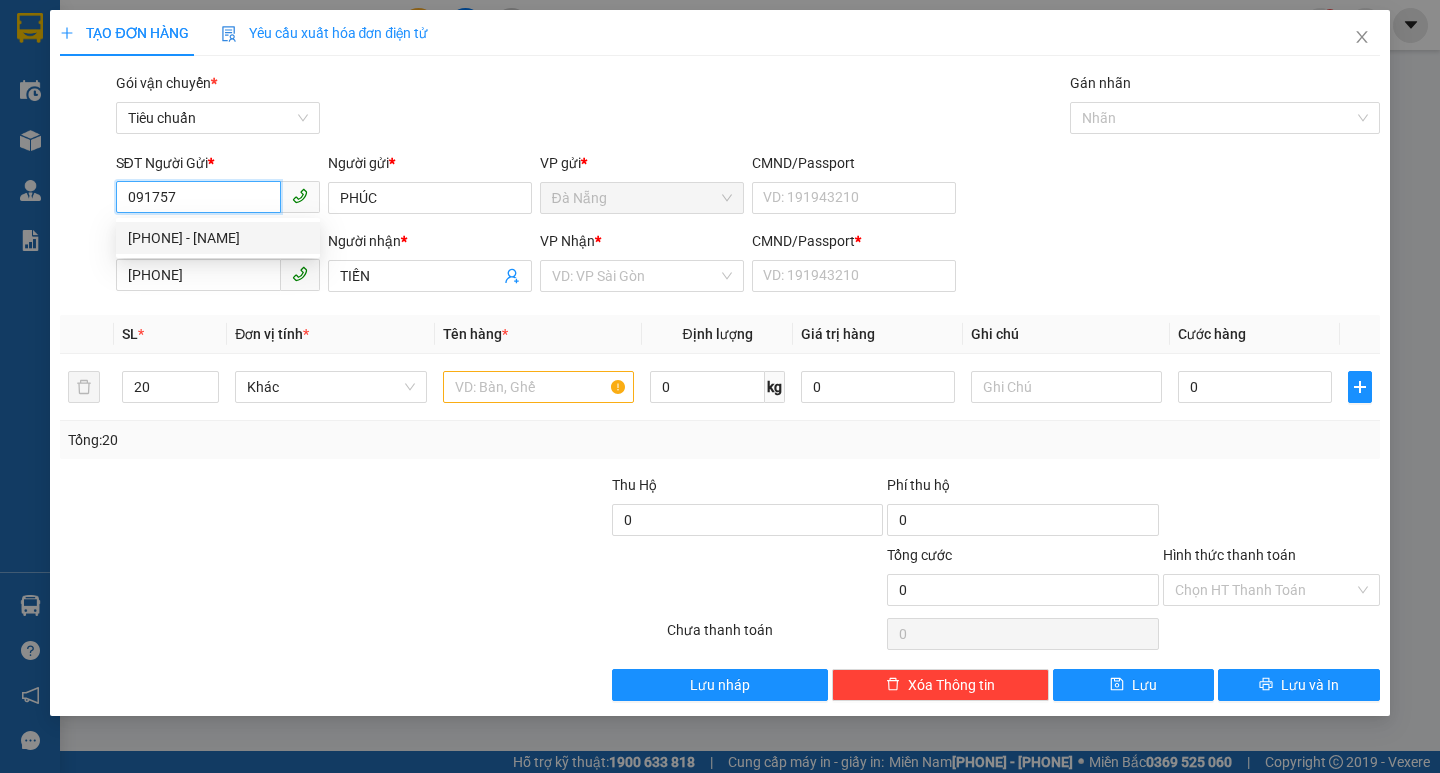 click on "[PHONE] - [NAME]" at bounding box center (218, 238) 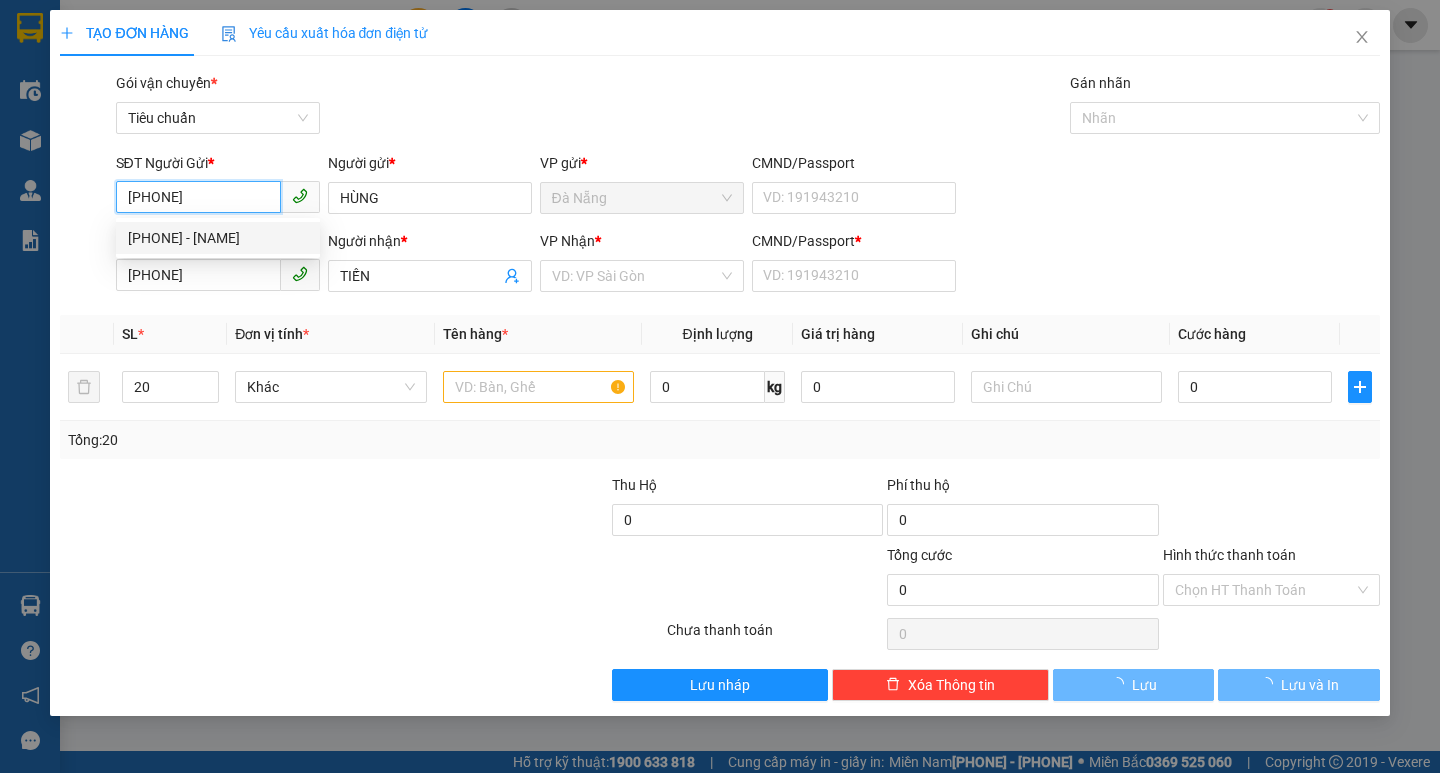 type on "20.000" 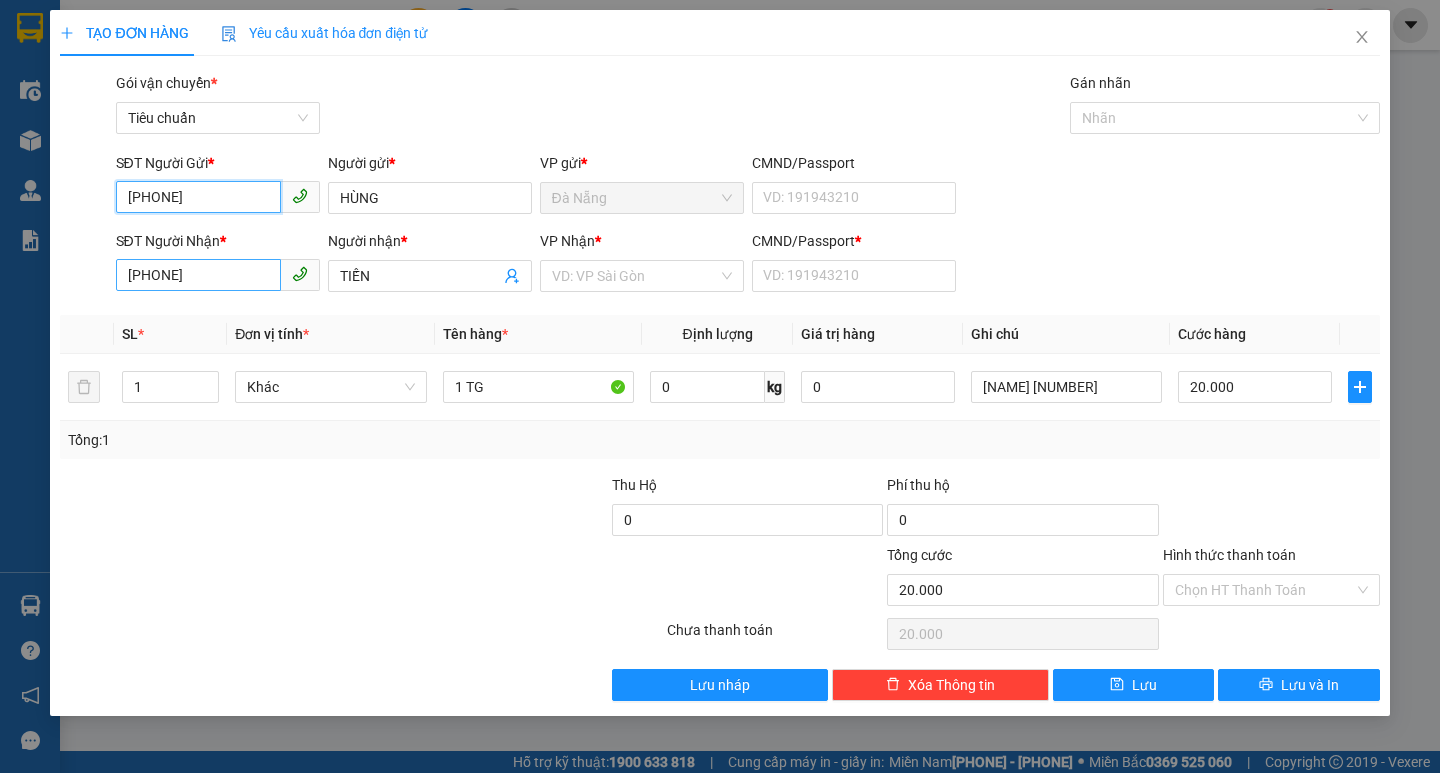 type on "[PHONE]" 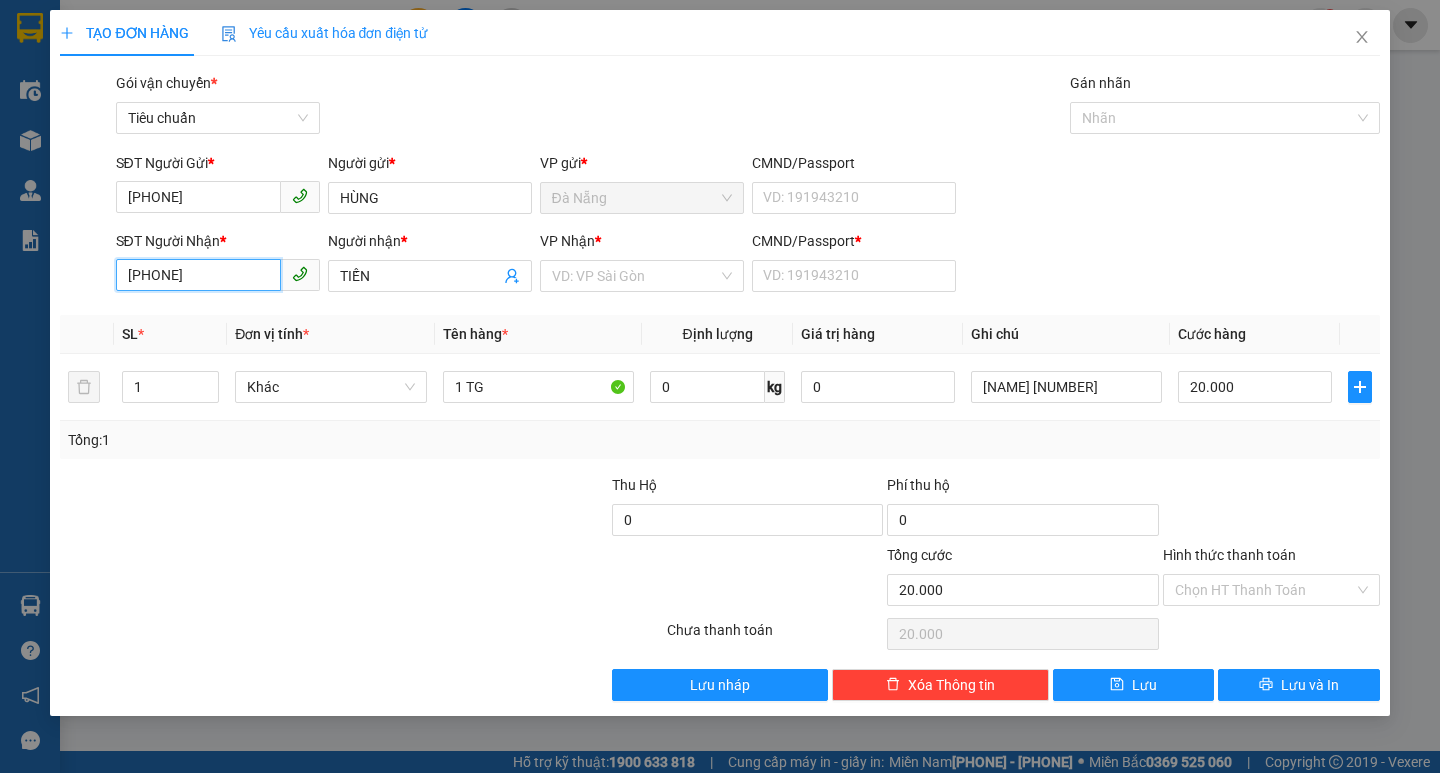 click on "[PHONE]" at bounding box center [198, 275] 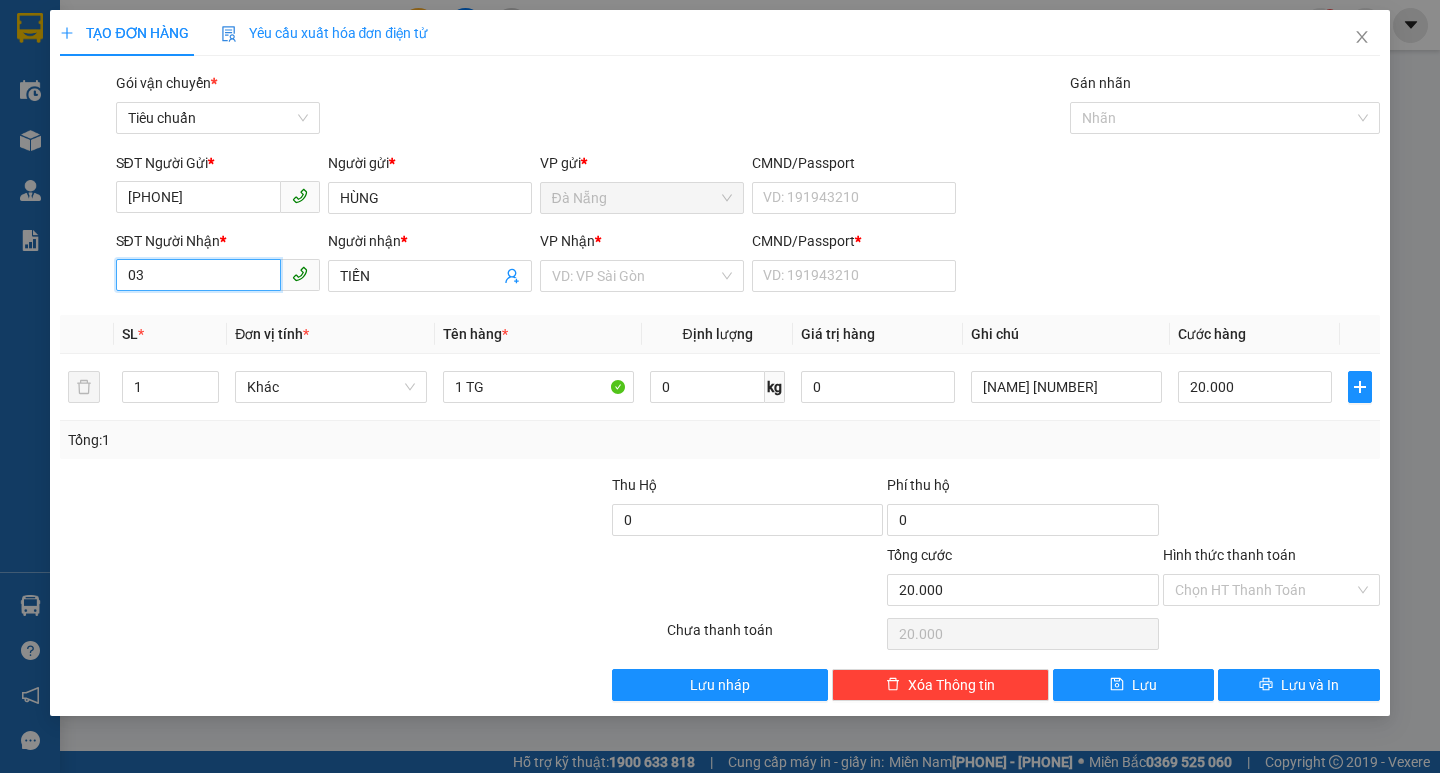 type on "0" 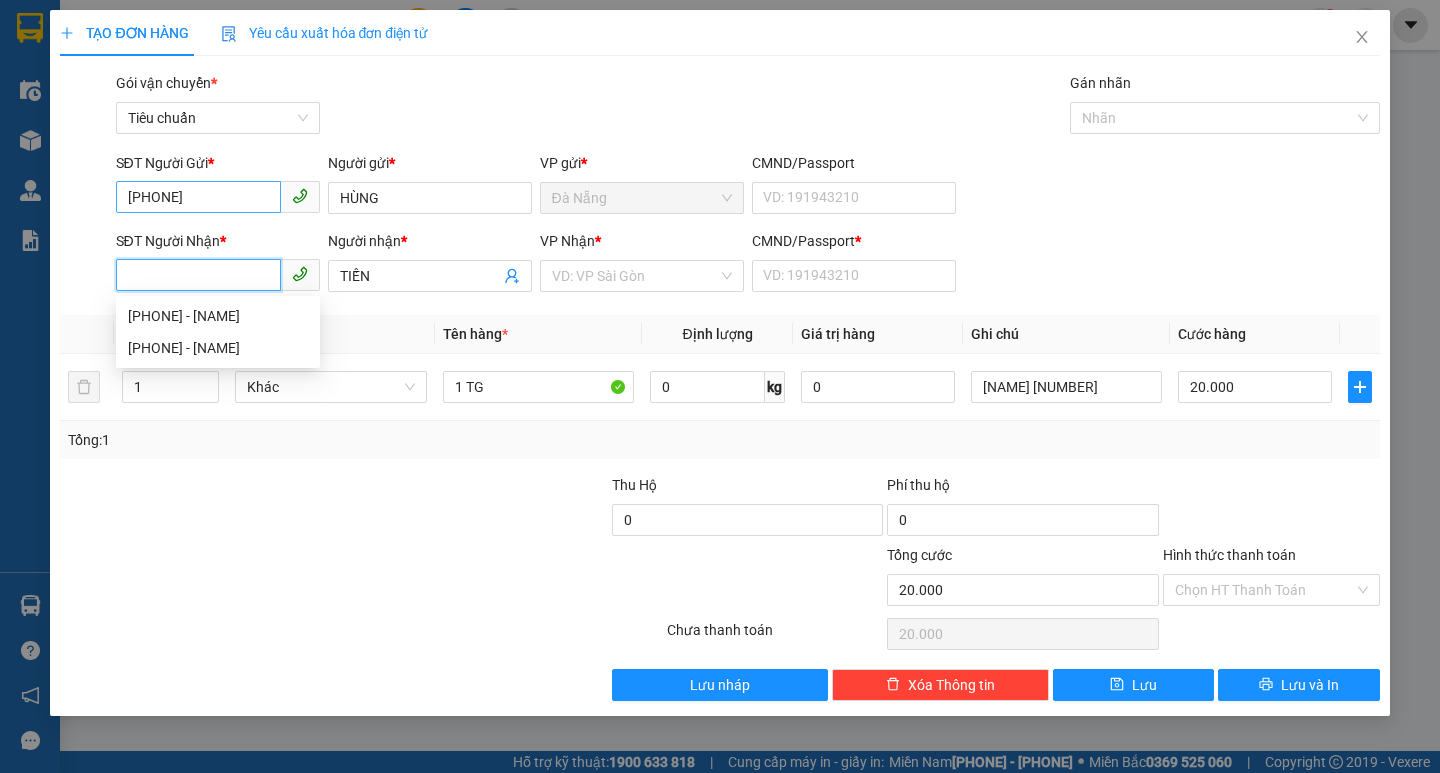 type 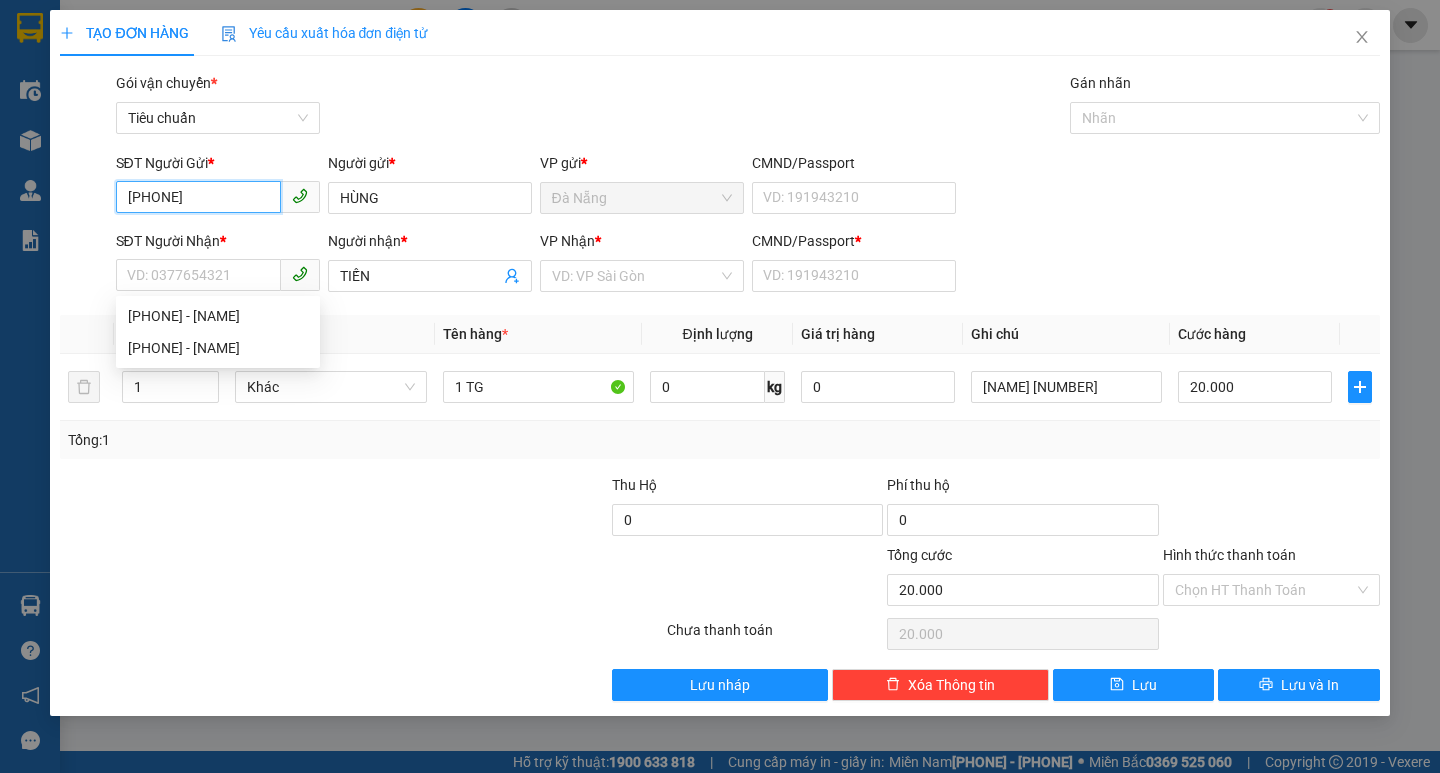 click on "[PHONE]" at bounding box center (198, 197) 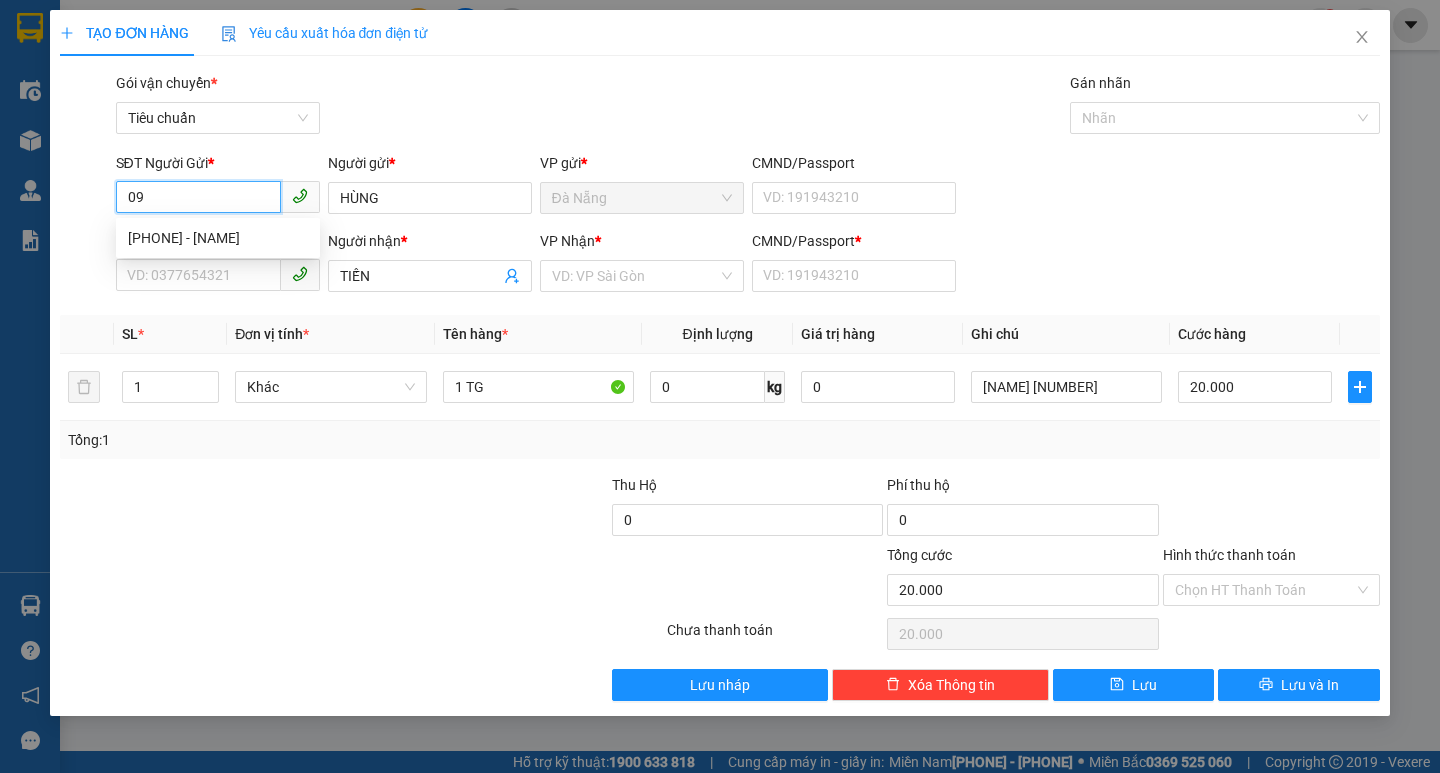 type on "0" 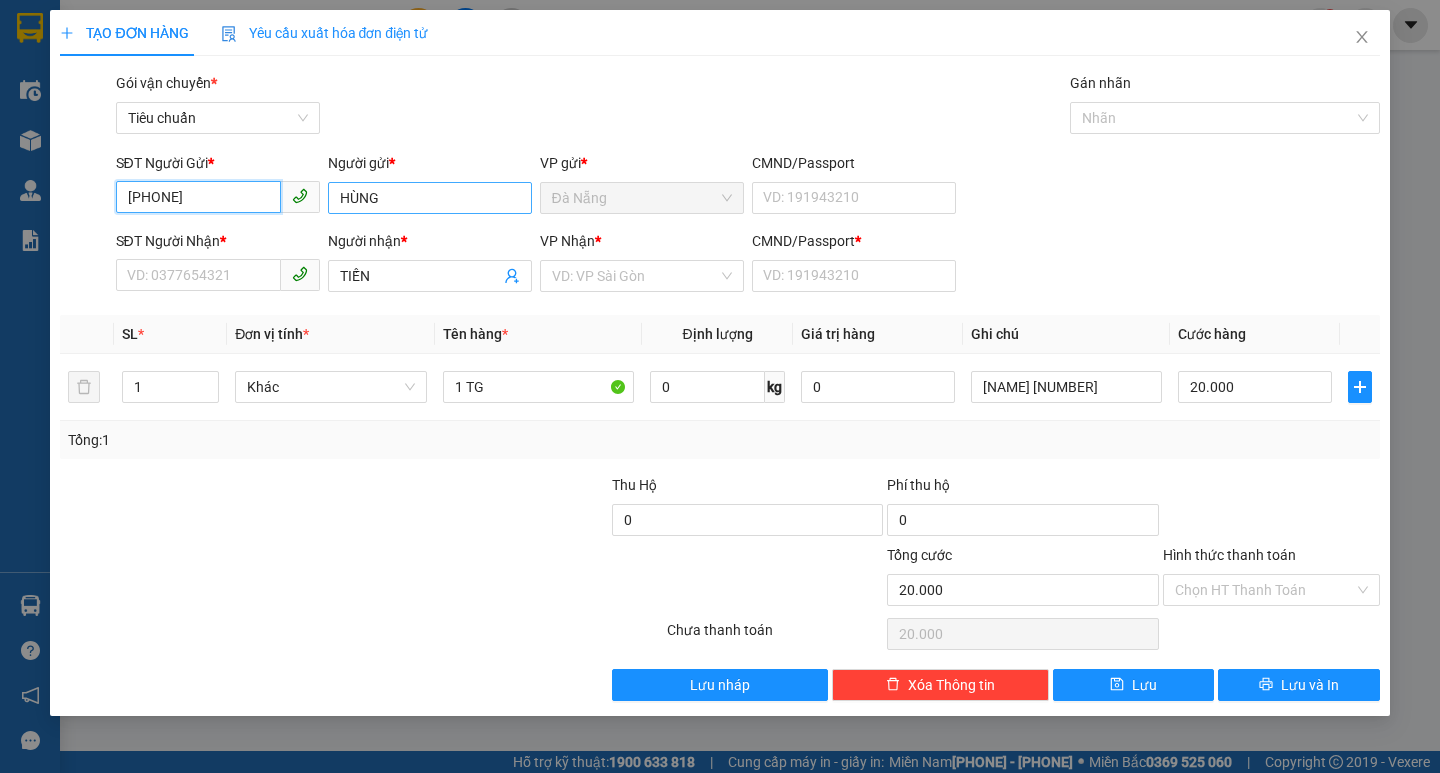 type on "[PHONE]" 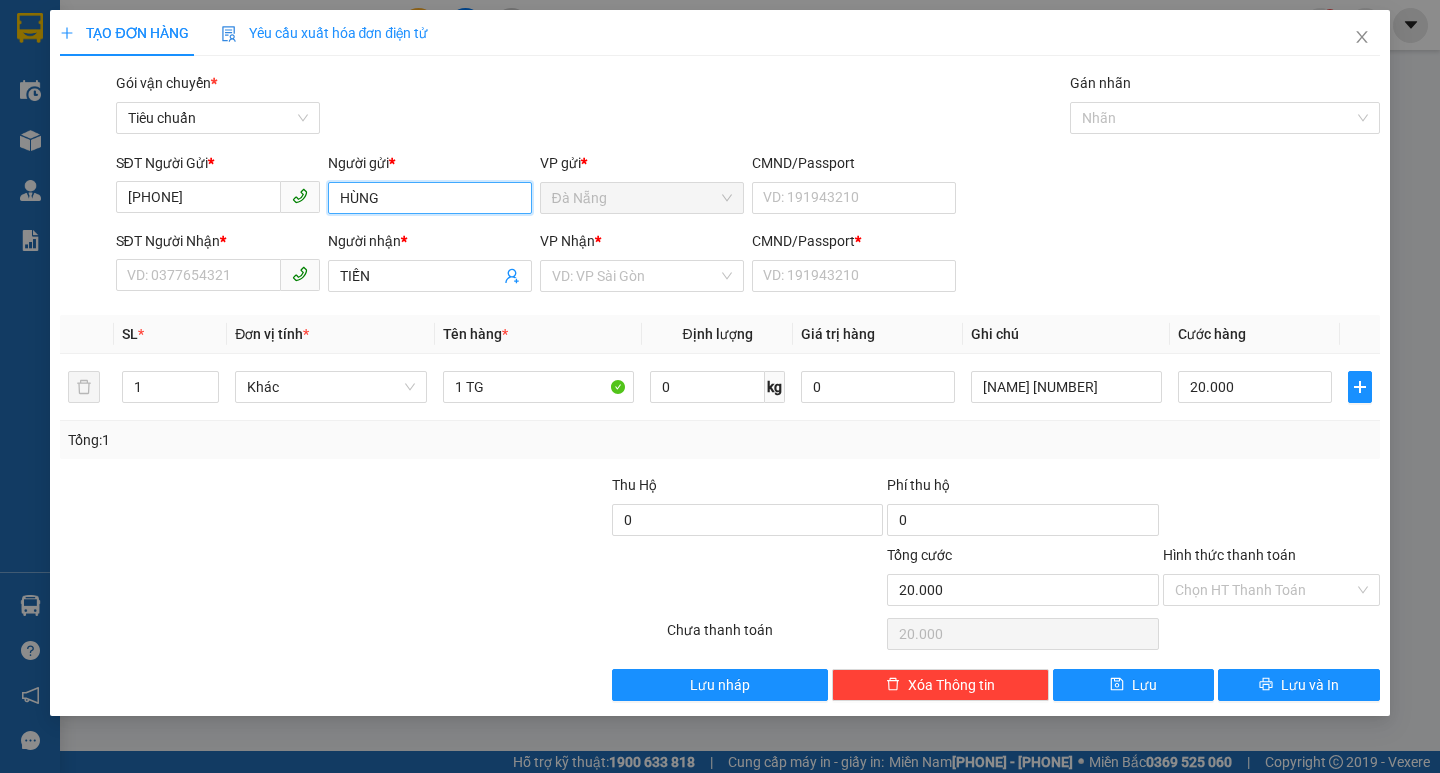 click on "HÙNG" at bounding box center [430, 198] 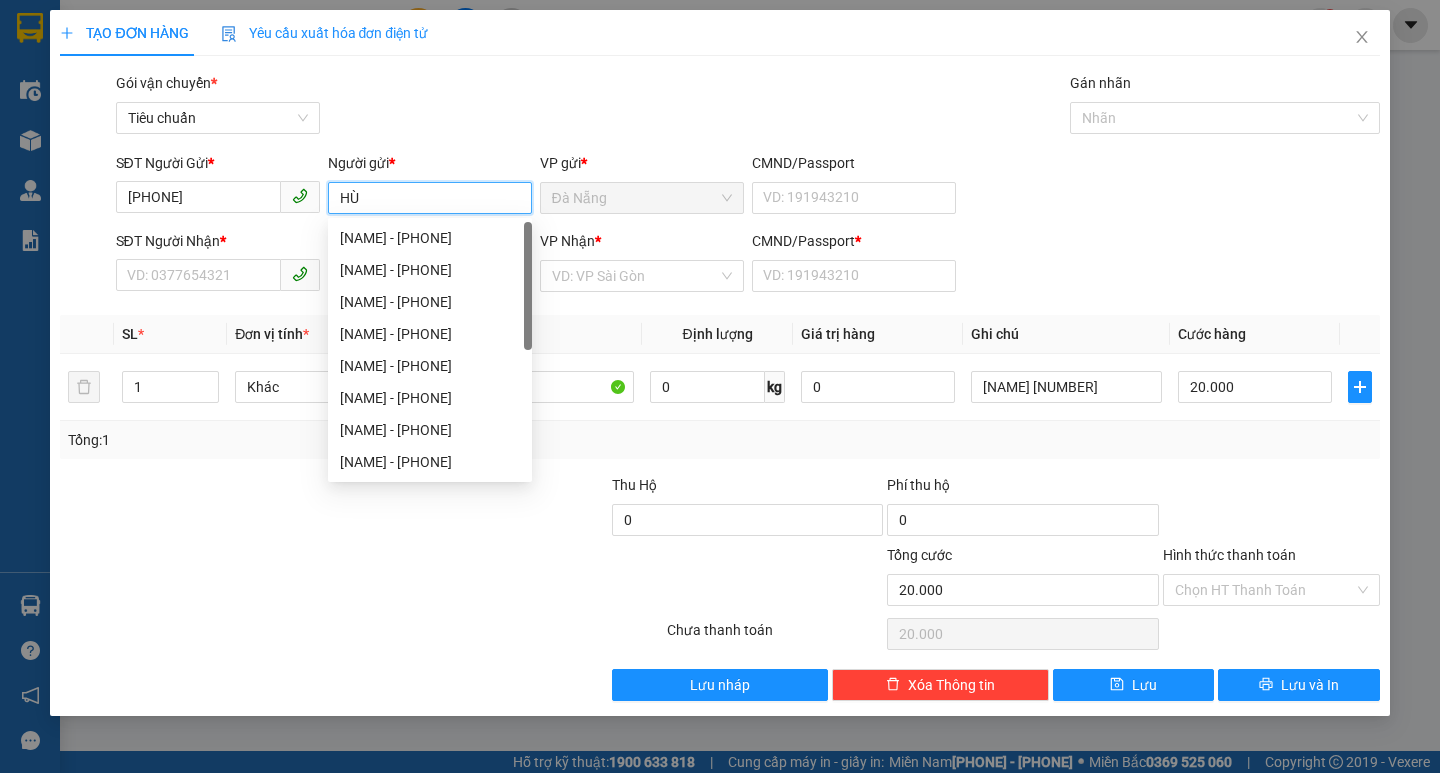 type on "H" 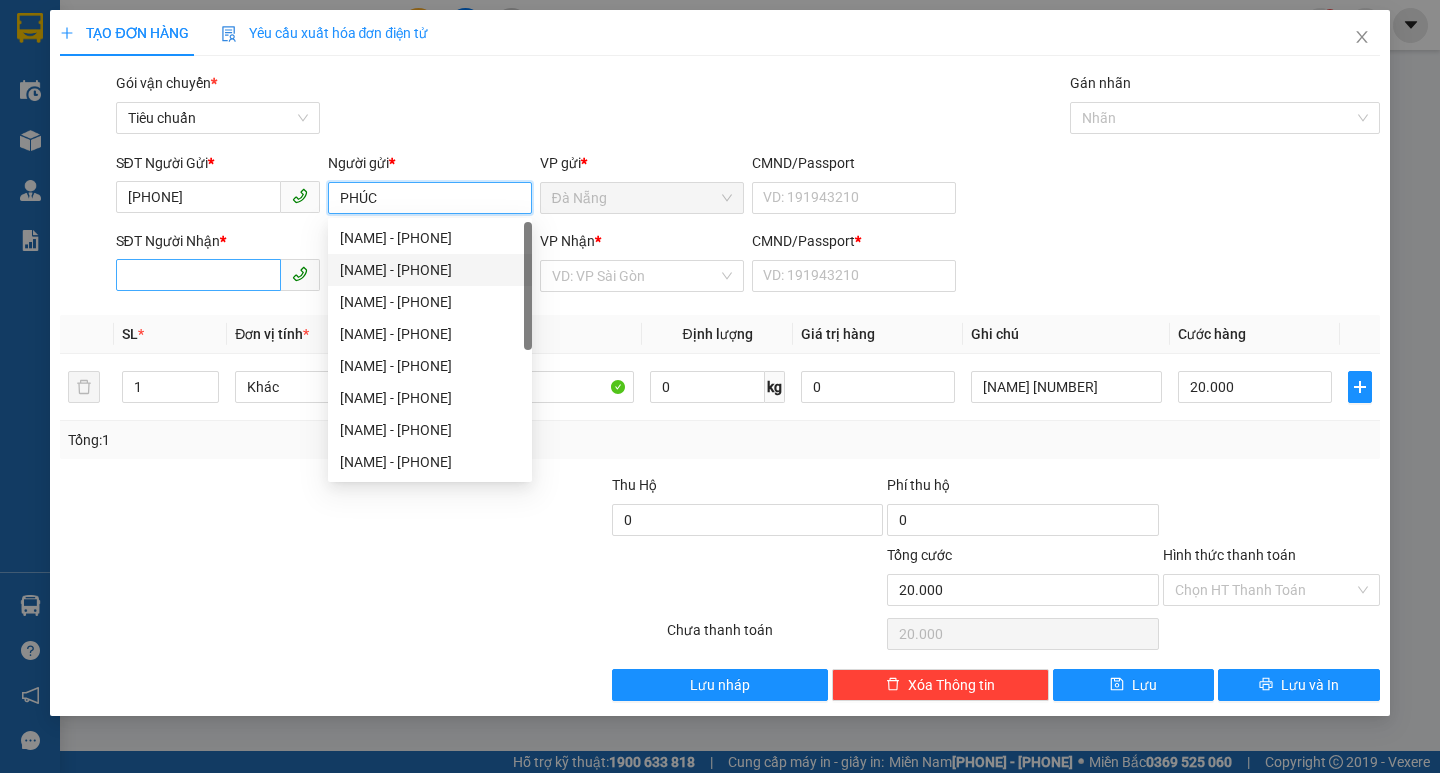 type on "PHÚC" 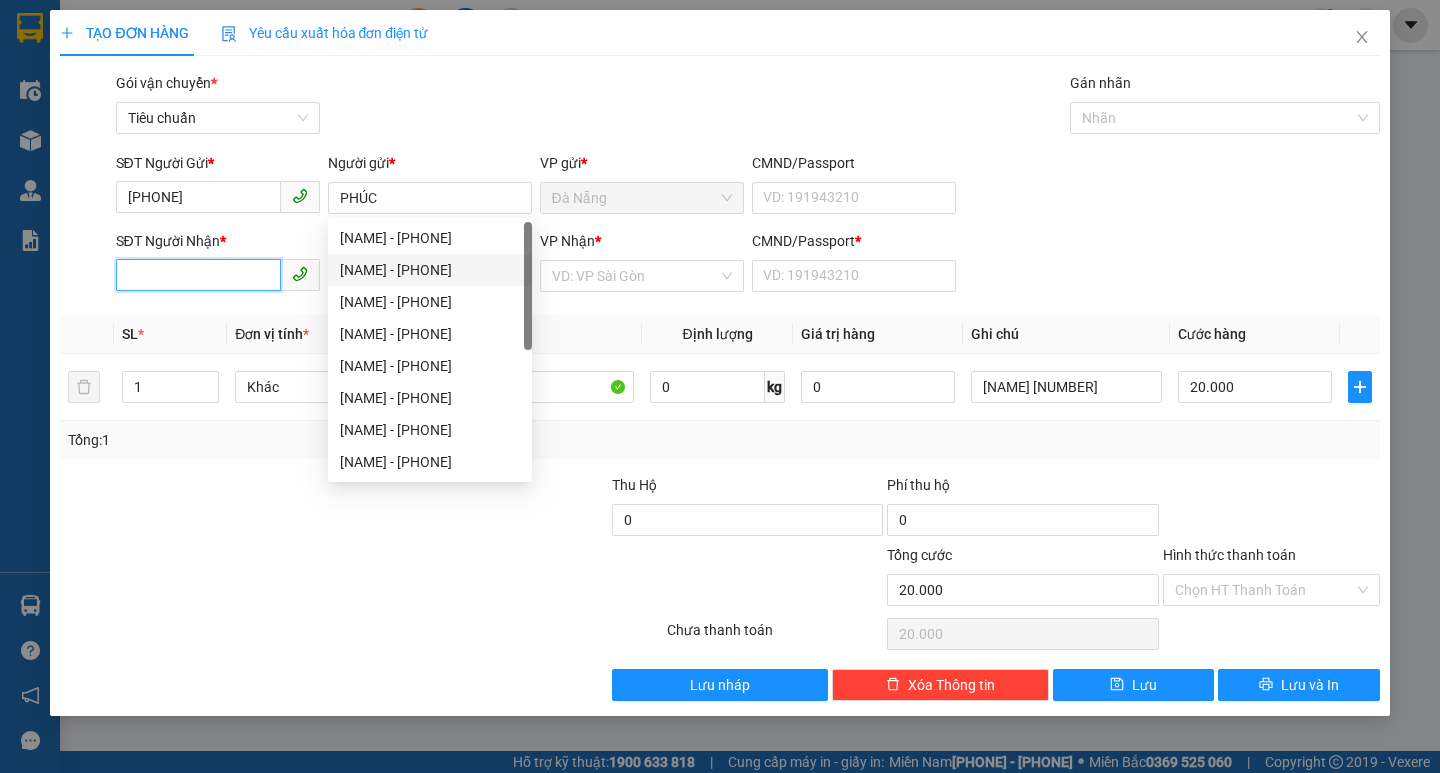 click on "SĐT Người Nhận  *" at bounding box center [198, 275] 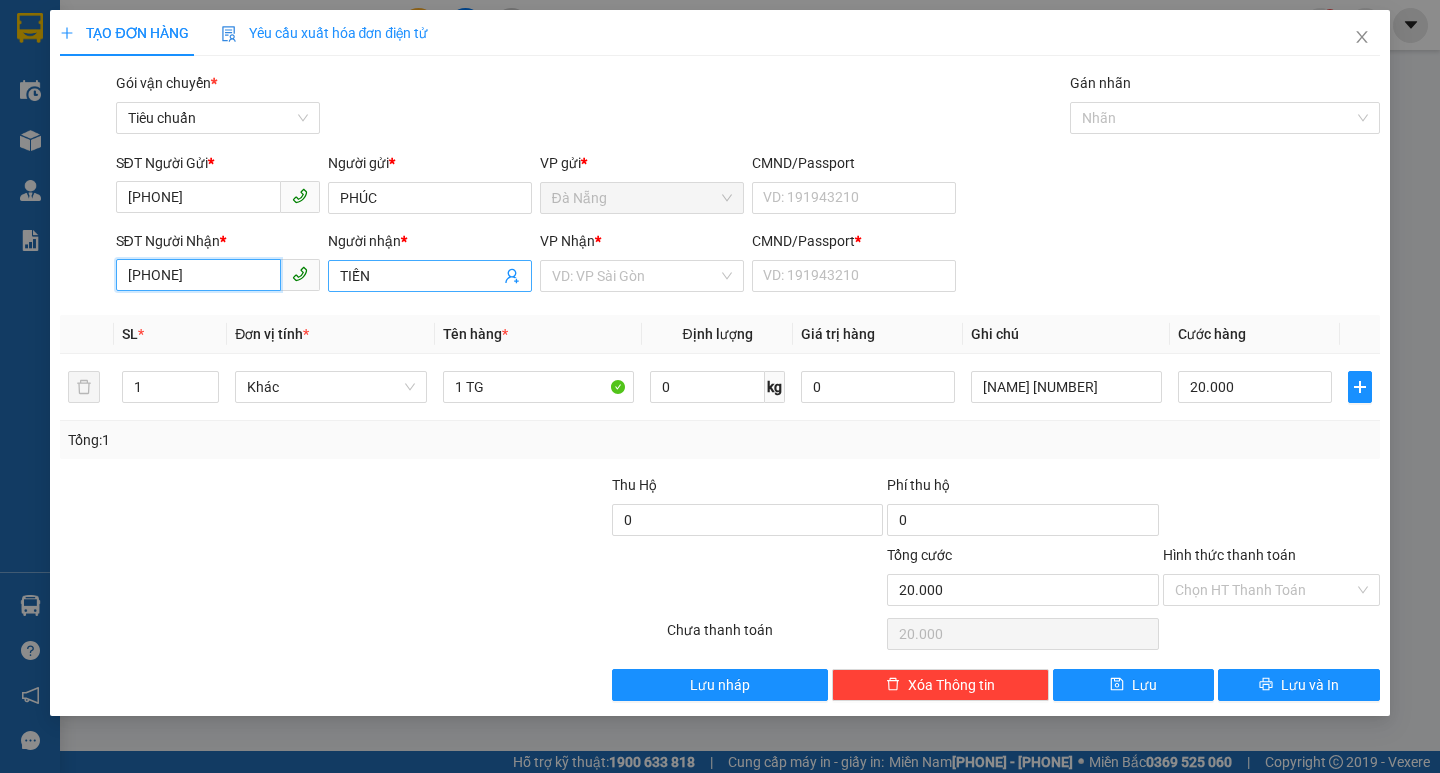 type on "[PHONE]" 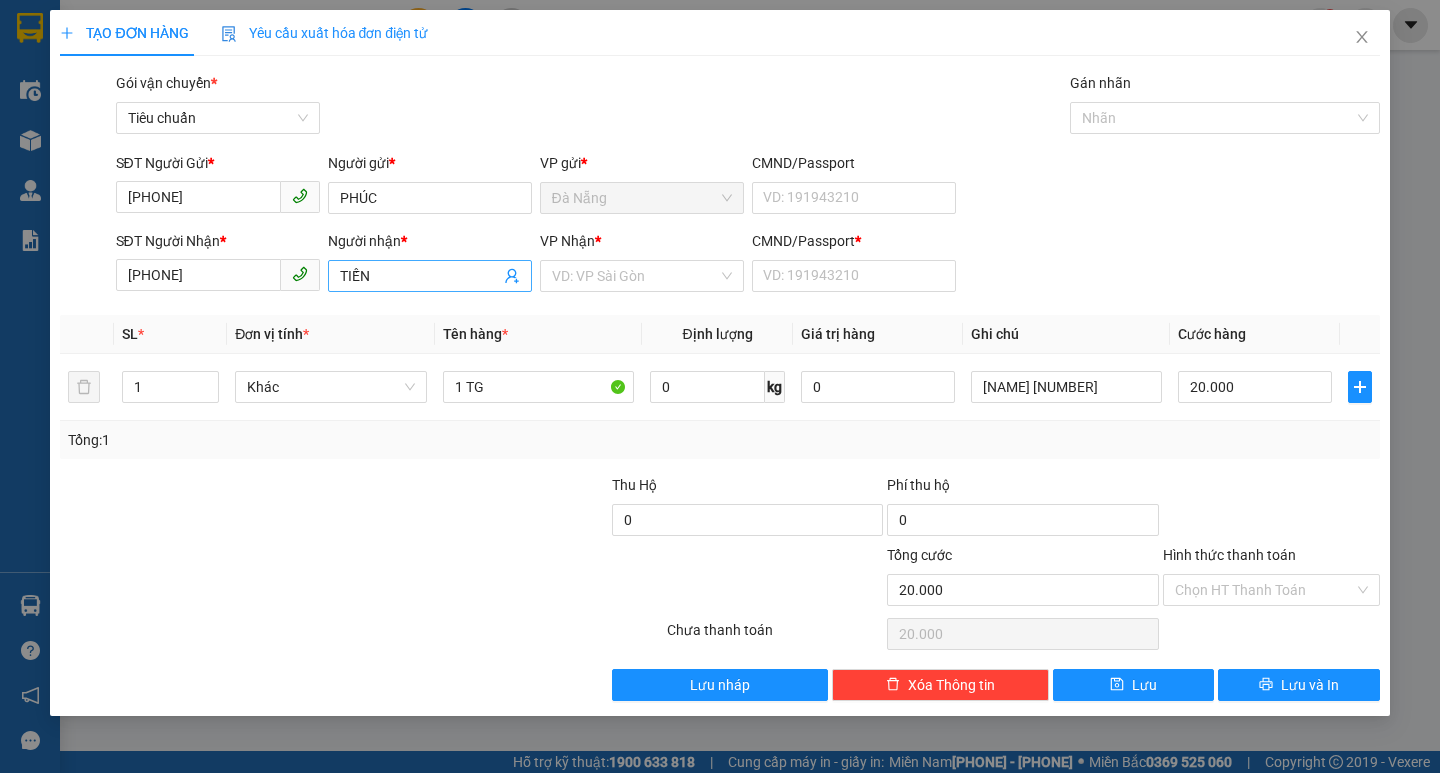 click on "TIẾN" at bounding box center [420, 276] 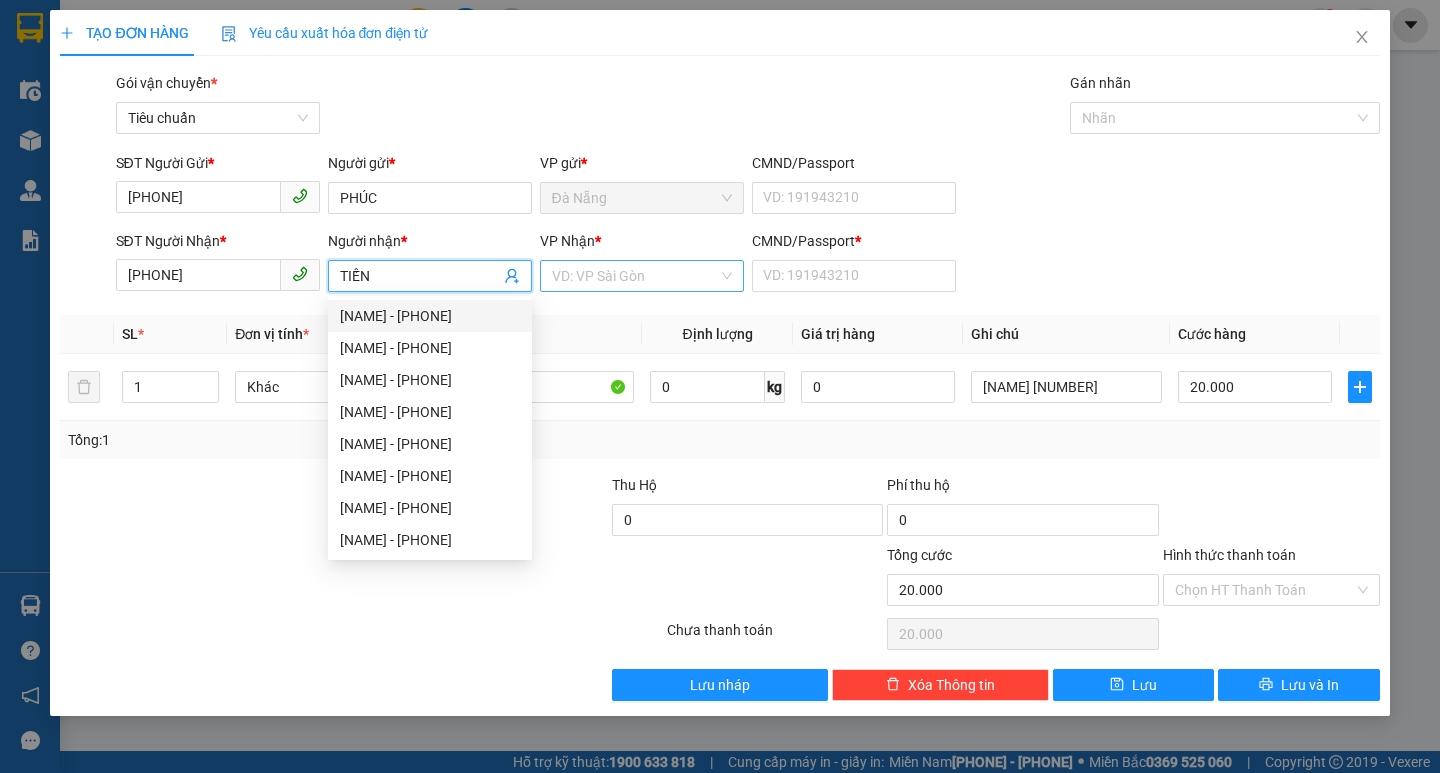 click at bounding box center [635, 276] 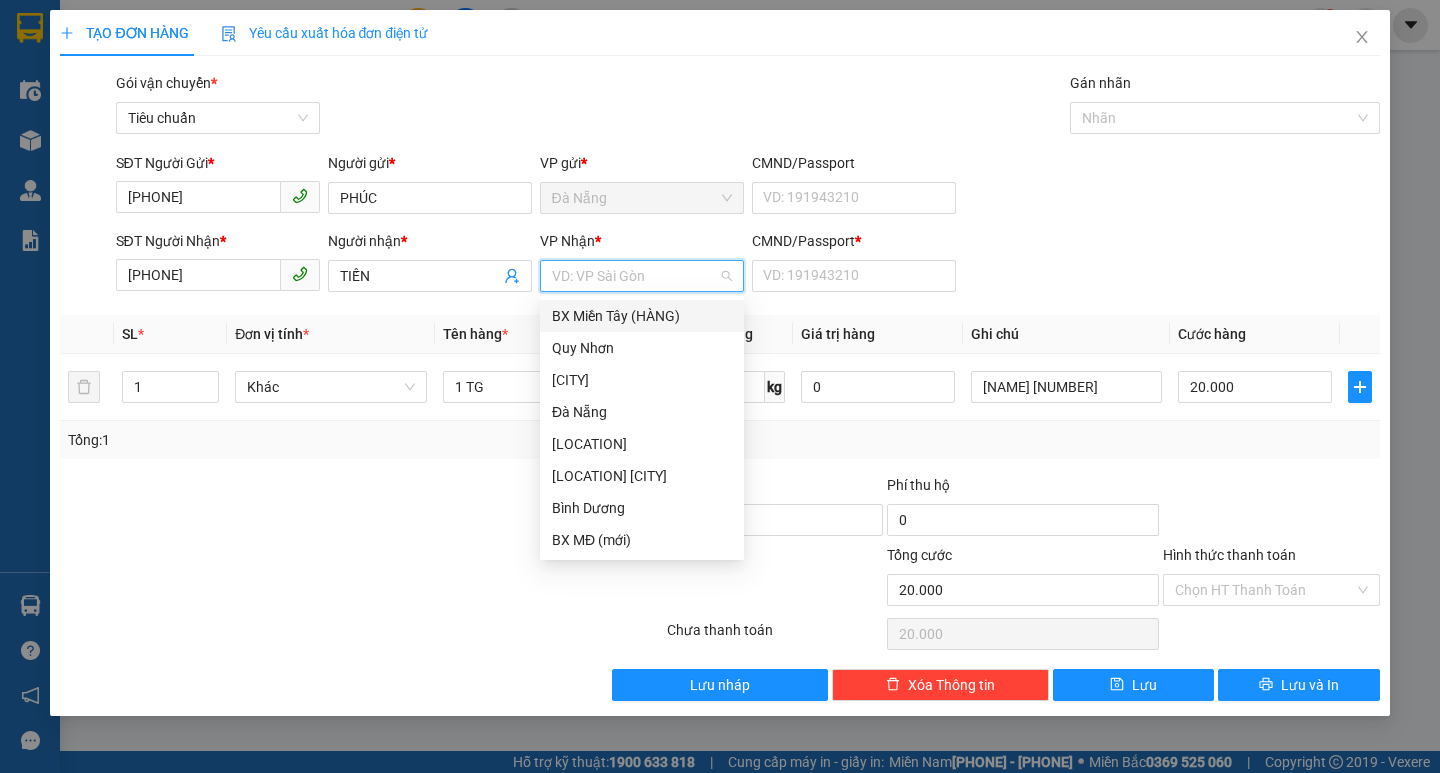 click on "BX Miền Tây (HÀNG)" at bounding box center (642, 316) 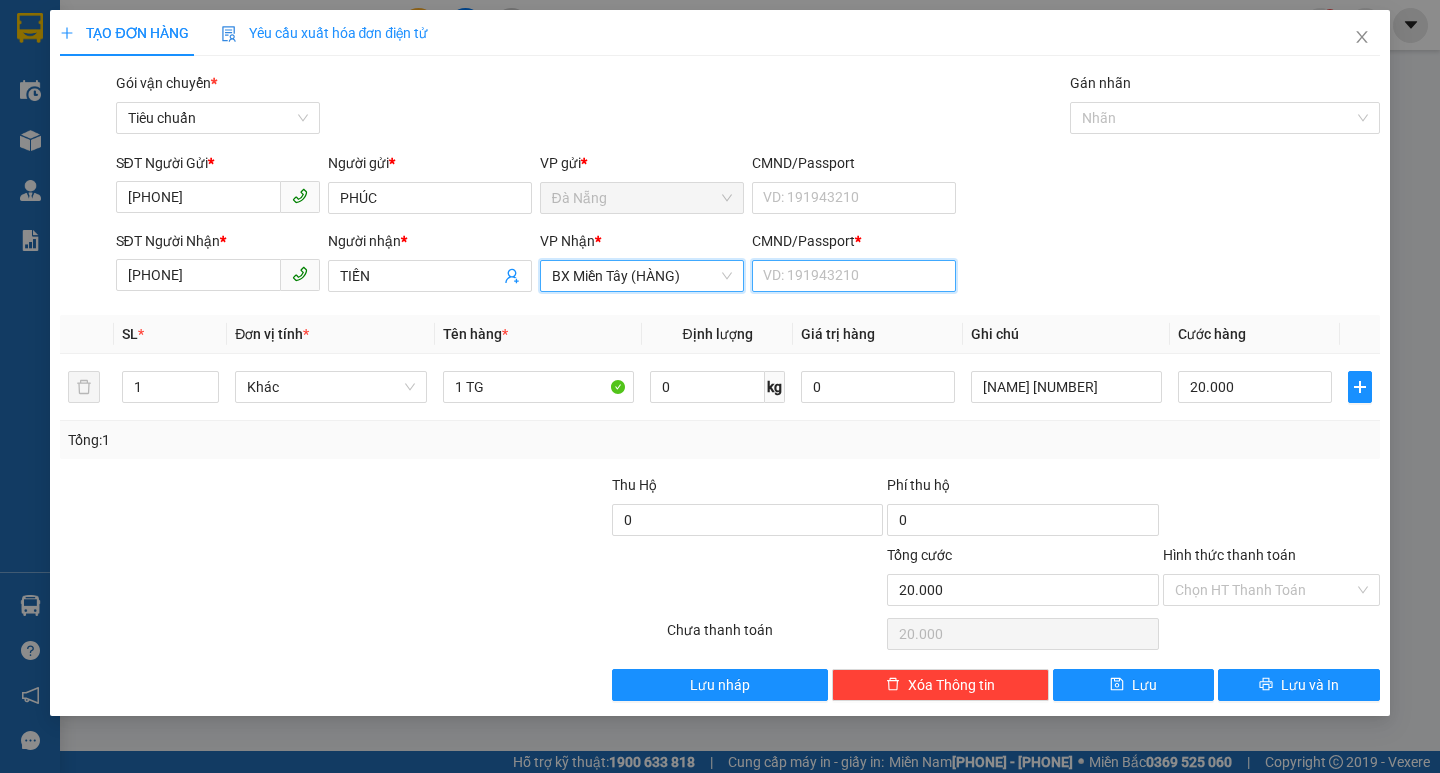 click on "CMND/Passport  *" at bounding box center [854, 276] 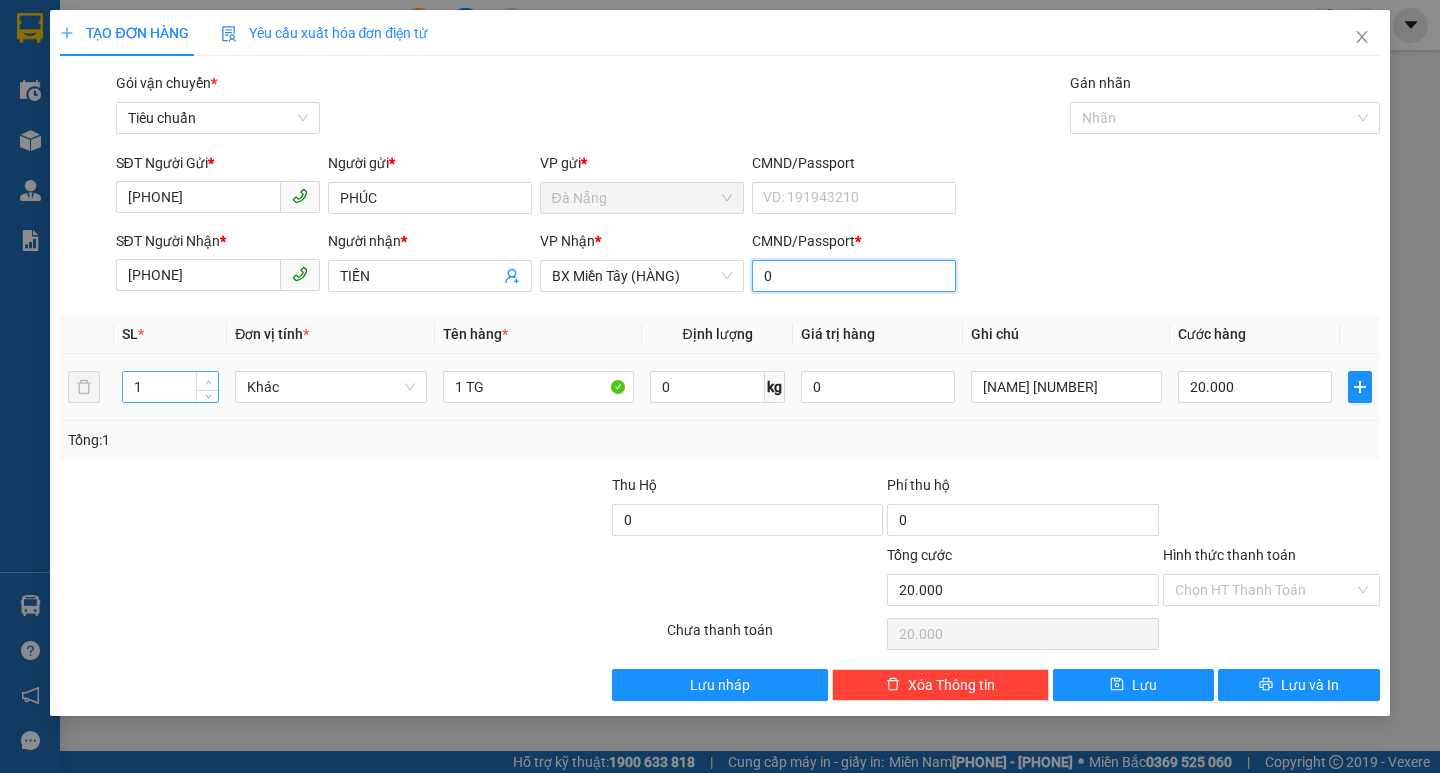 type on "0" 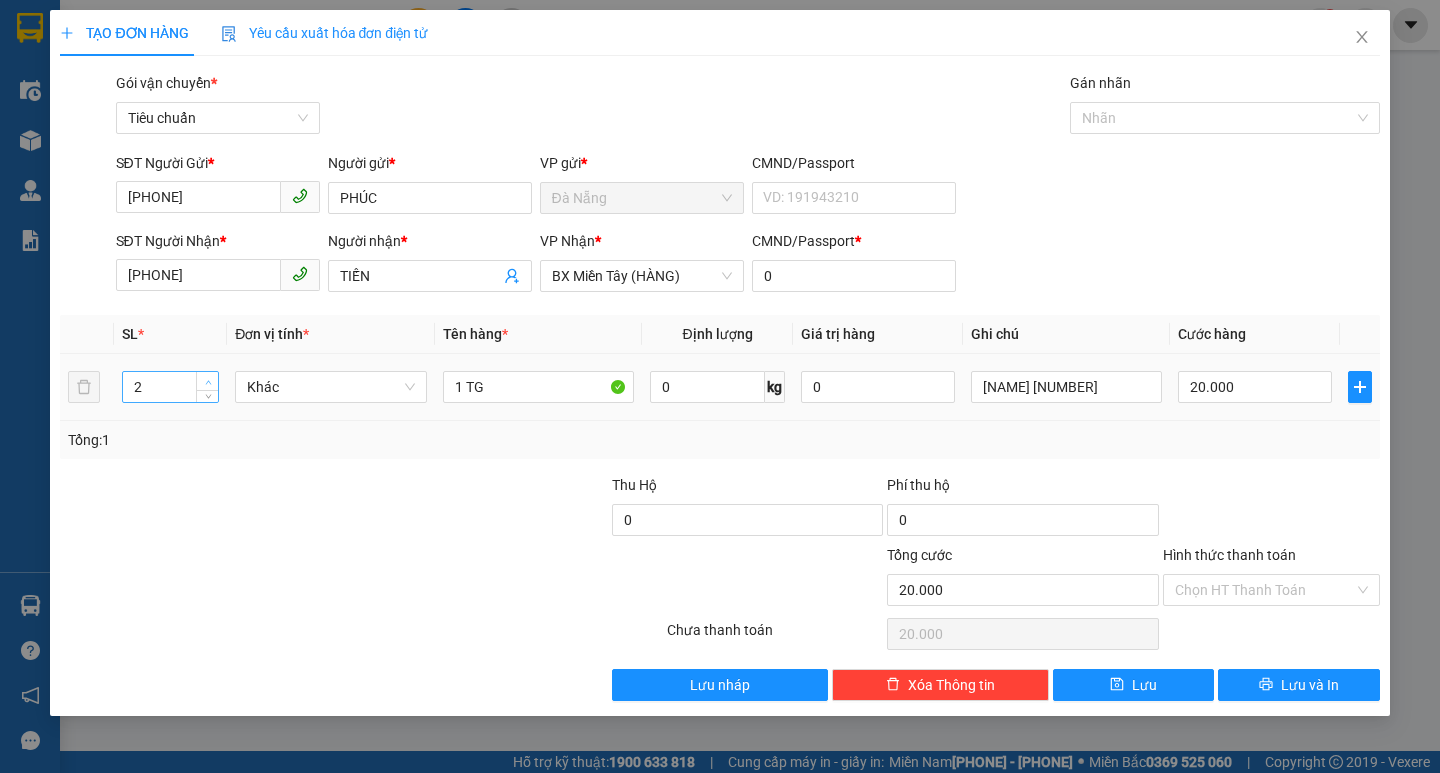 click at bounding box center (208, 382) 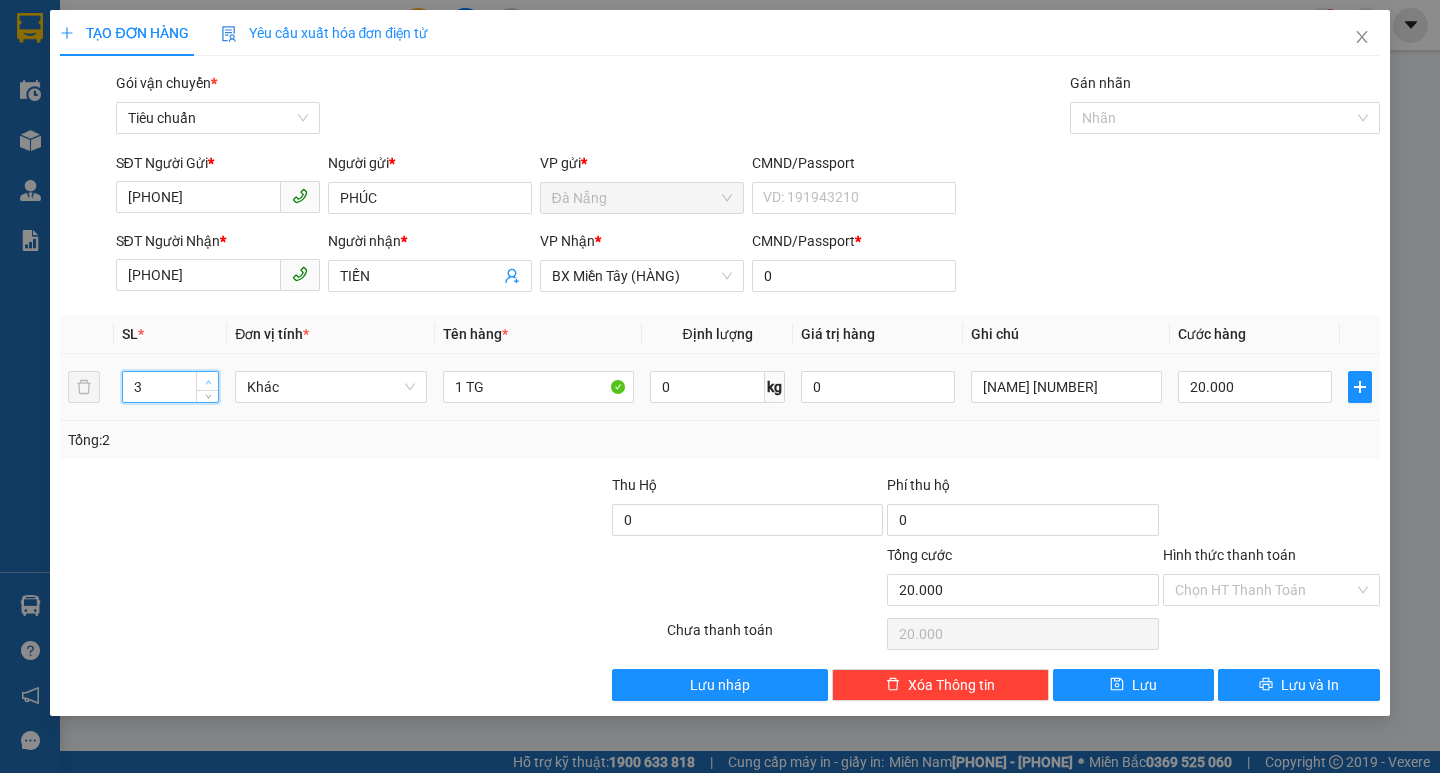 click at bounding box center (208, 382) 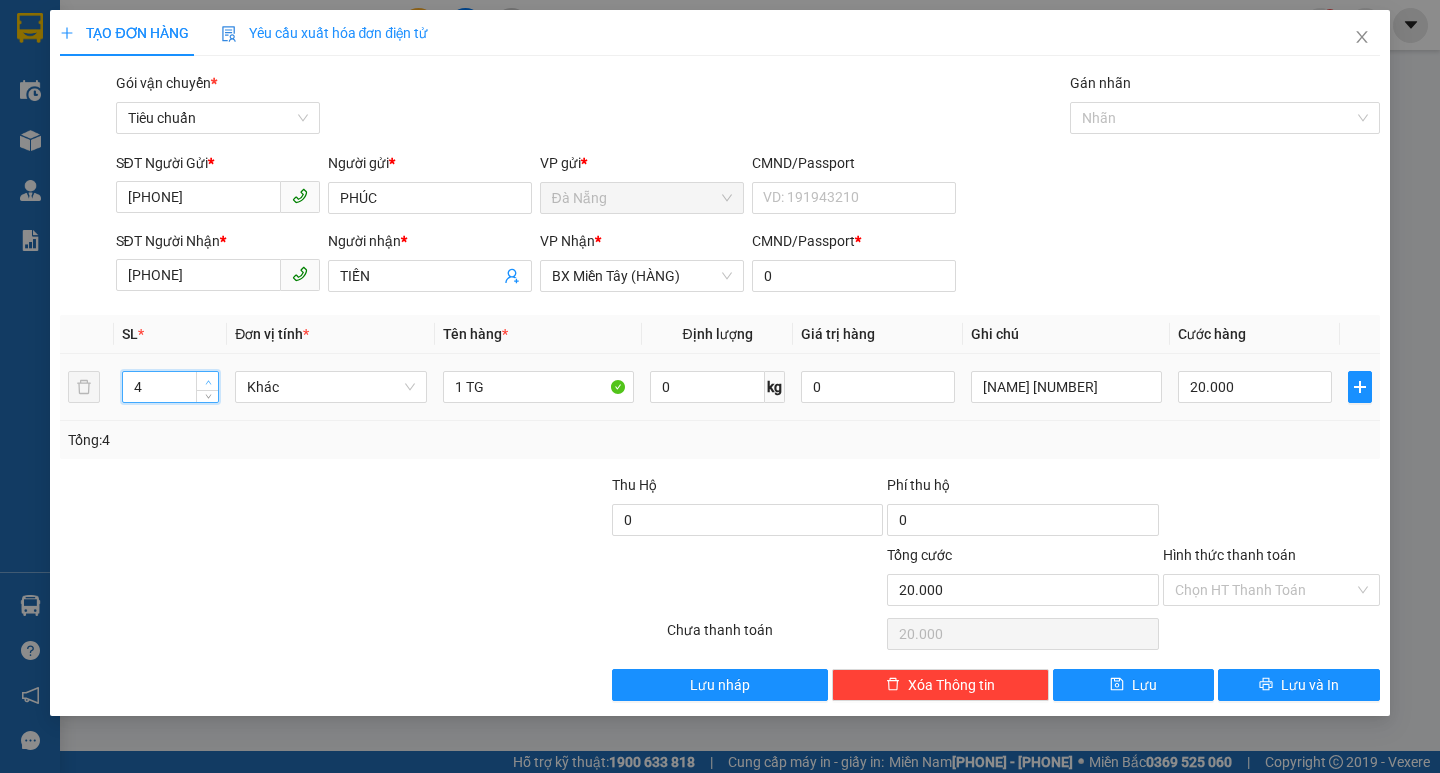 click at bounding box center [208, 382] 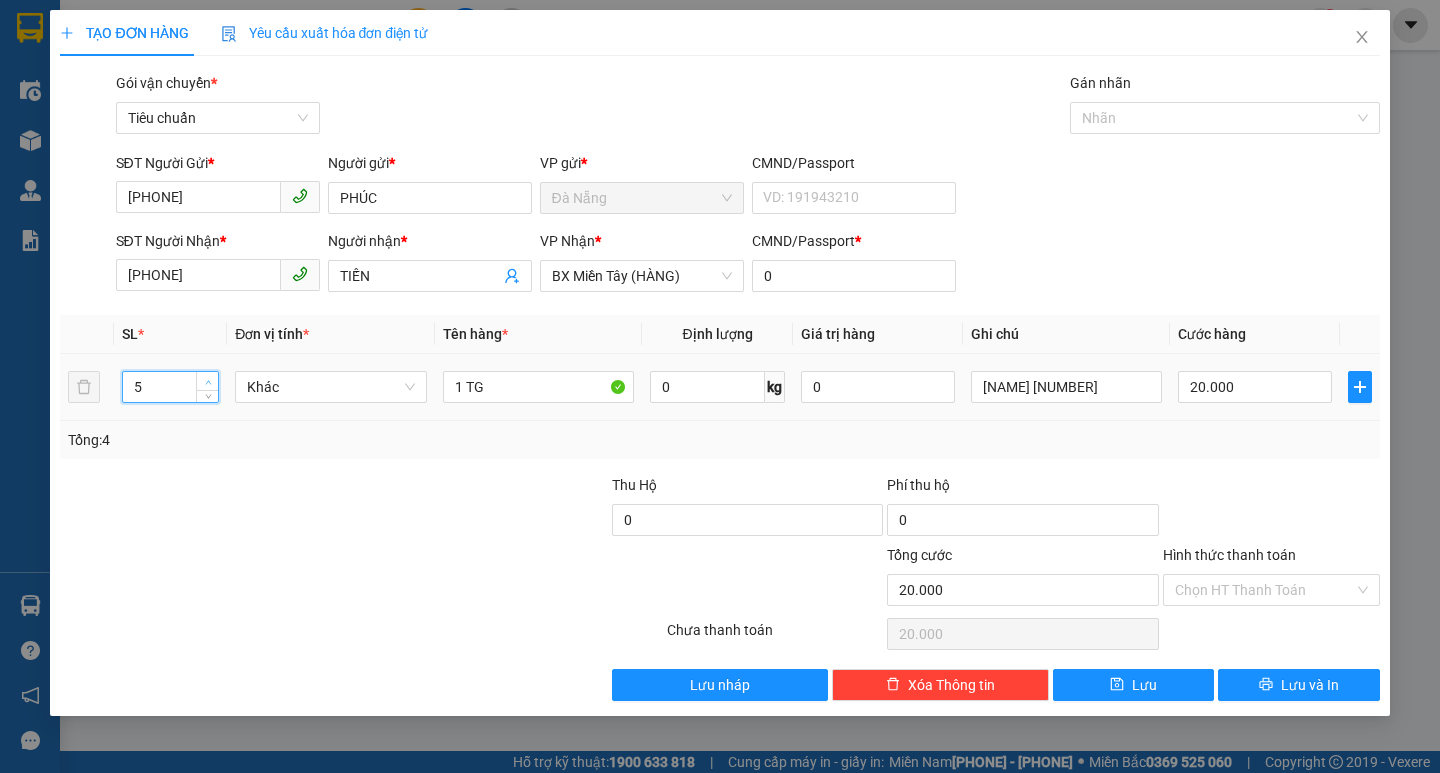 click at bounding box center (208, 382) 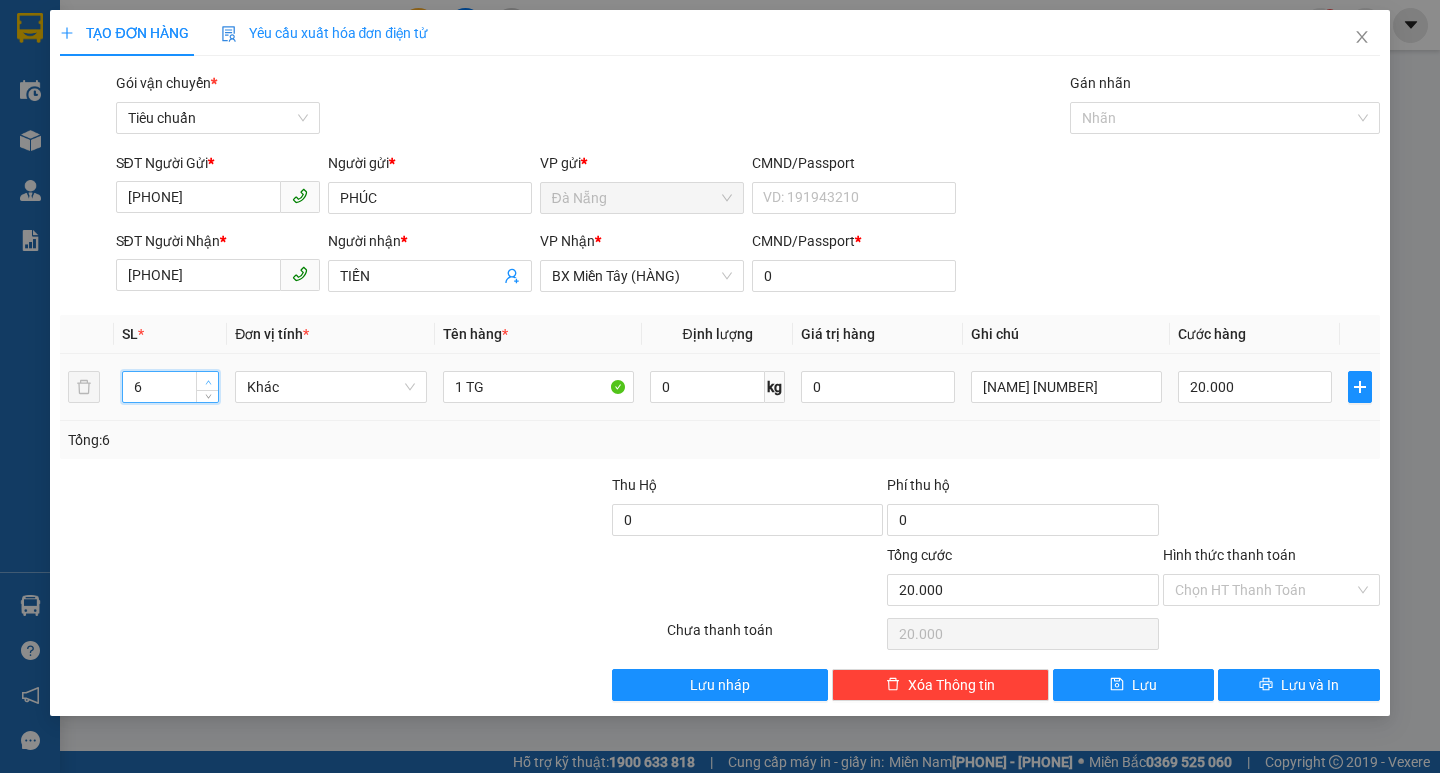 click at bounding box center [208, 382] 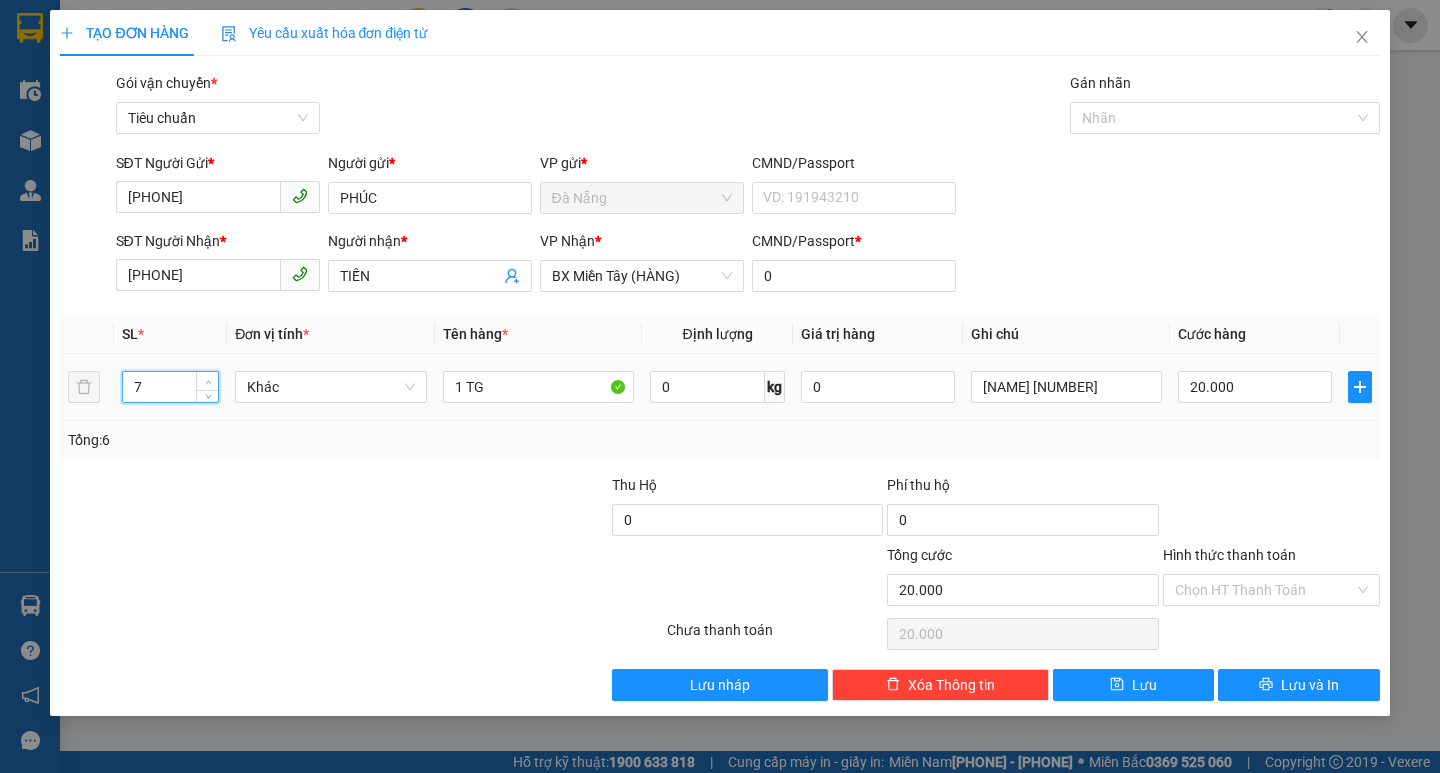click at bounding box center (208, 382) 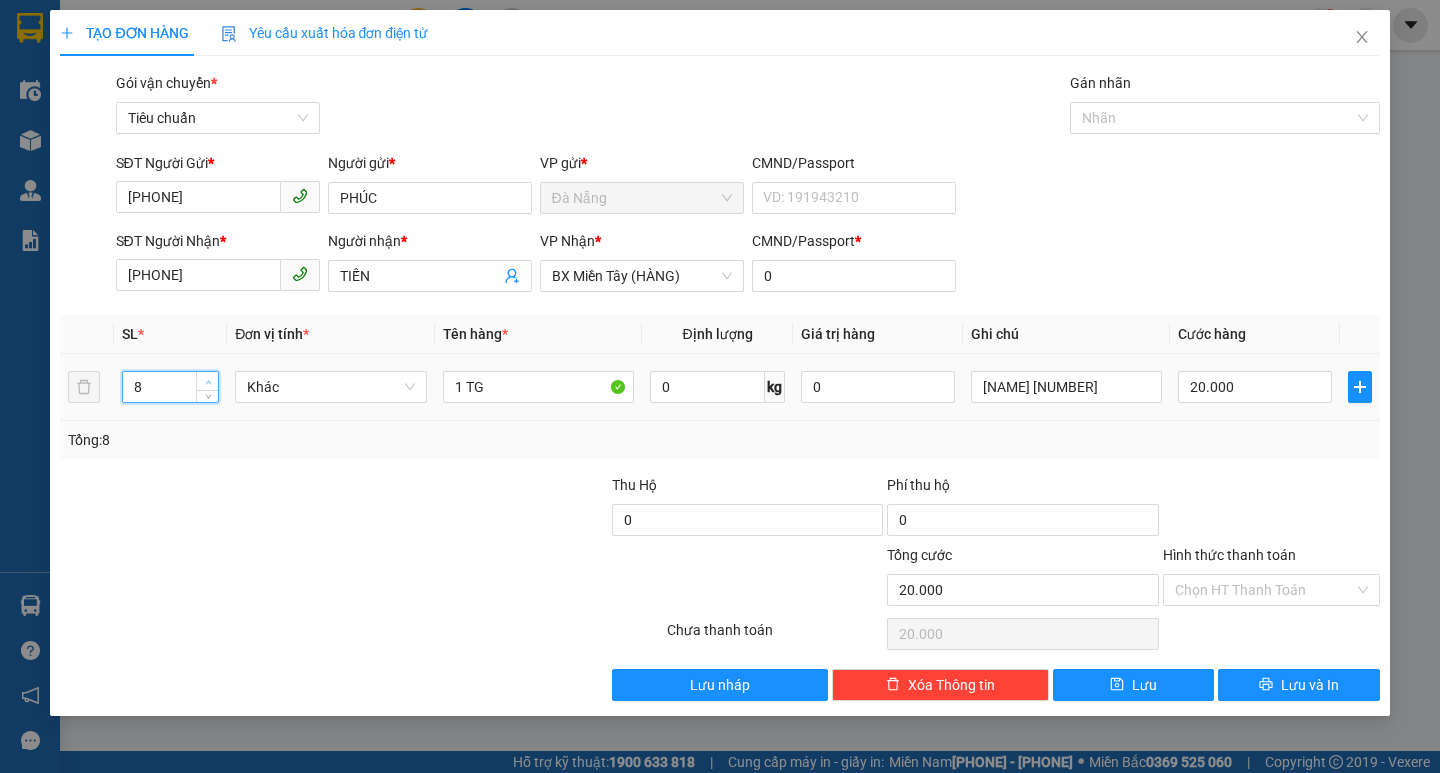 click at bounding box center [208, 382] 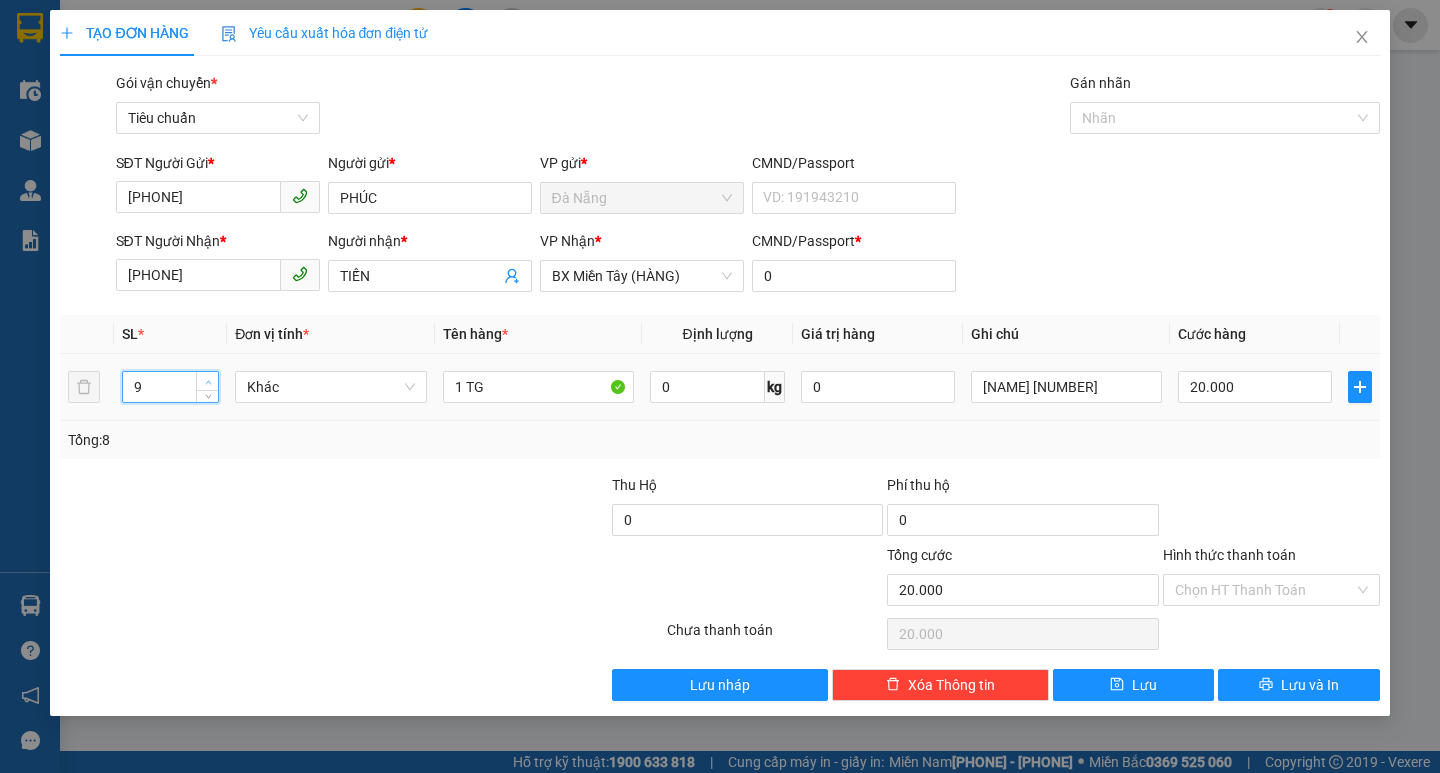 click at bounding box center (208, 382) 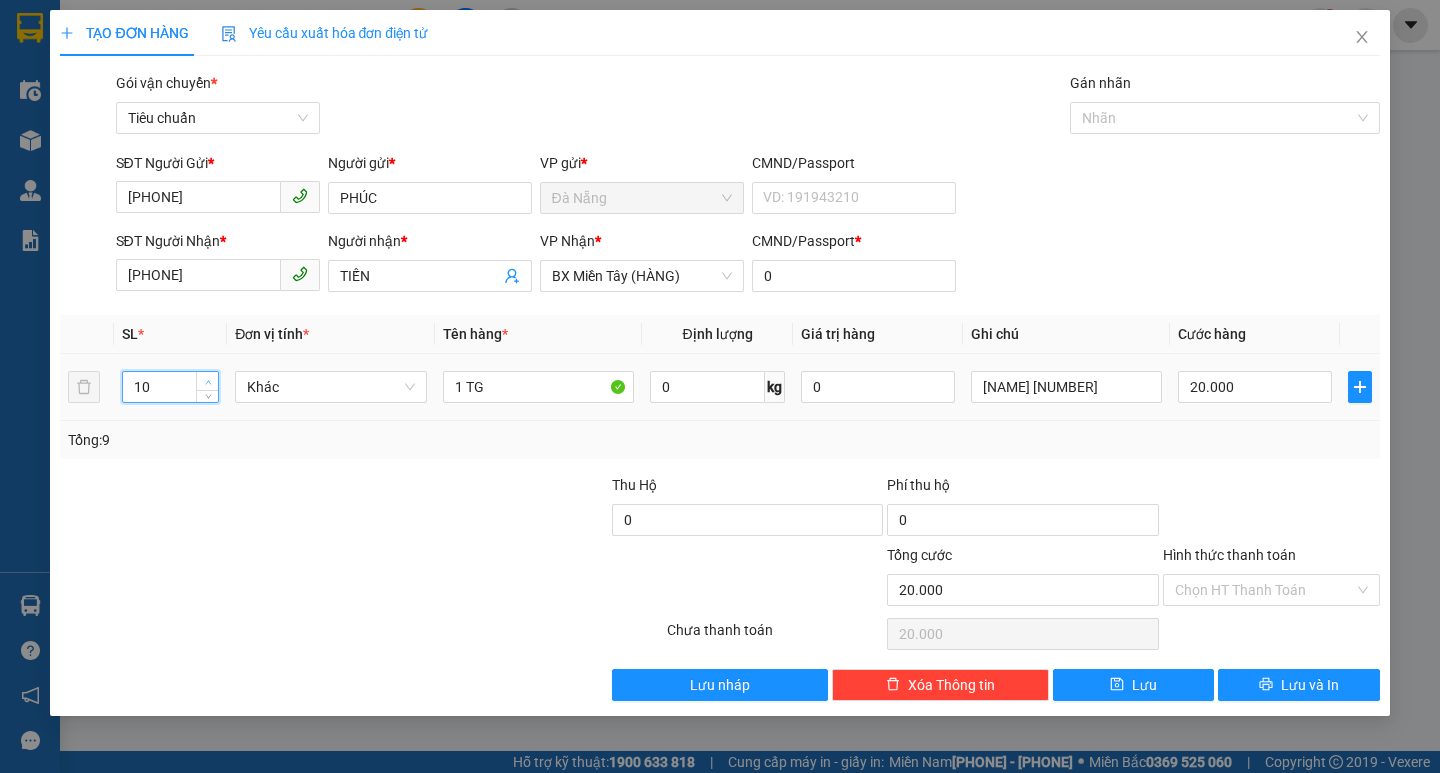 click at bounding box center [208, 382] 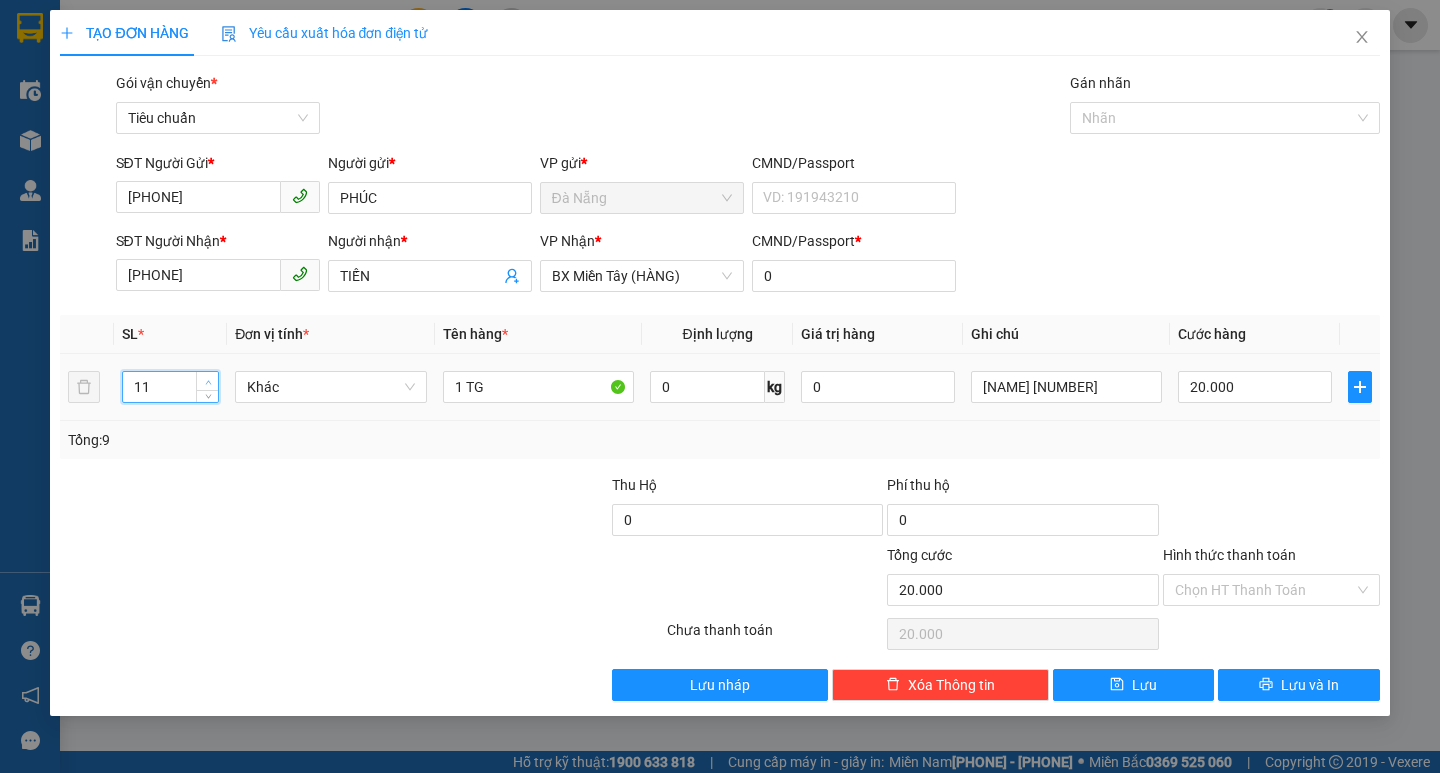 click at bounding box center (208, 382) 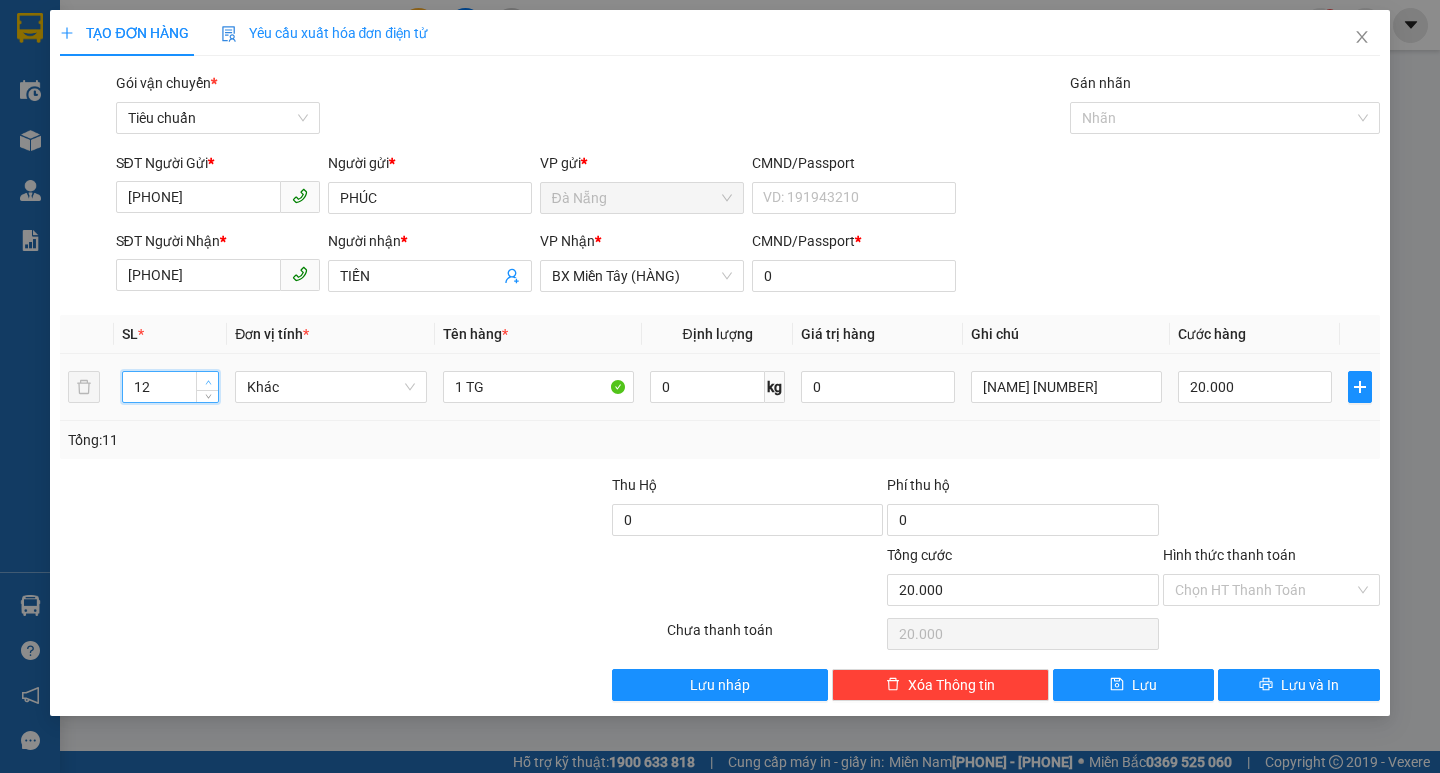 click at bounding box center [208, 382] 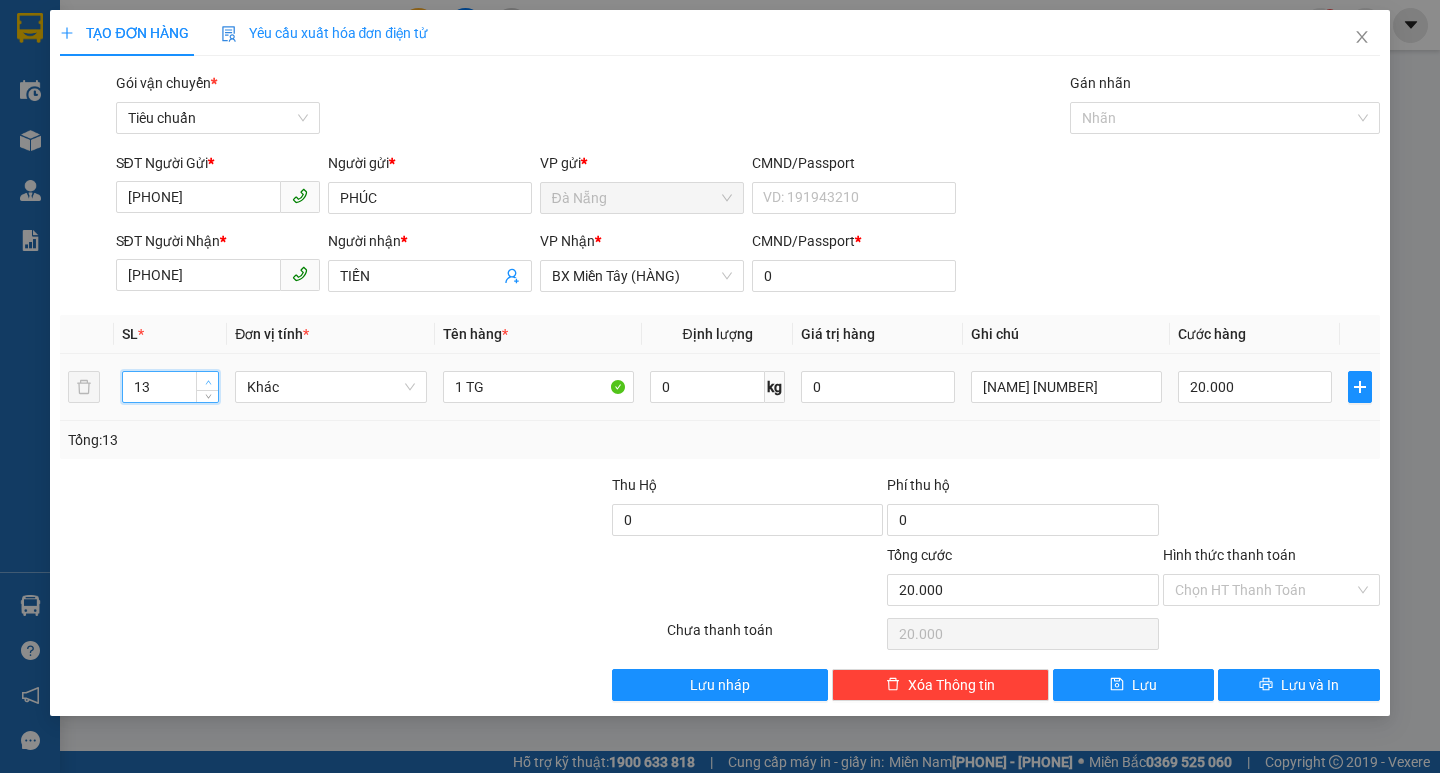 click at bounding box center (208, 382) 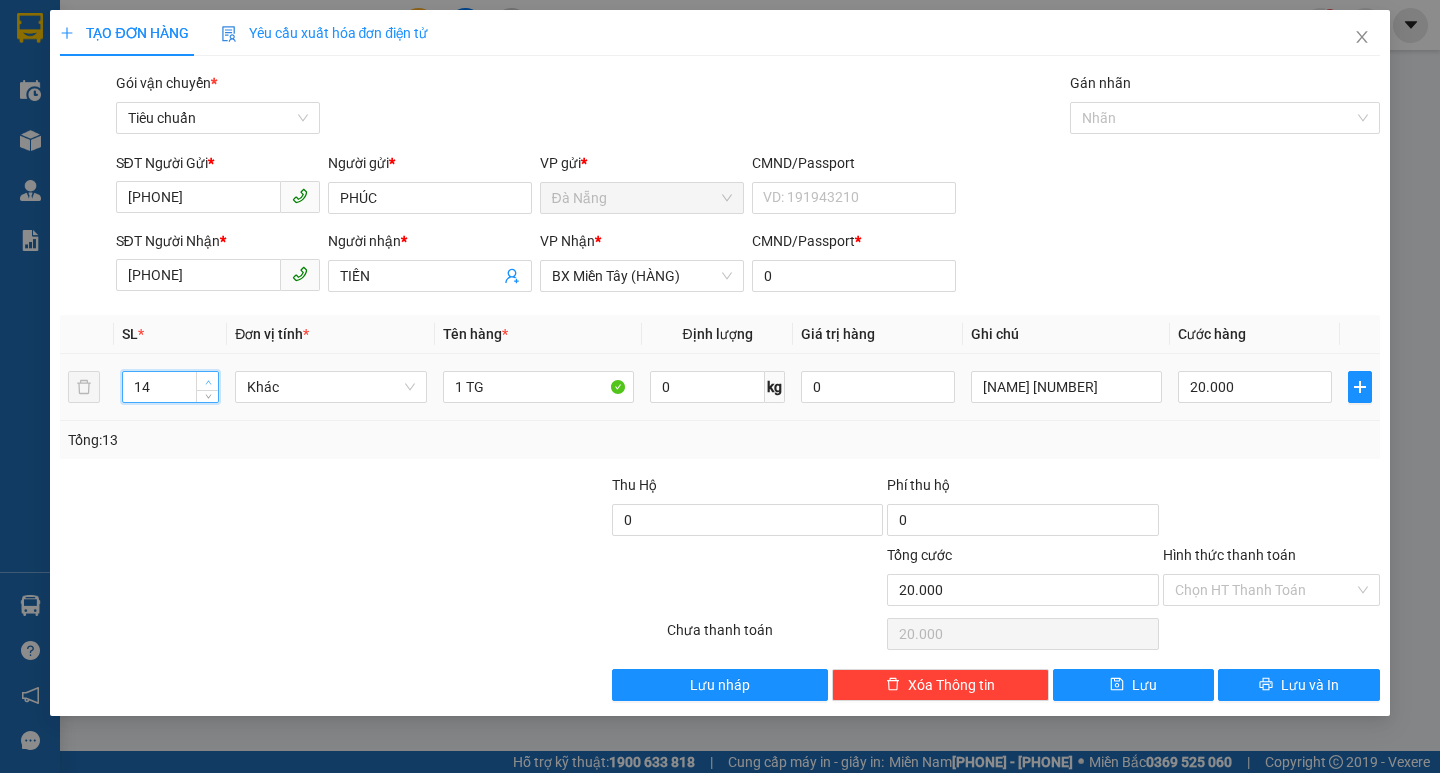 click at bounding box center [208, 382] 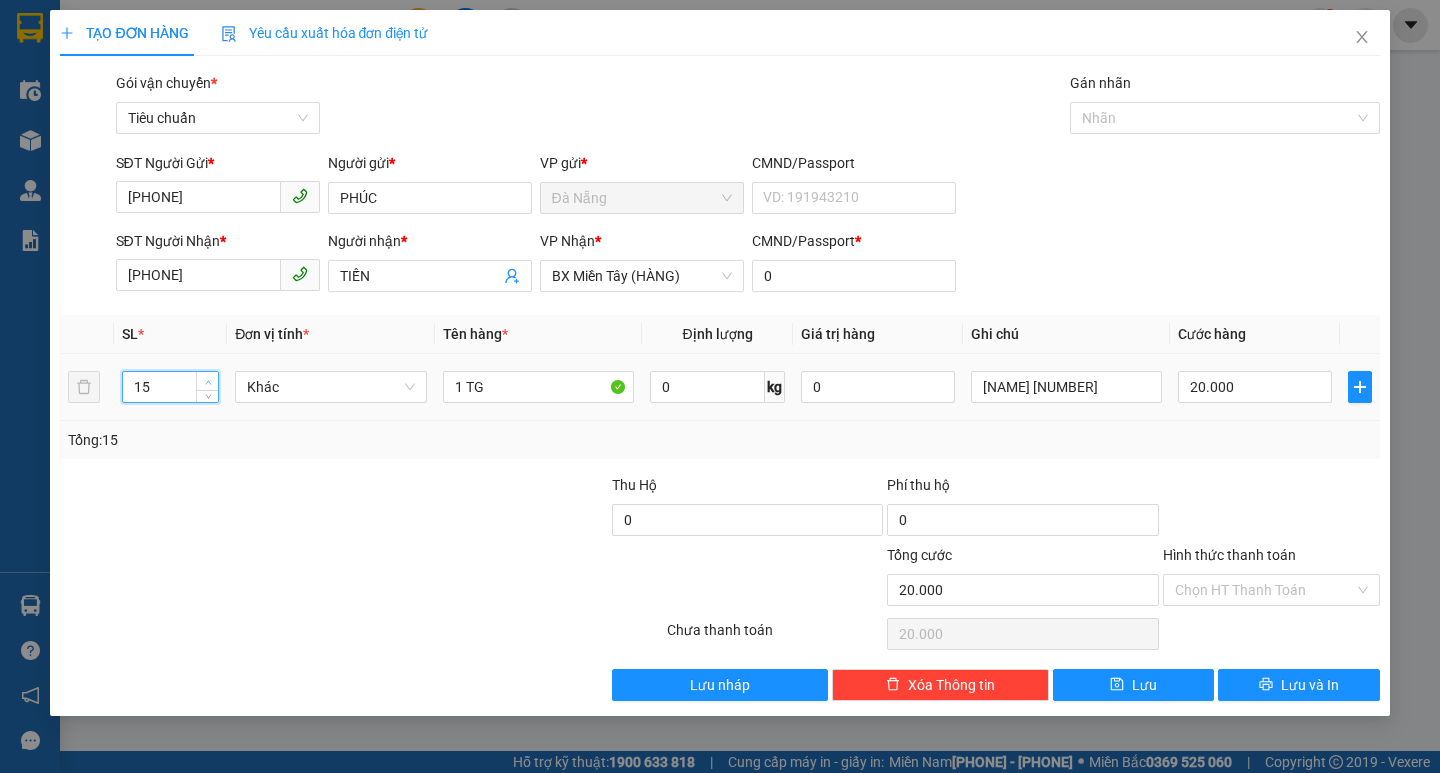 click at bounding box center [208, 382] 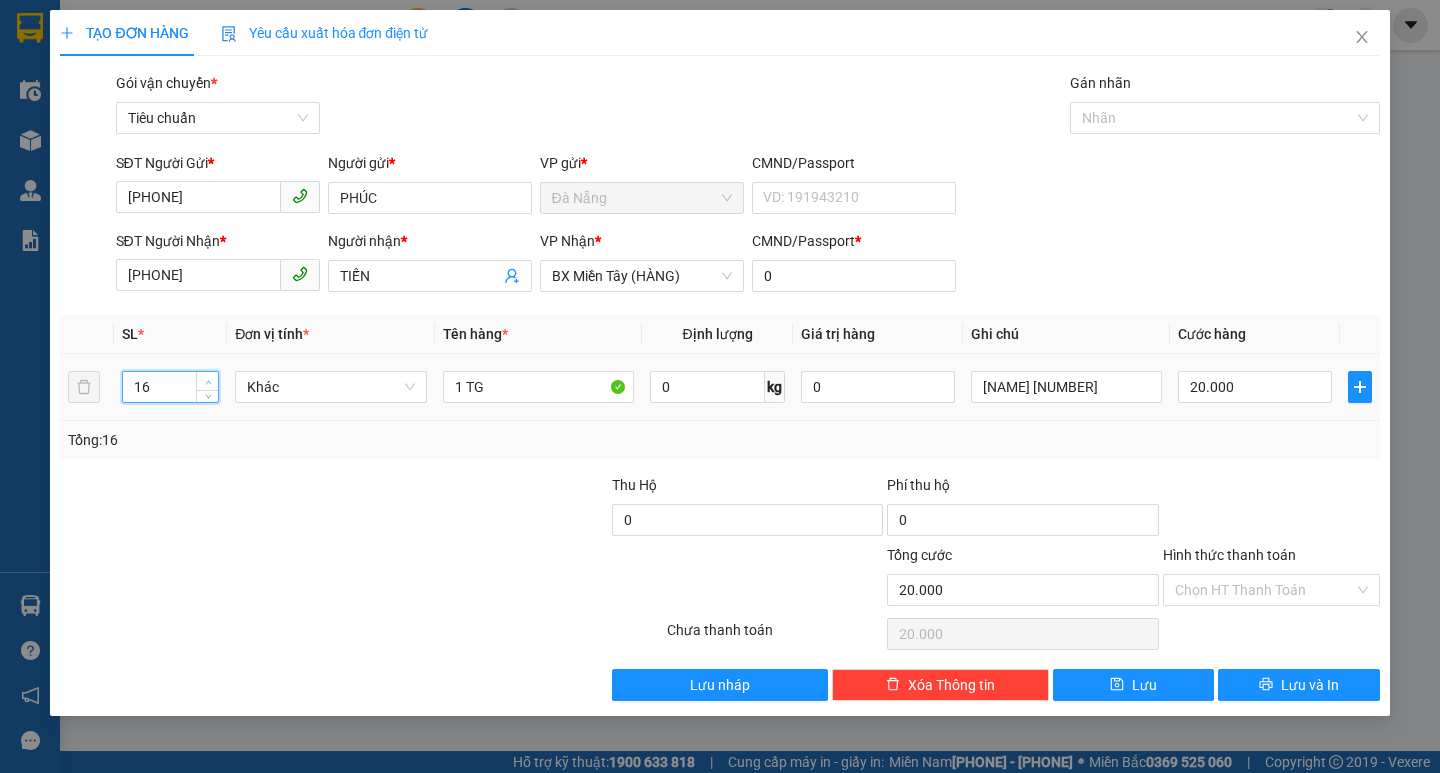click at bounding box center [208, 382] 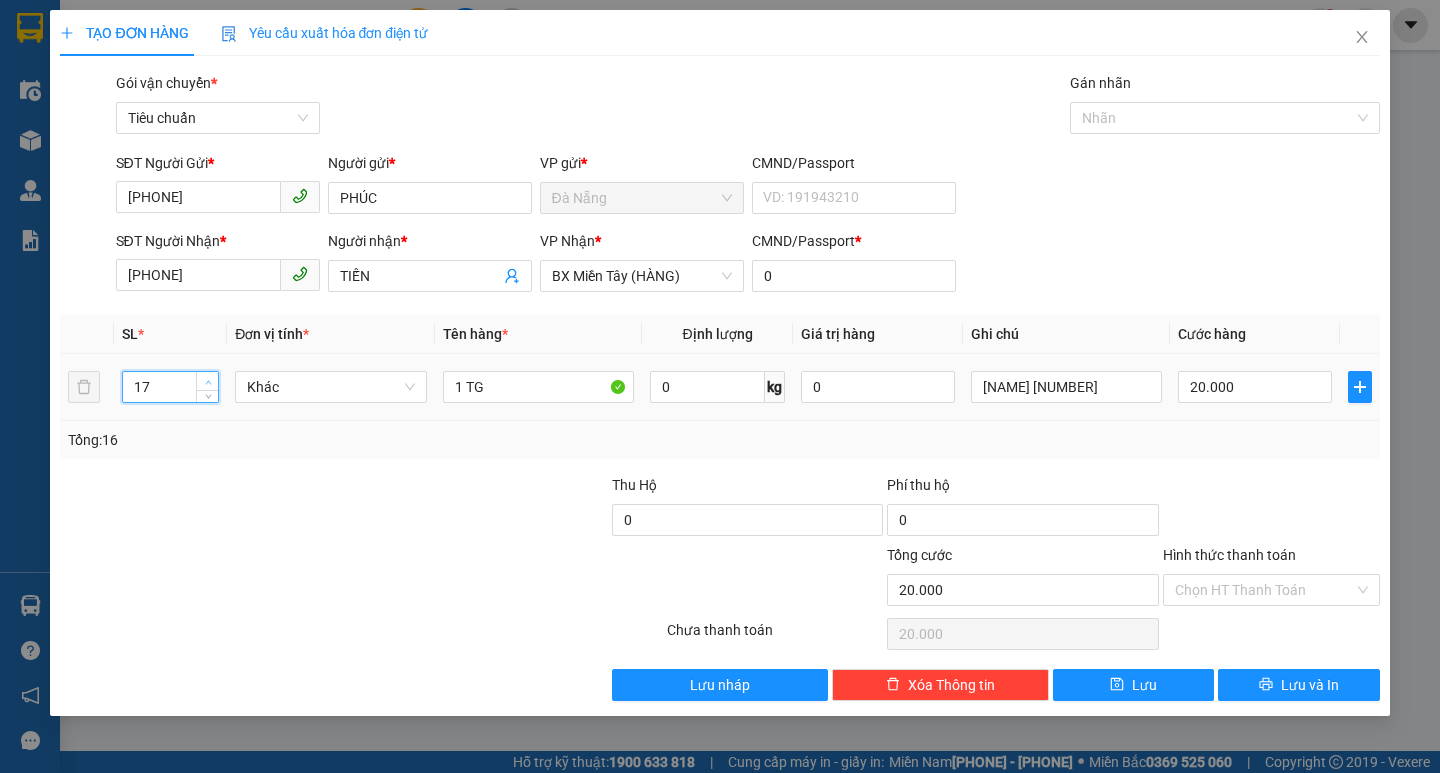 click at bounding box center (208, 382) 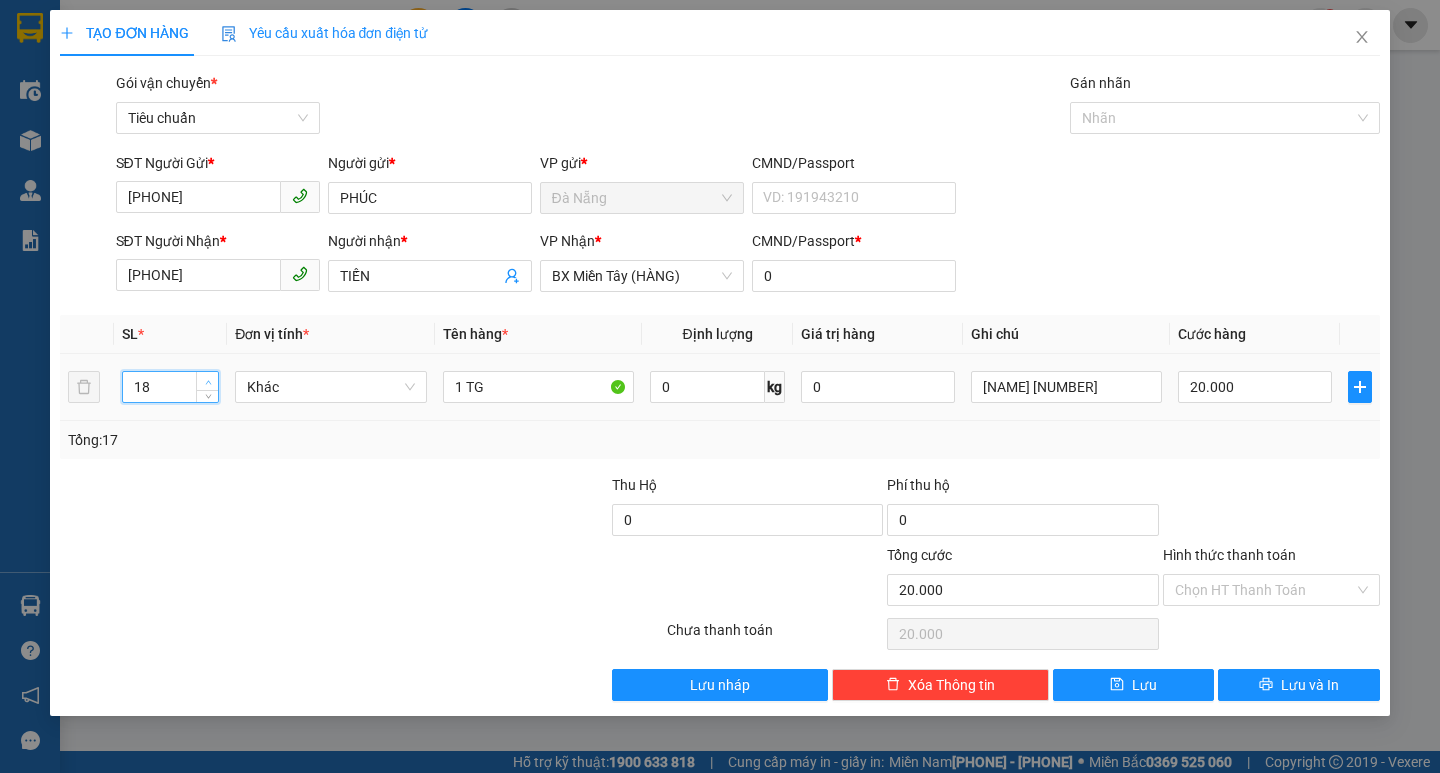 click at bounding box center (207, 381) 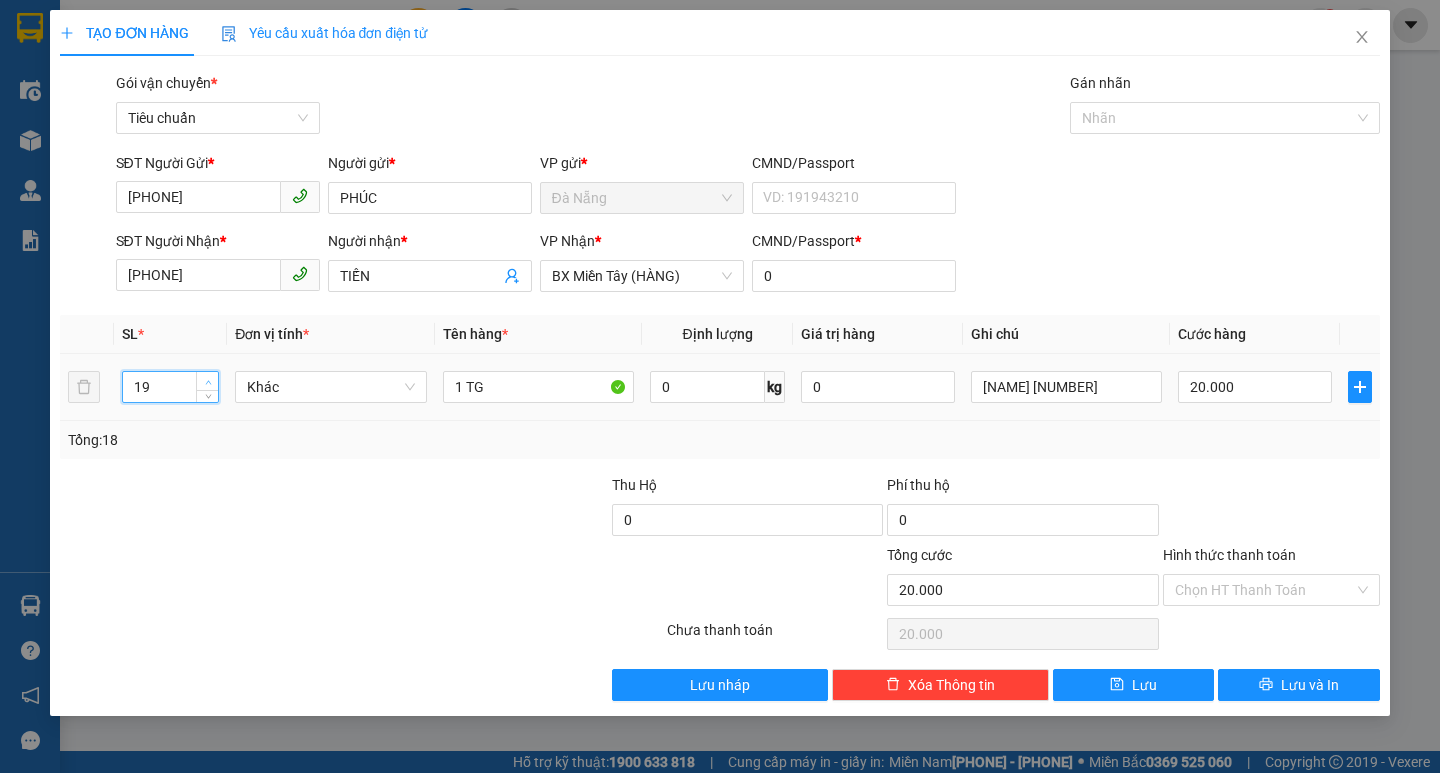 click at bounding box center (207, 381) 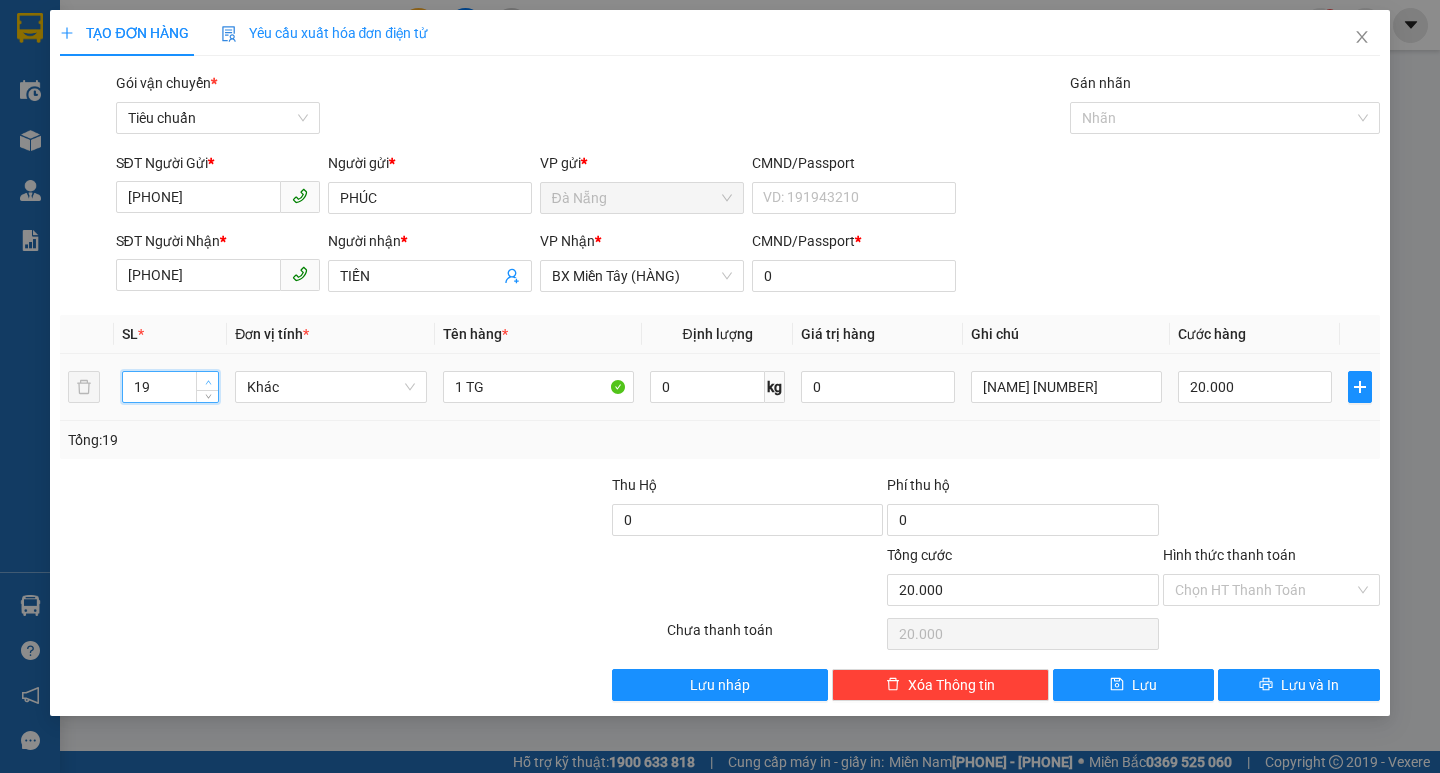 type on "20" 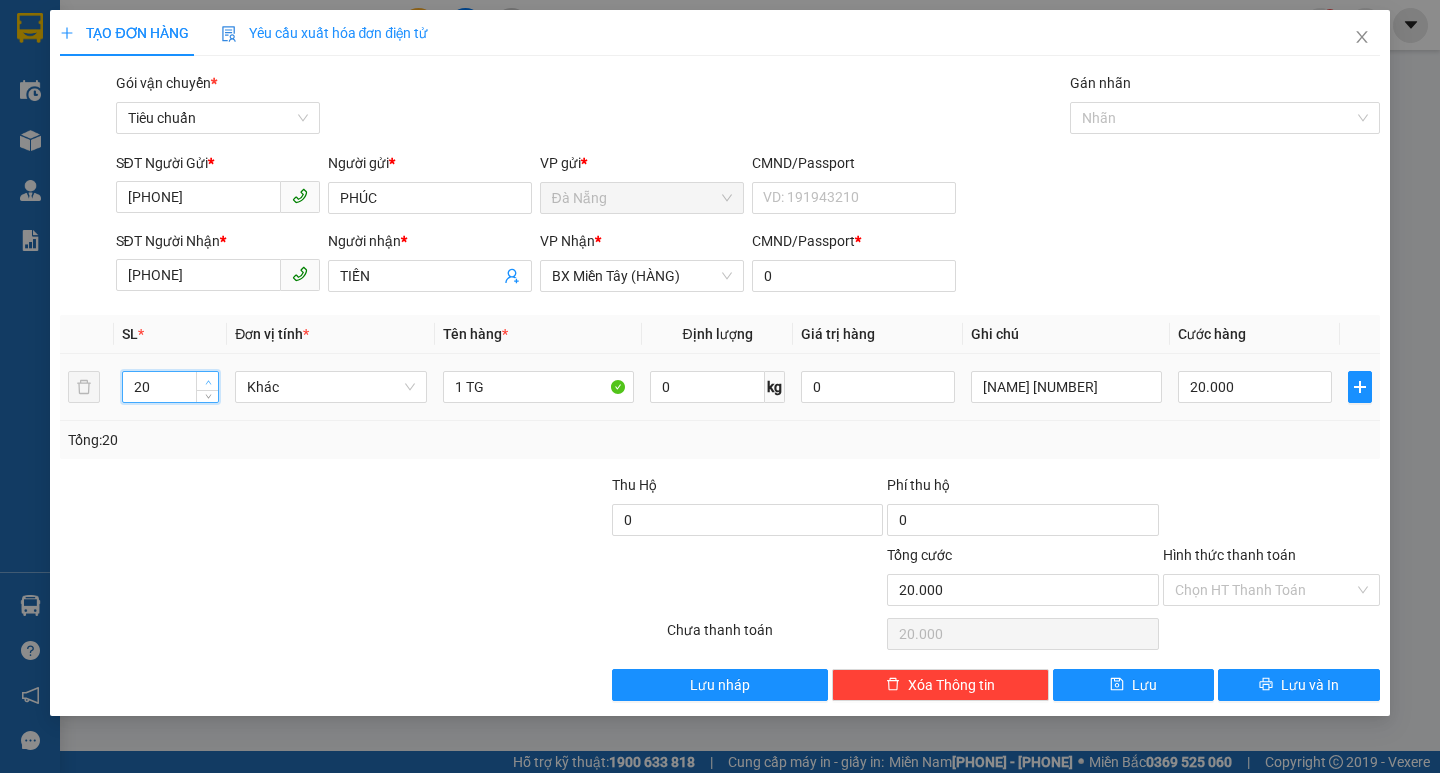 click at bounding box center (207, 381) 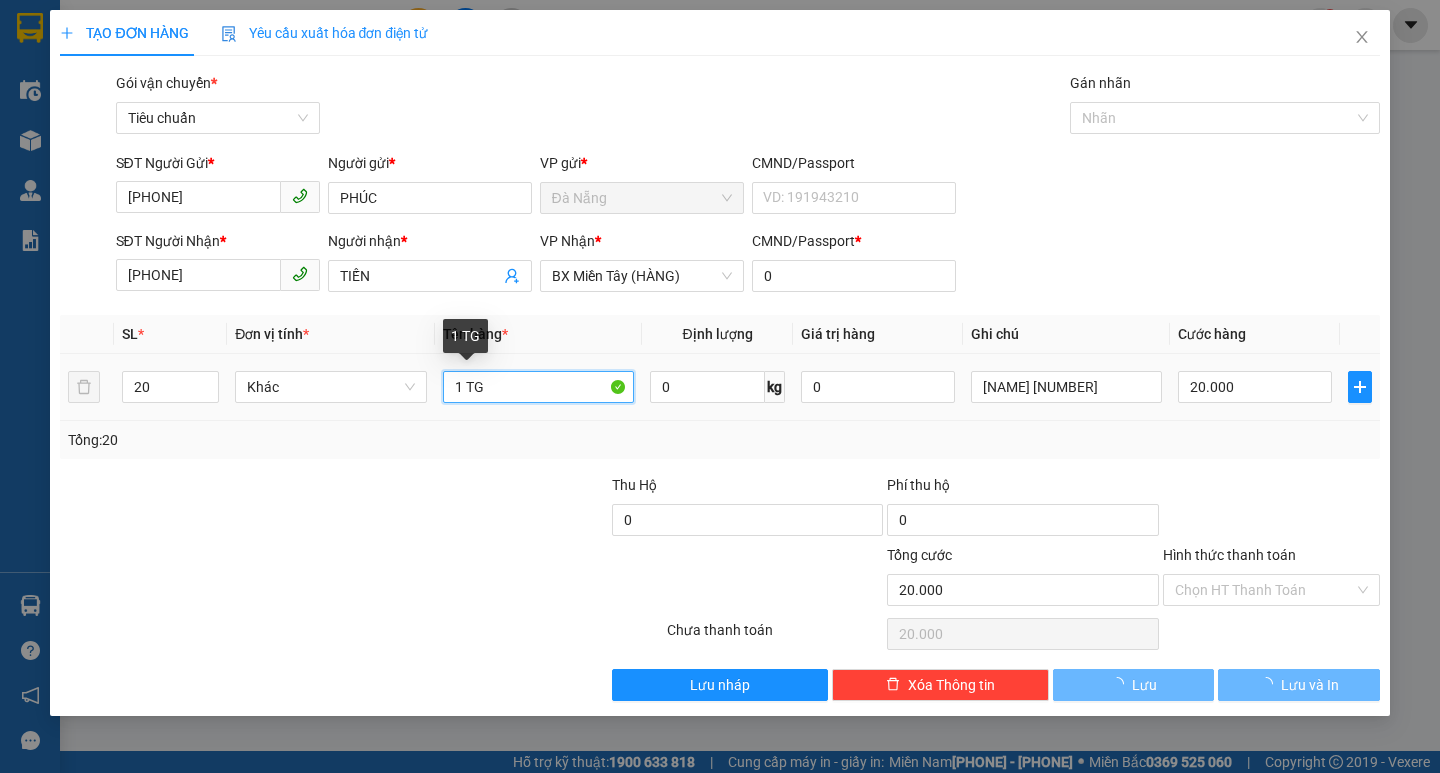 click on "1 TG" at bounding box center (538, 387) 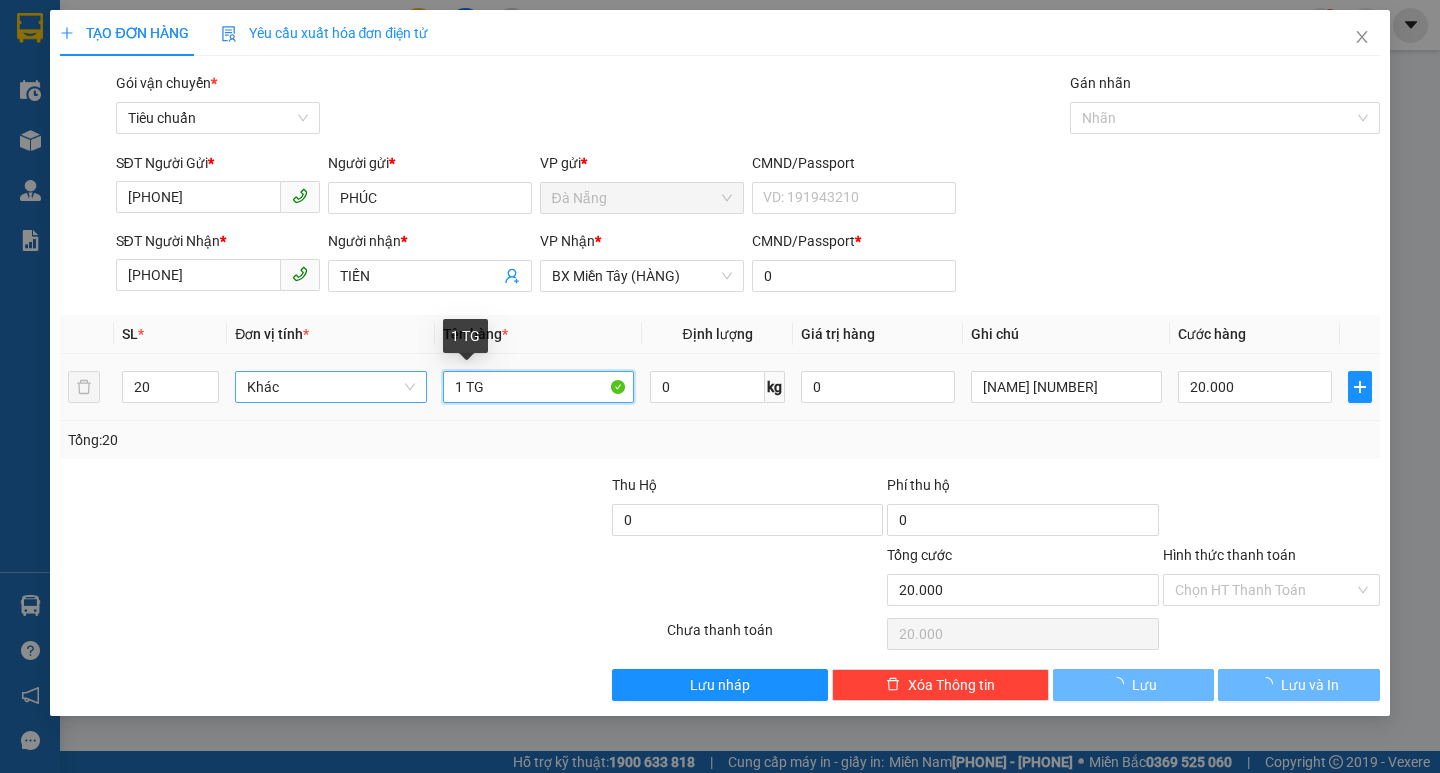 type on "0" 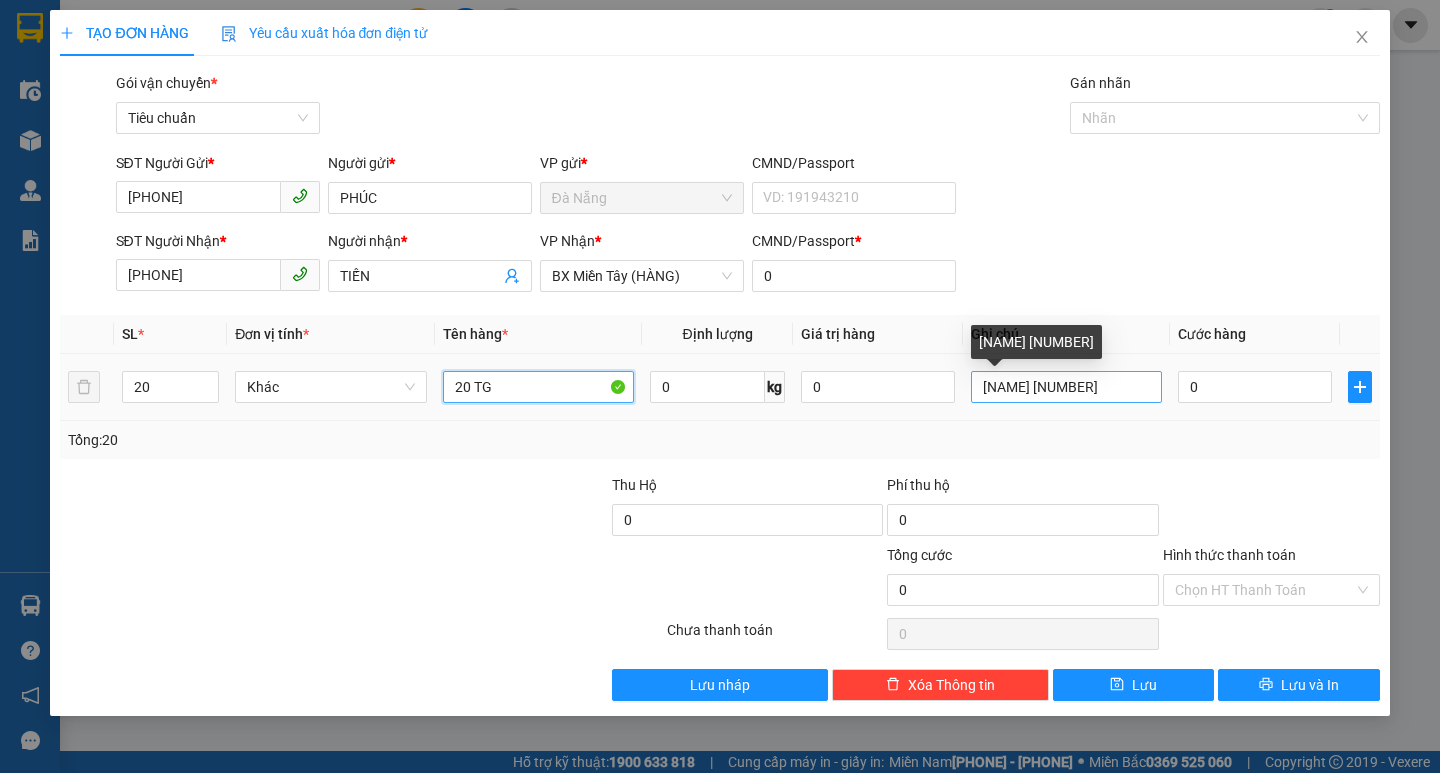 type on "20 TG" 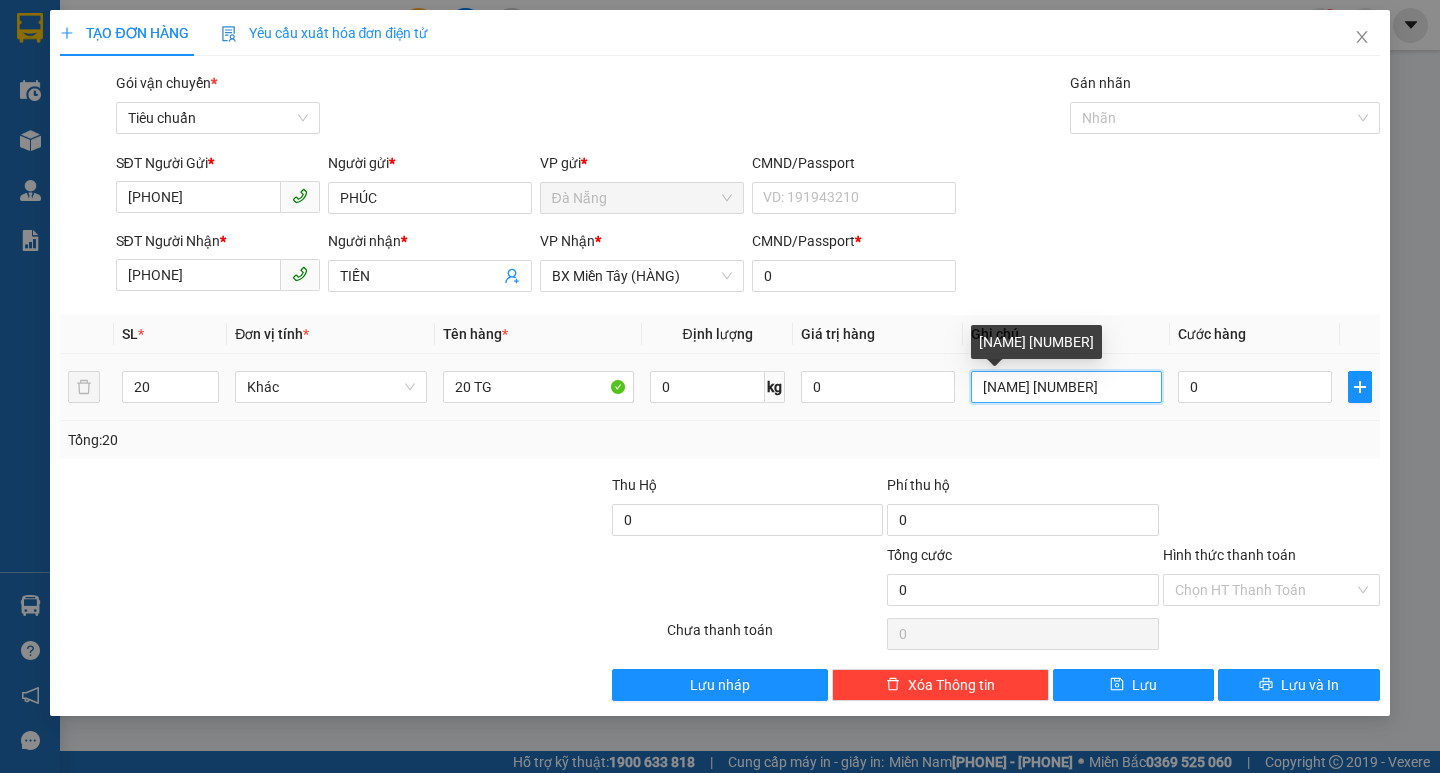 click on "[NAME] [NUMBER]" at bounding box center (1066, 387) 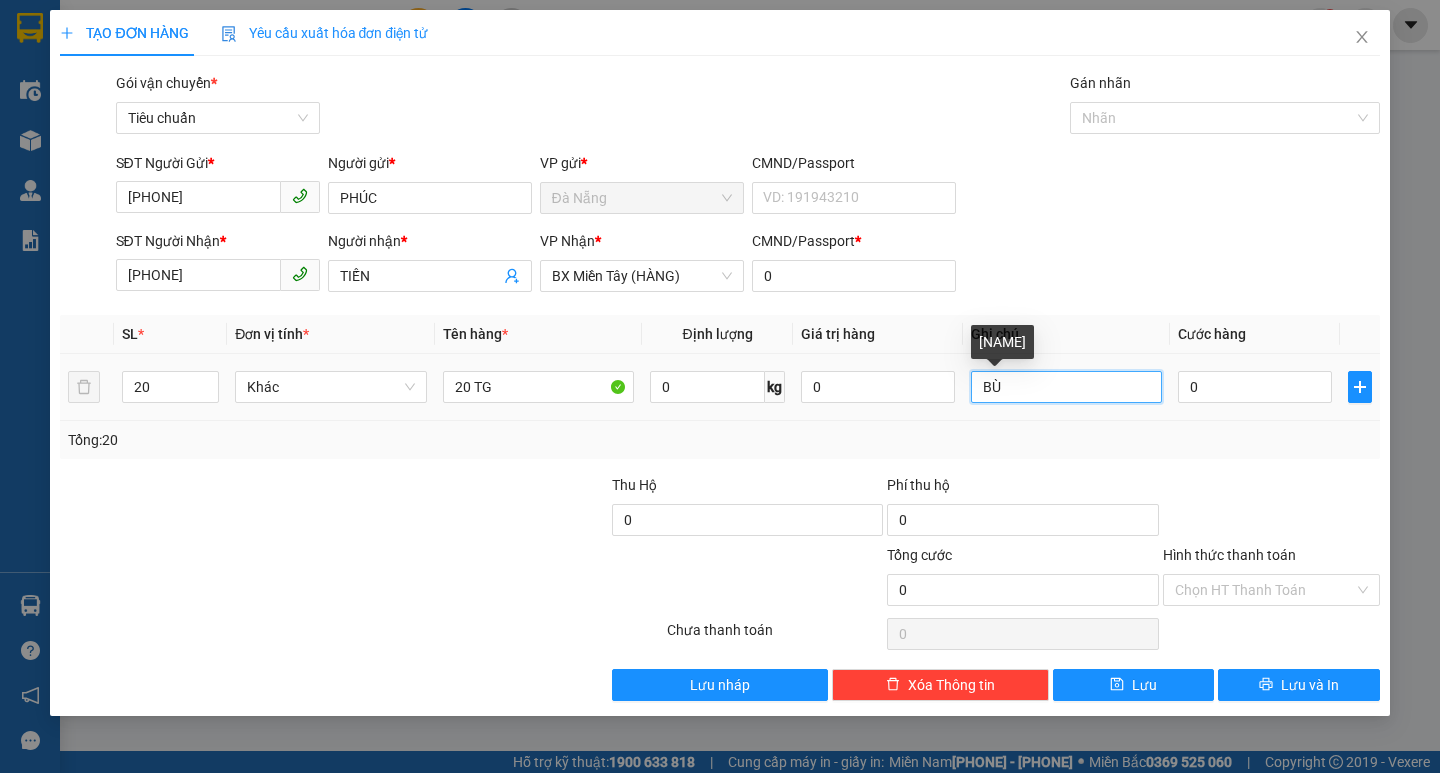 type on "B" 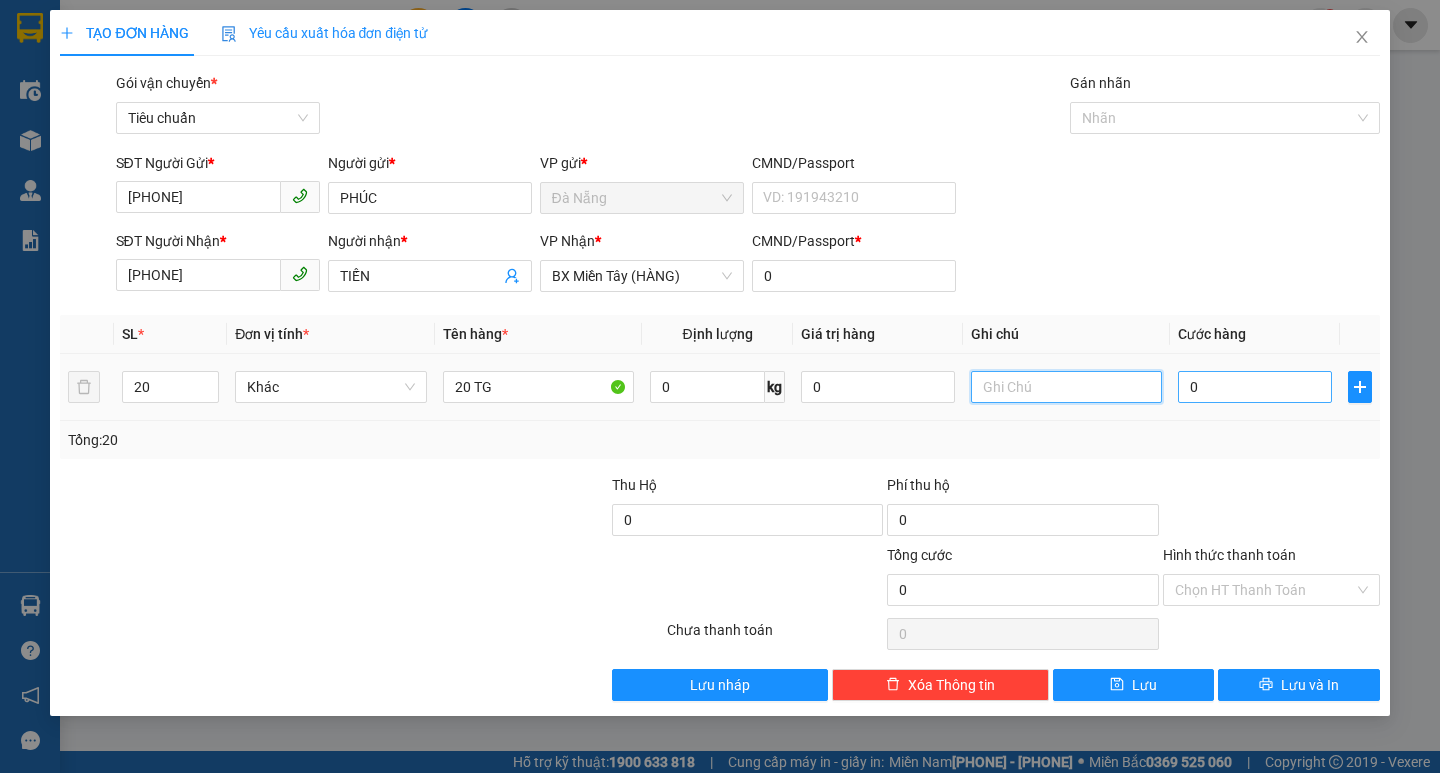 type 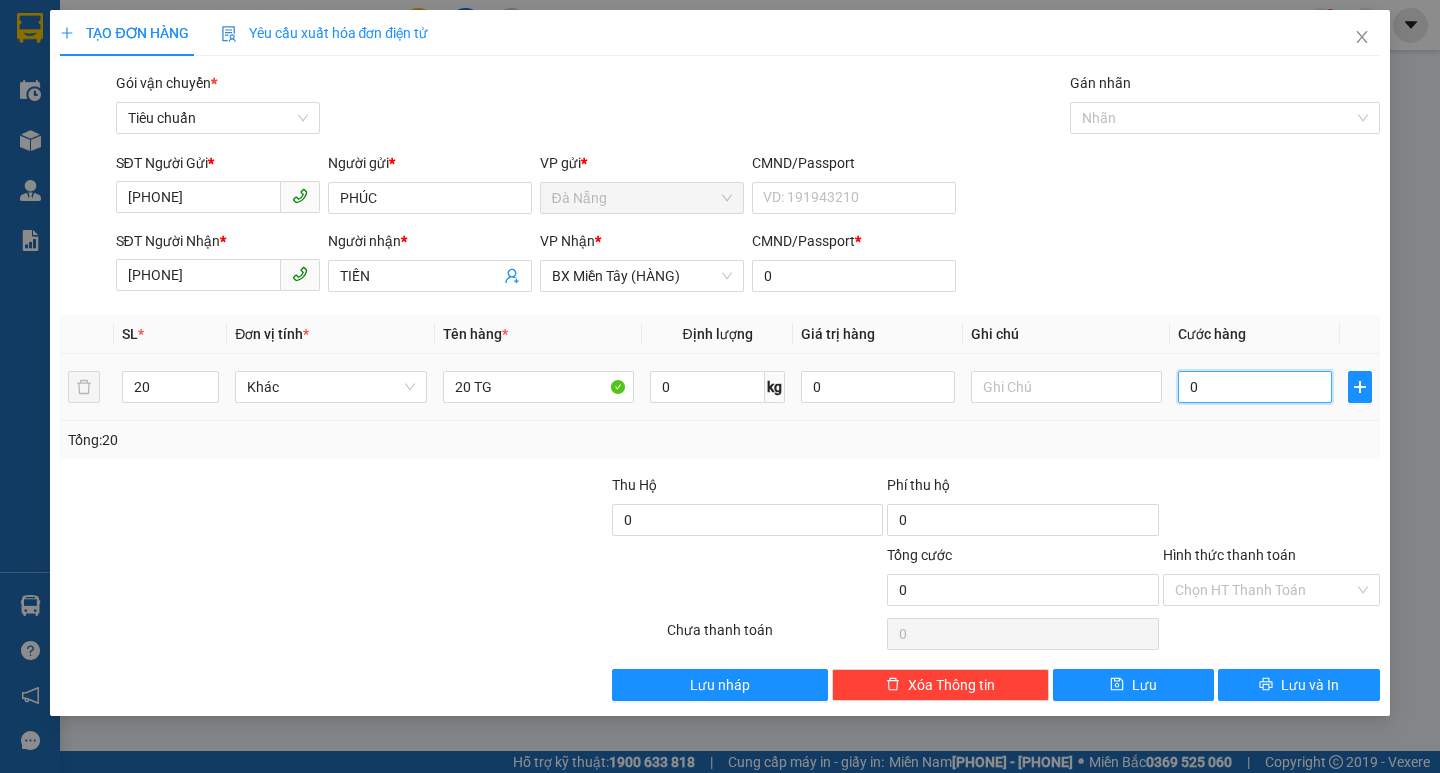 click on "0" at bounding box center [1255, 387] 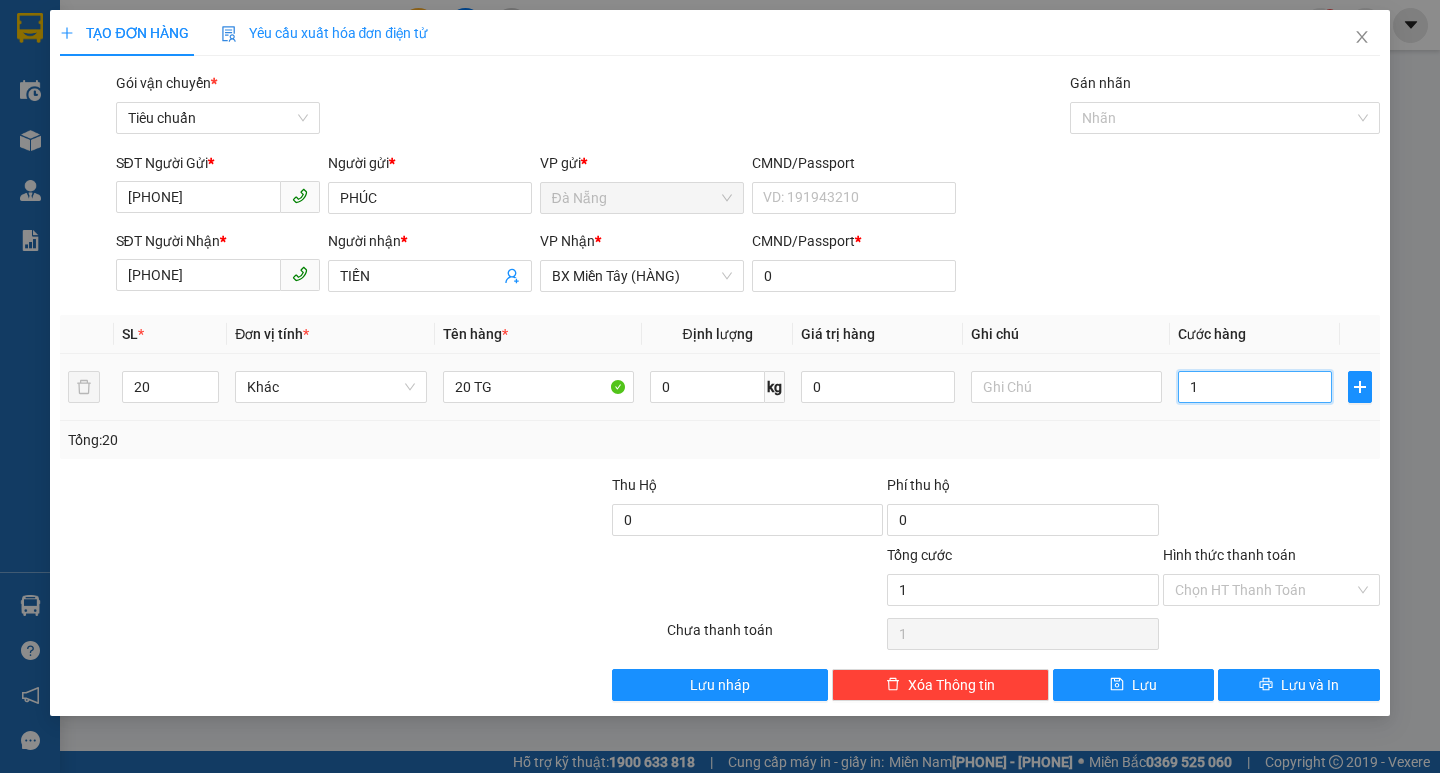 type on "12" 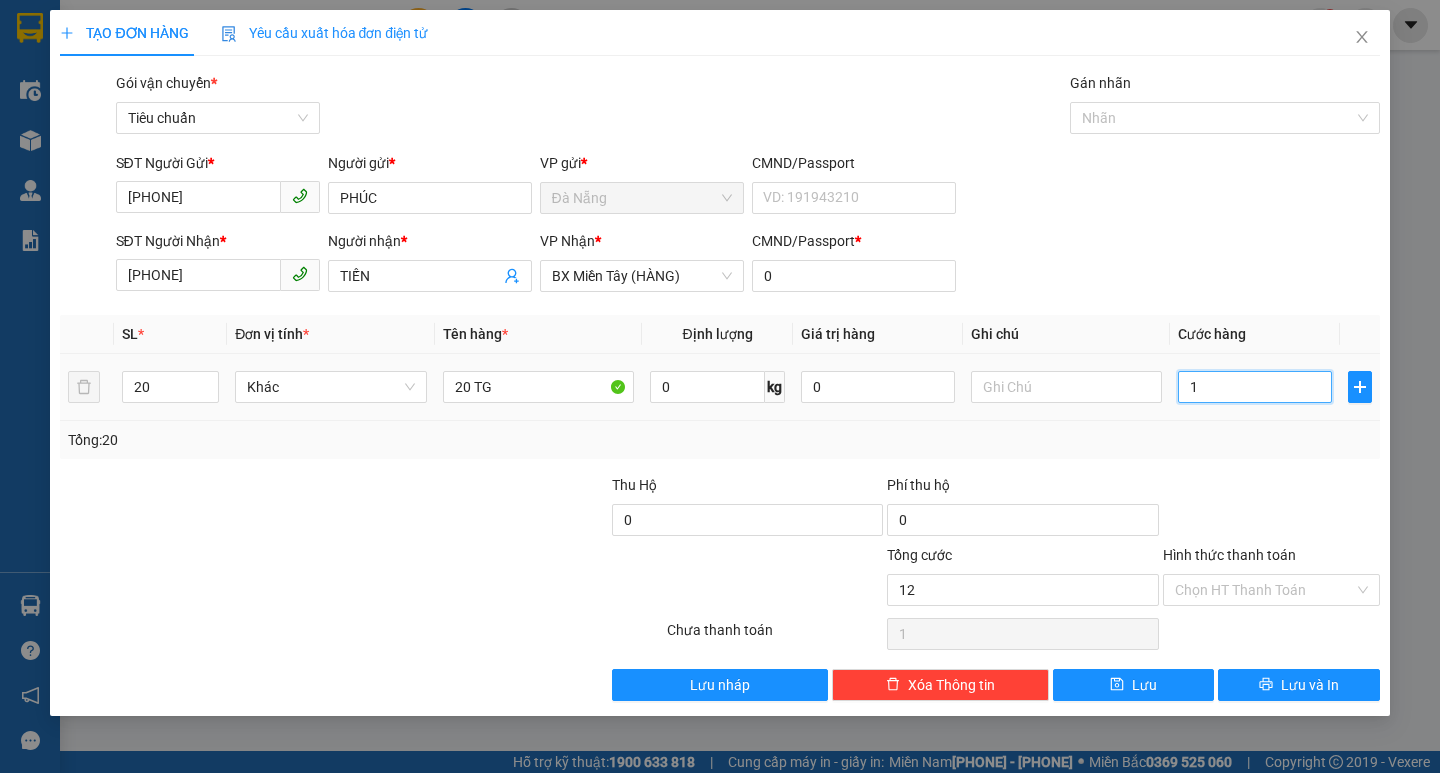 type on "12" 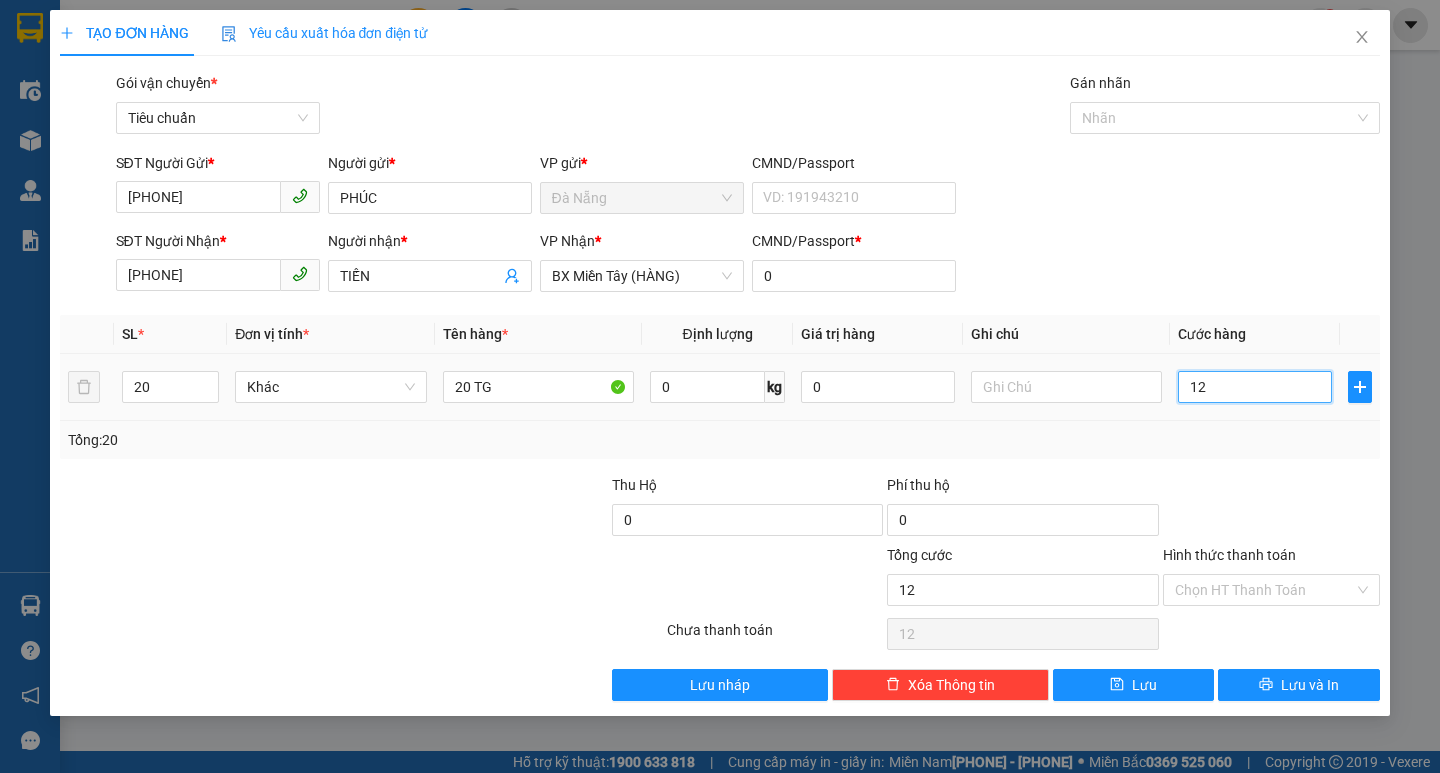 type on "120" 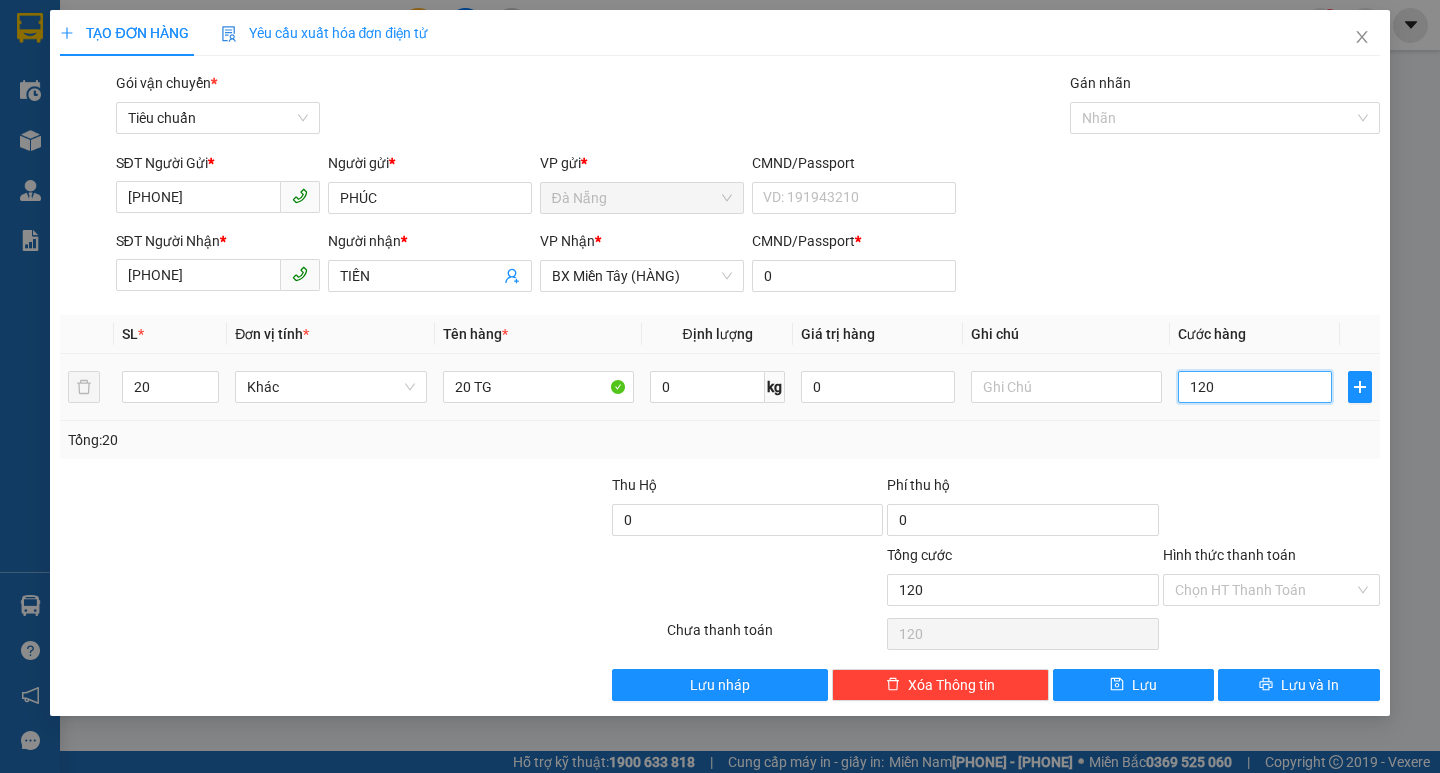 type on "1.200" 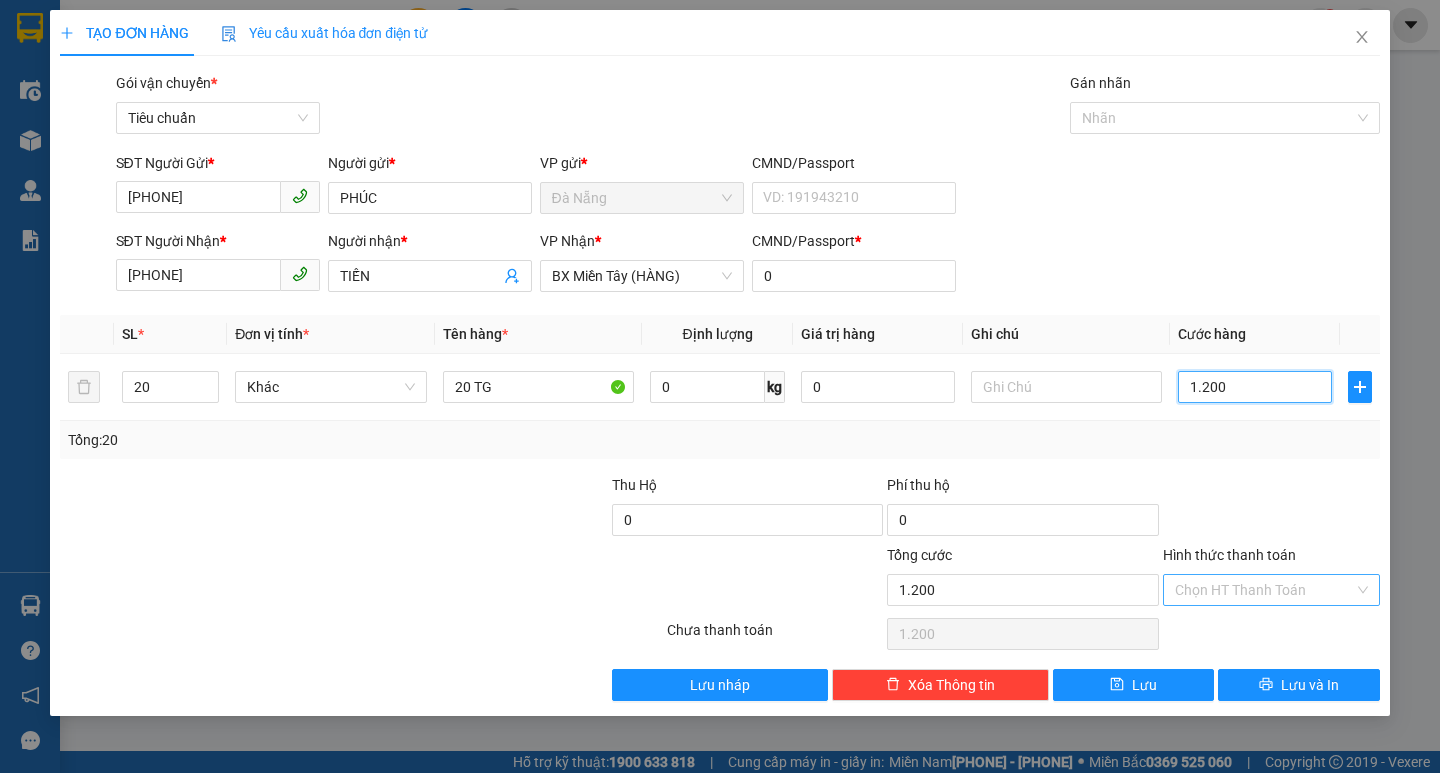 type on "1.200" 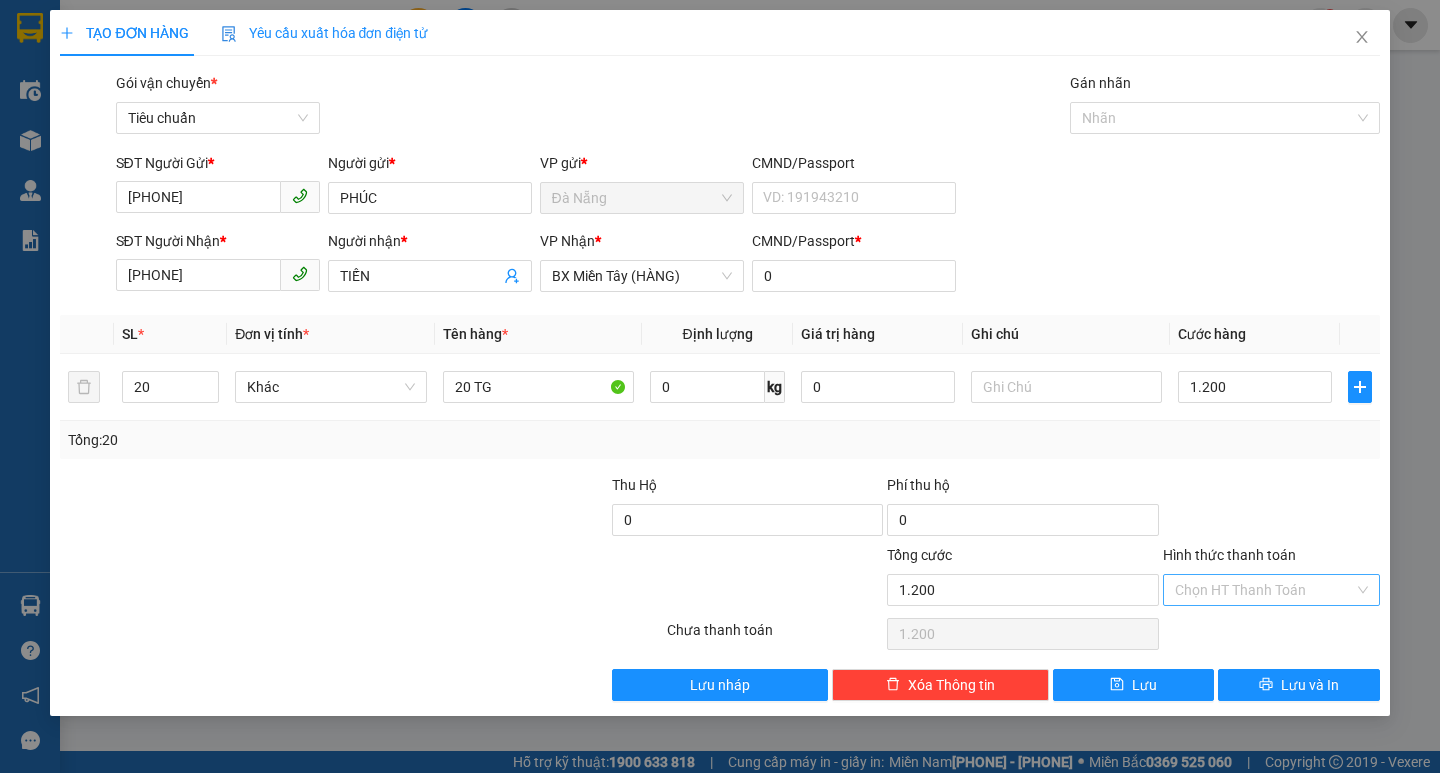 type on "1.200.000" 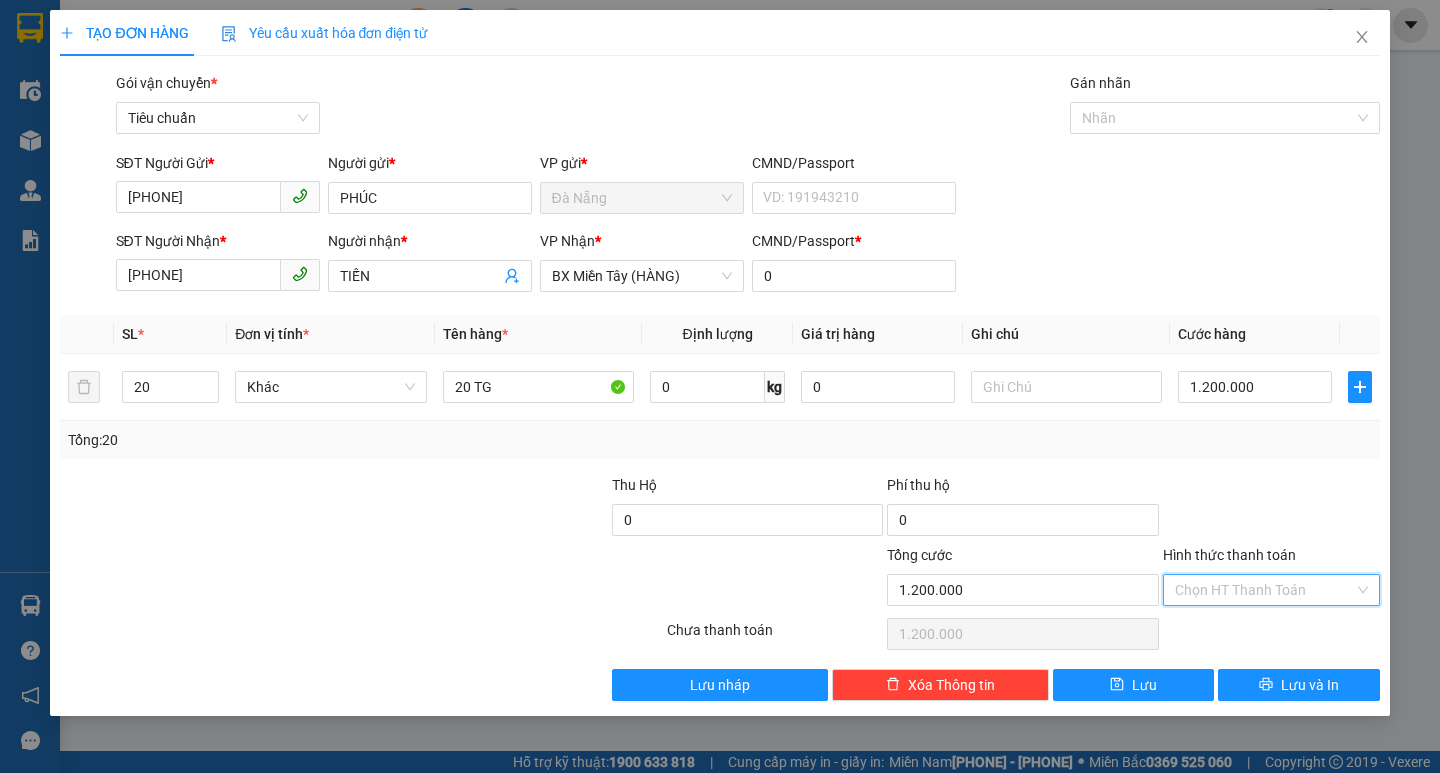 click on "Hình thức thanh toán" at bounding box center (1264, 590) 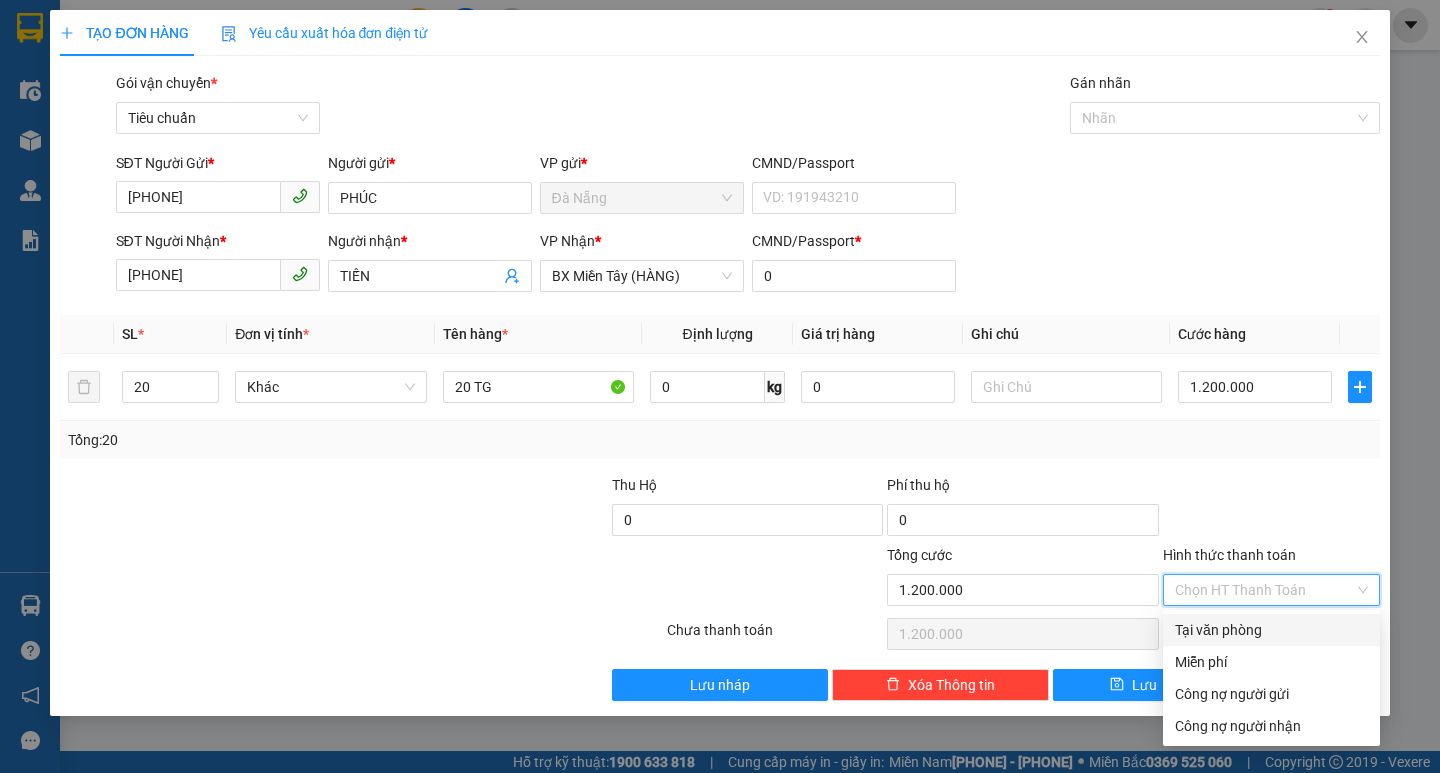 click on "Tại văn phòng" at bounding box center (1271, 630) 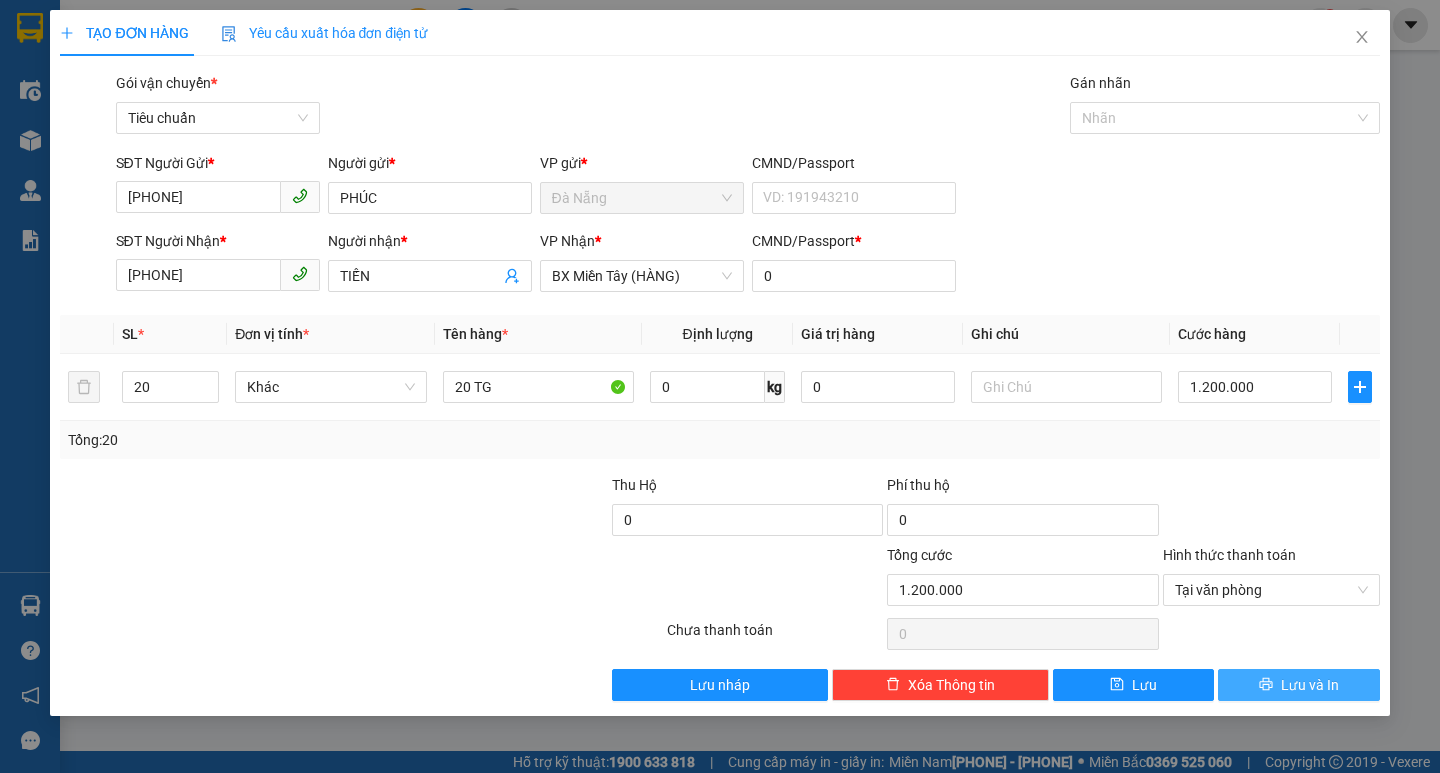 click on "Lưu và In" at bounding box center (1310, 685) 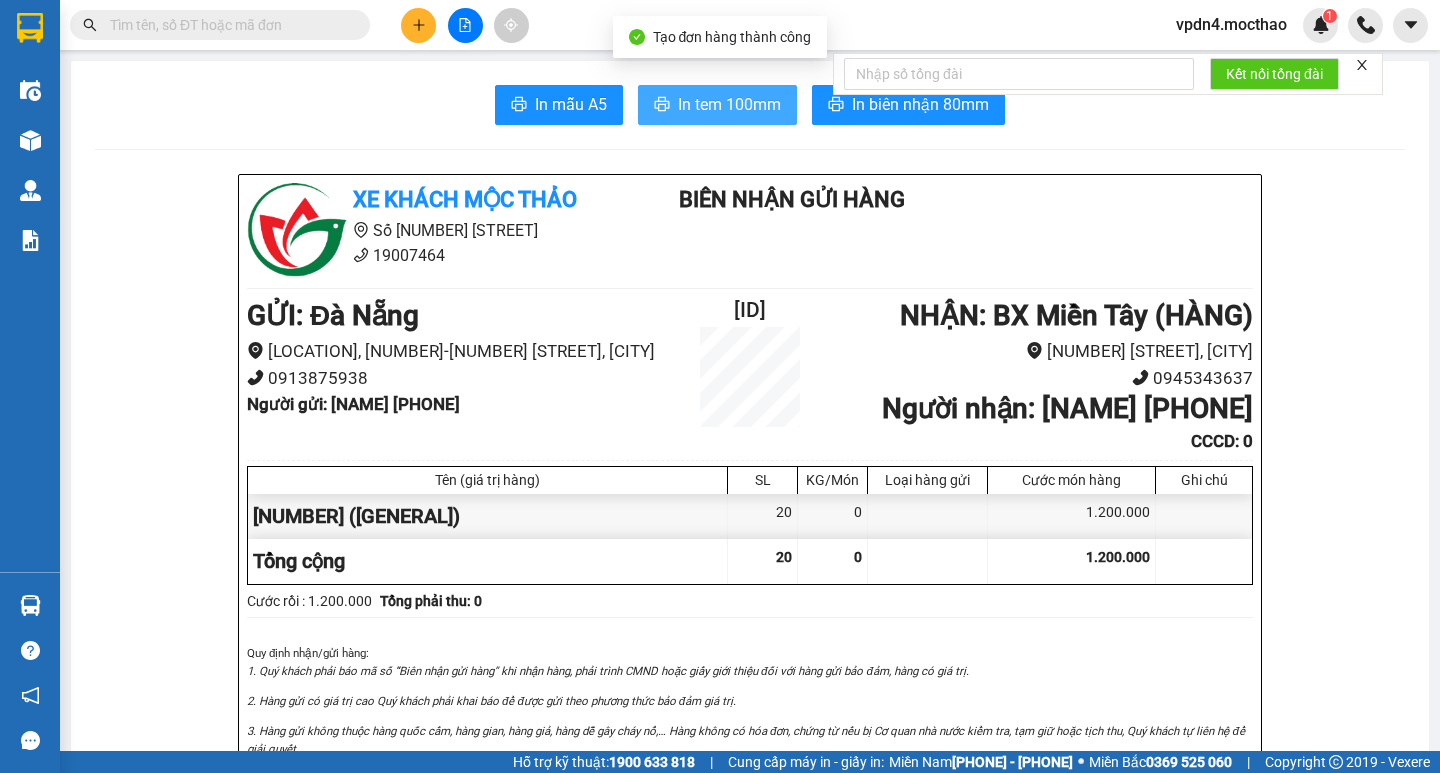 click on "In tem 100mm" at bounding box center [729, 104] 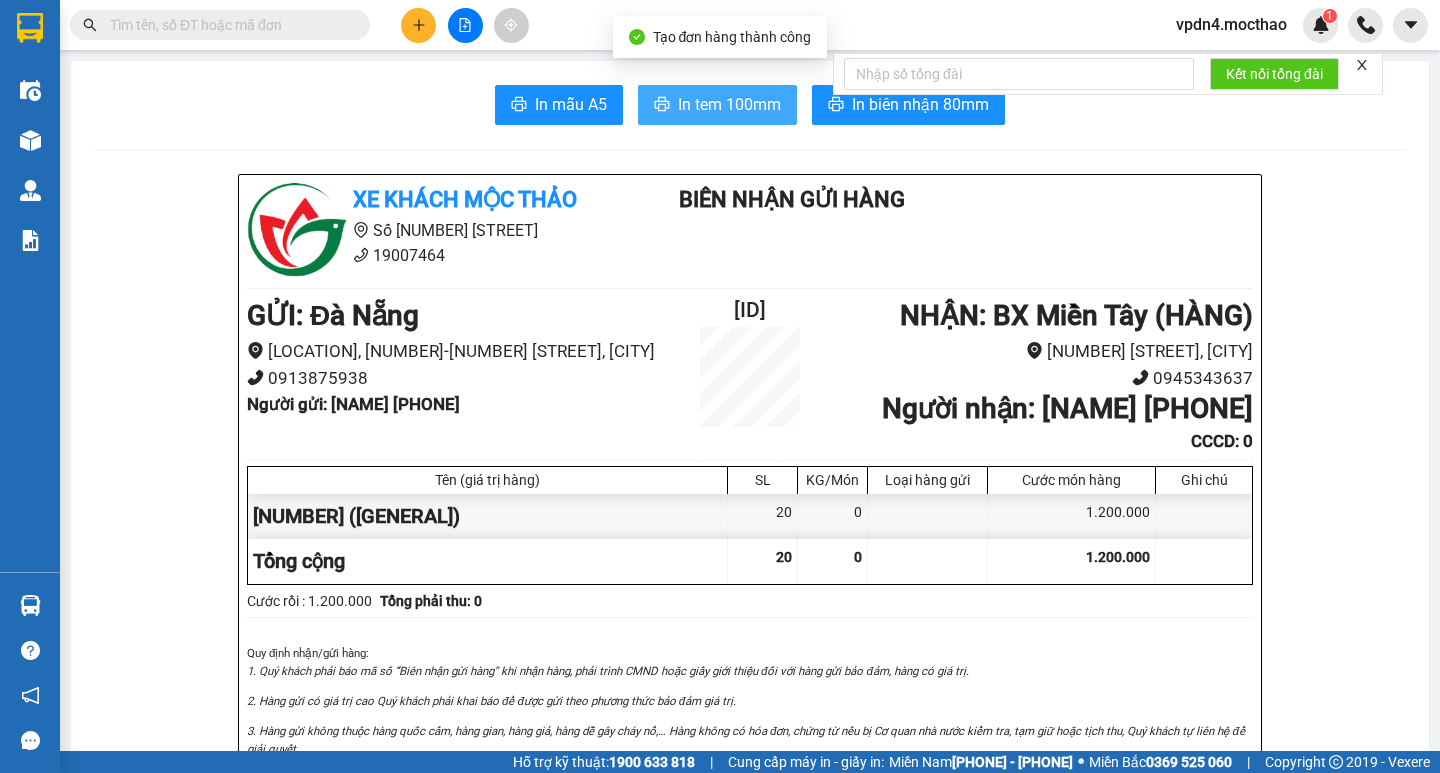 scroll, scrollTop: 0, scrollLeft: 0, axis: both 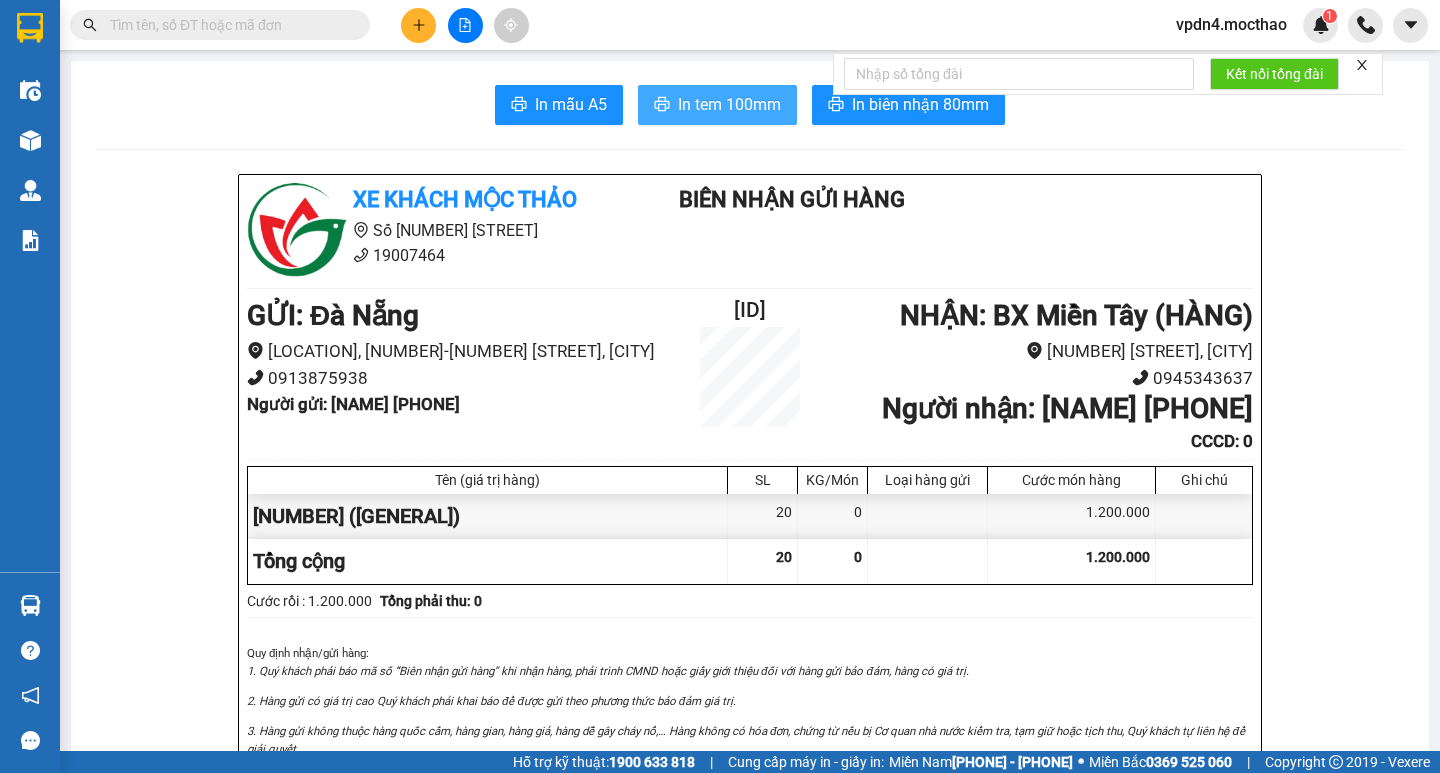 click on "In tem 100mm" at bounding box center [729, 104] 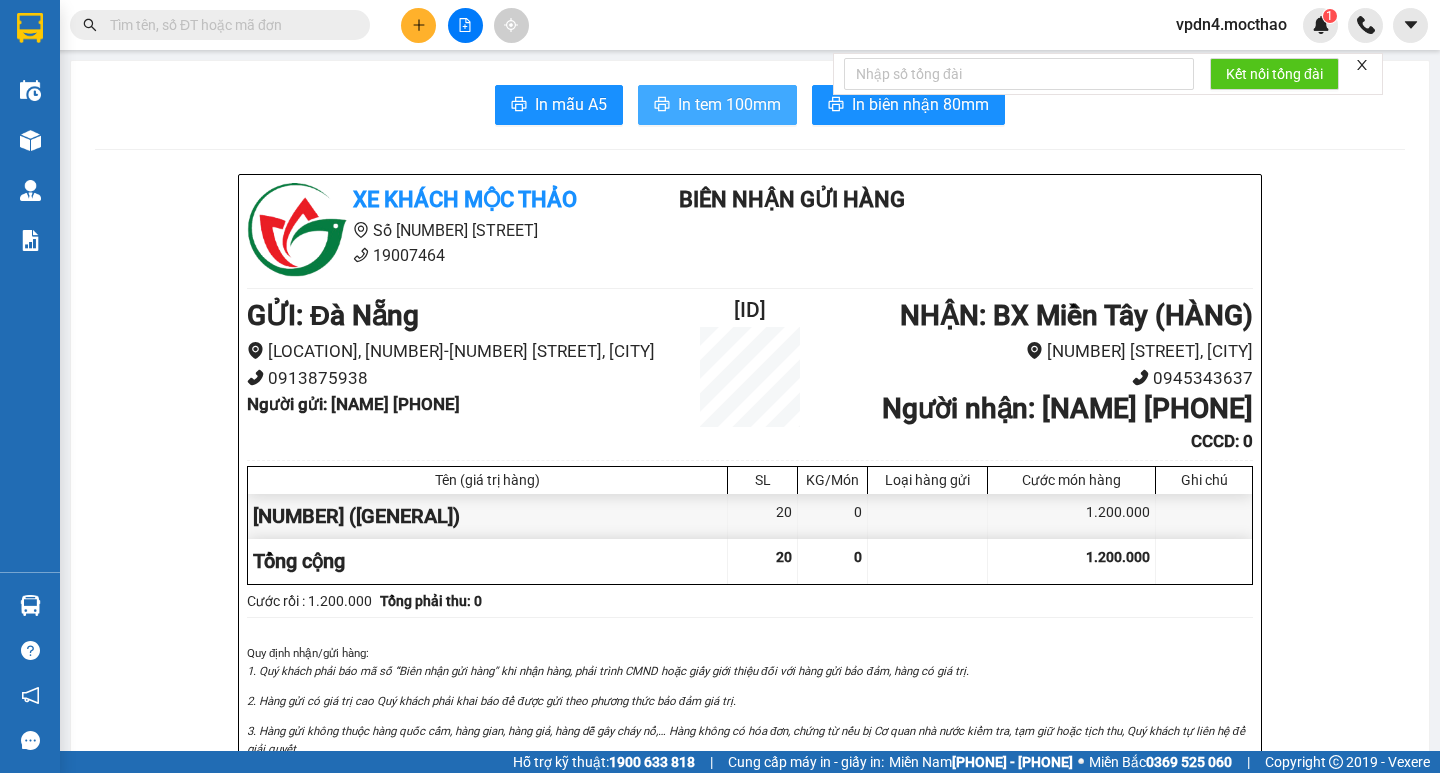 scroll, scrollTop: 0, scrollLeft: 0, axis: both 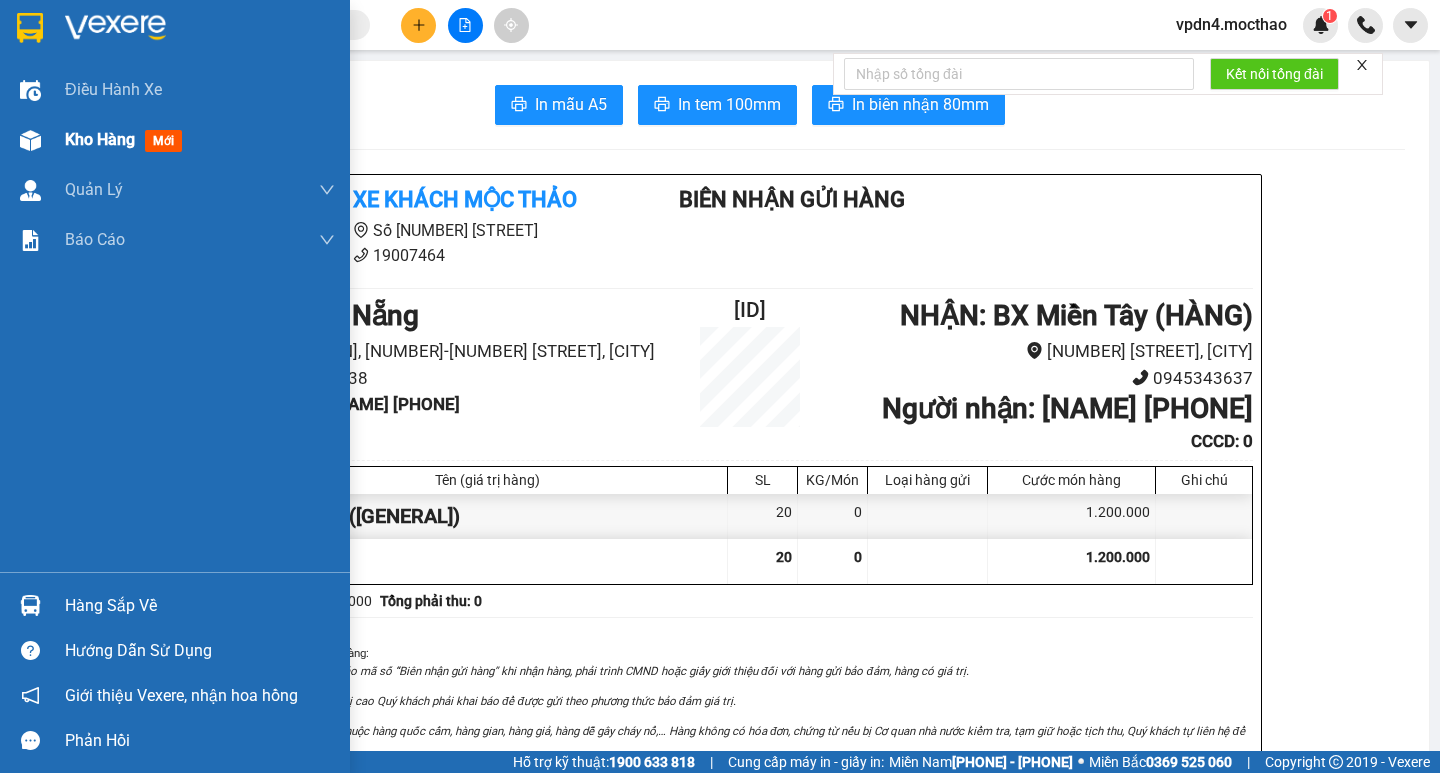 click on "Kho hàng" at bounding box center (100, 139) 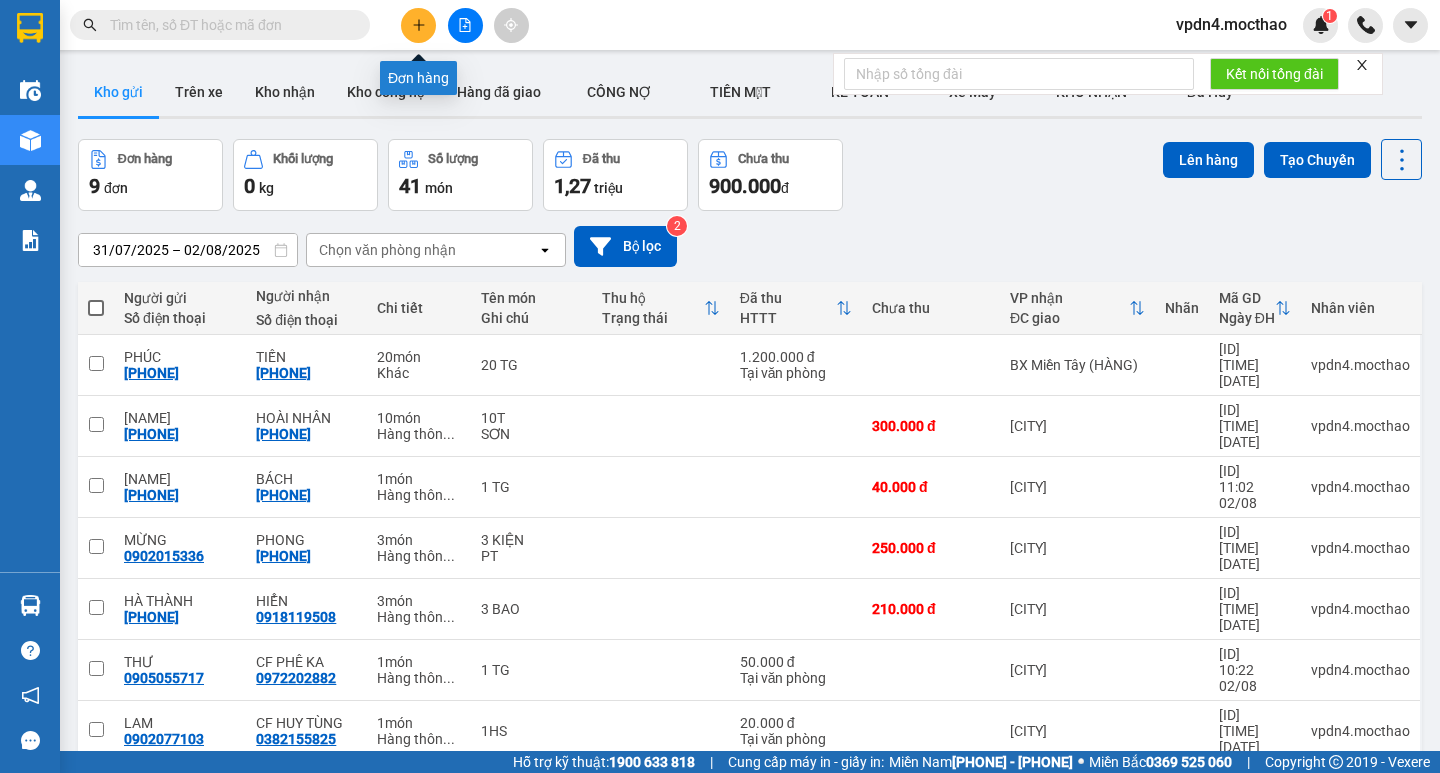 click at bounding box center (418, 25) 